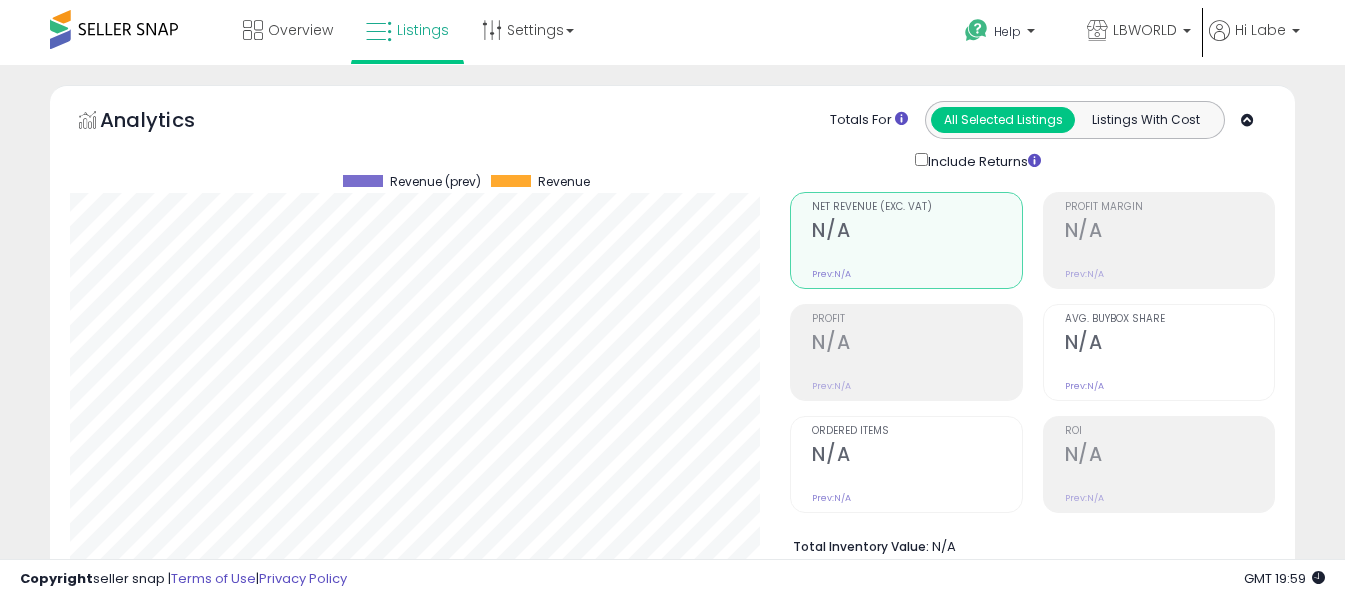 scroll, scrollTop: 671, scrollLeft: 0, axis: vertical 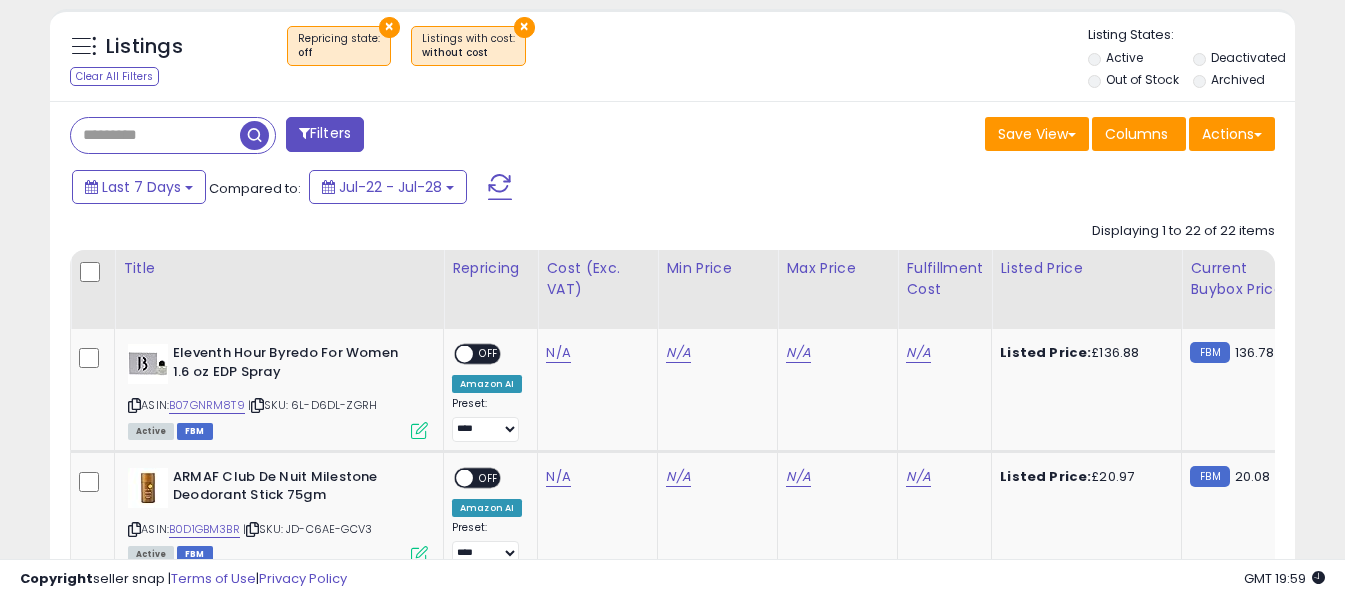 click at bounding box center [500, 187] 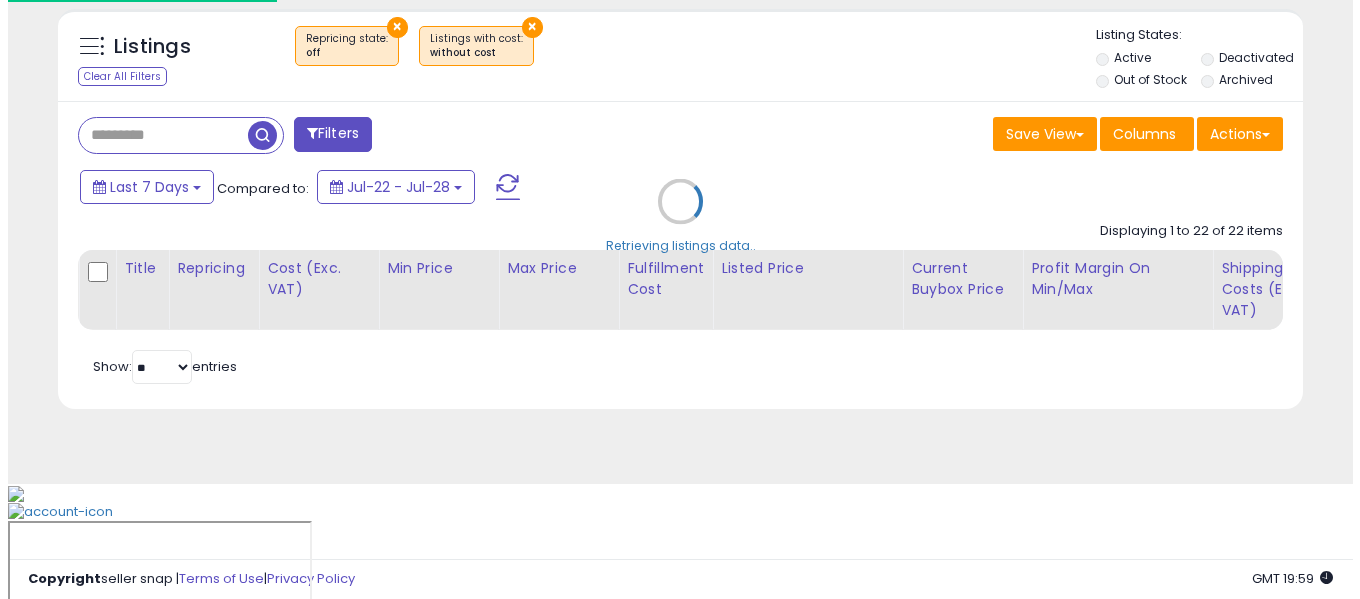 scroll, scrollTop: 671, scrollLeft: 0, axis: vertical 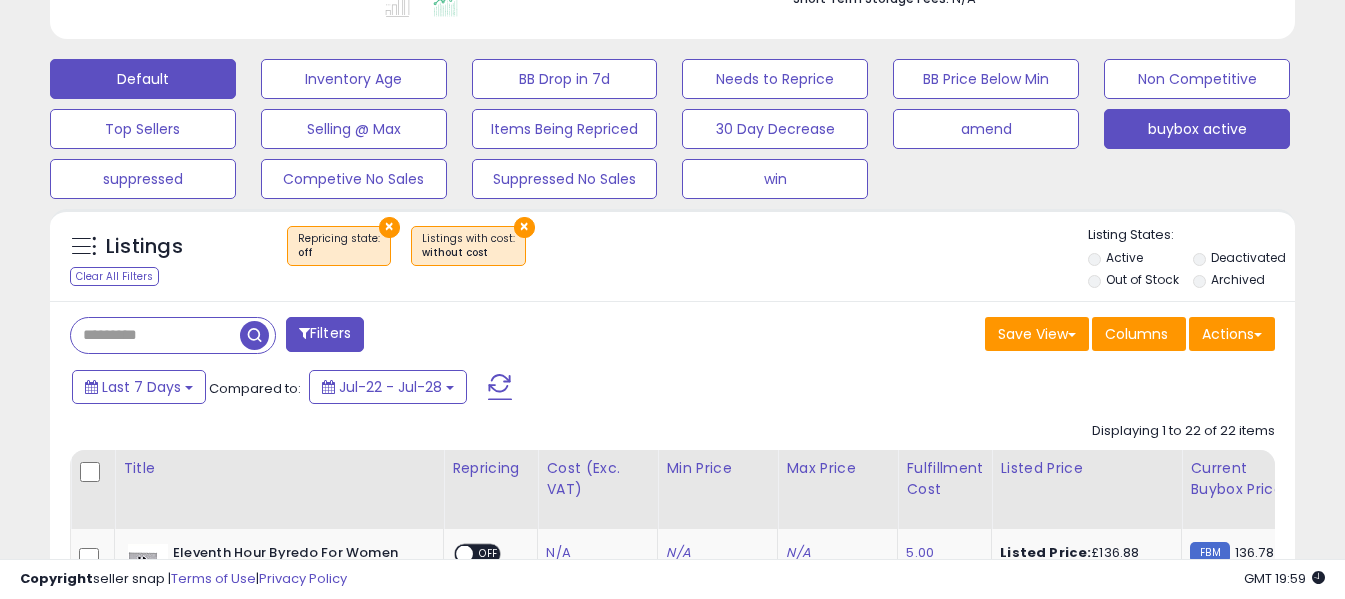 click on "Default" at bounding box center [143, 79] 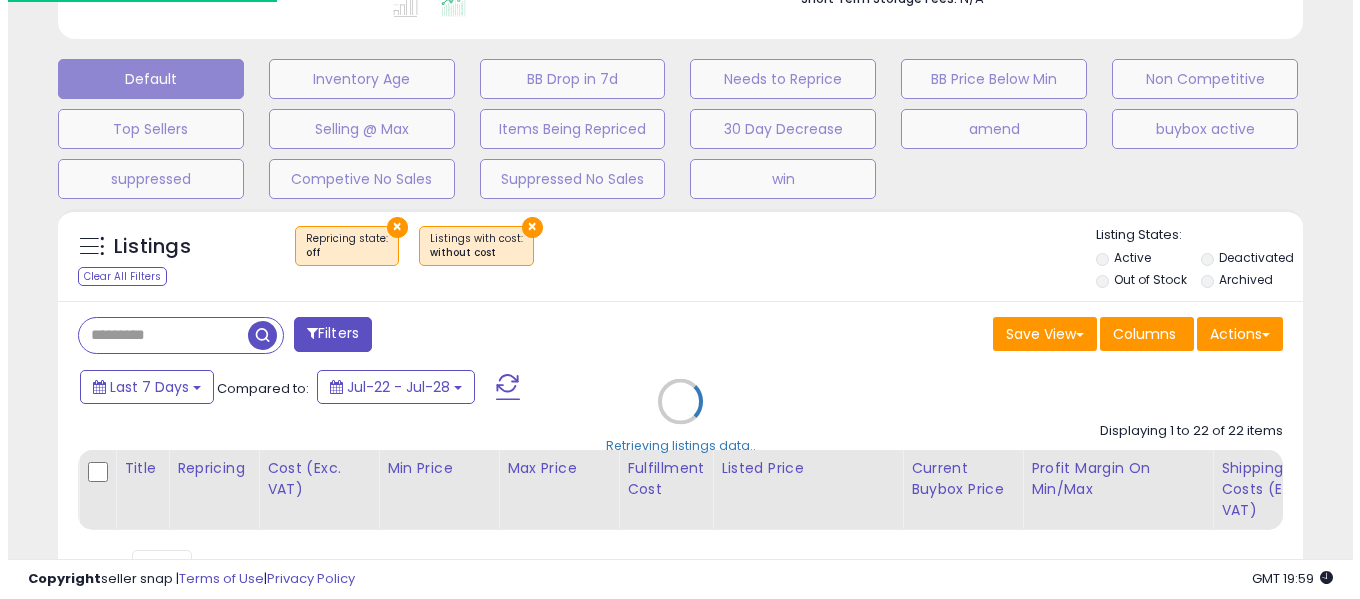 scroll, scrollTop: 999590, scrollLeft: 999271, axis: both 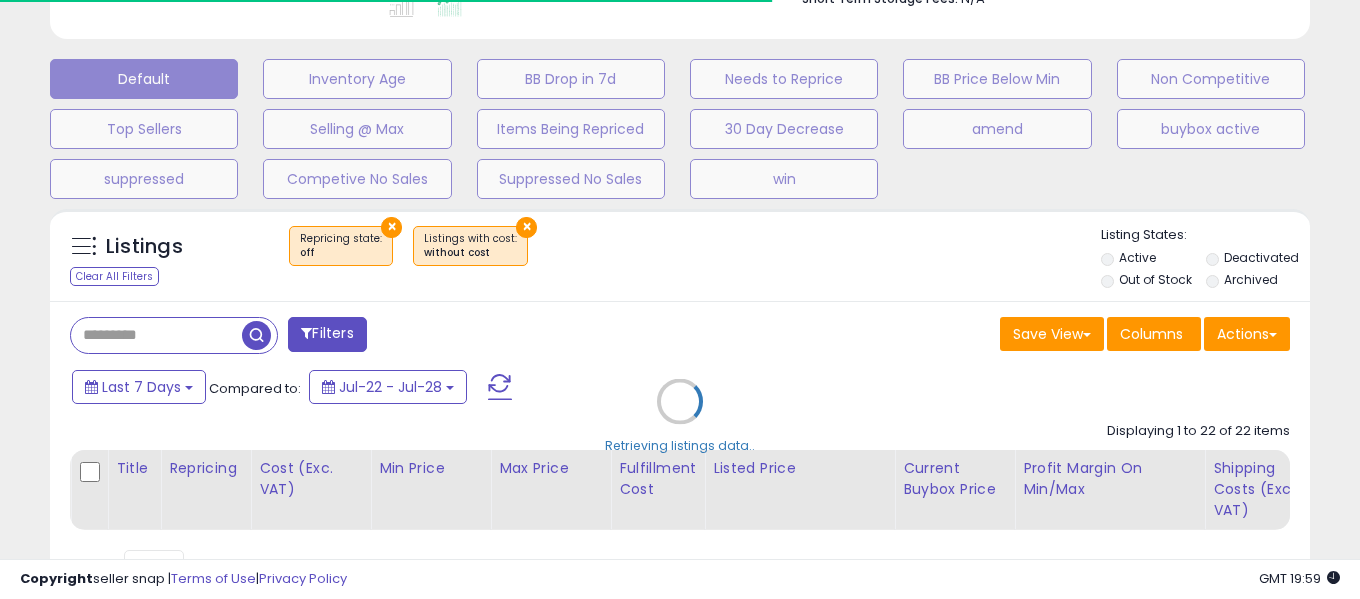 select on "**" 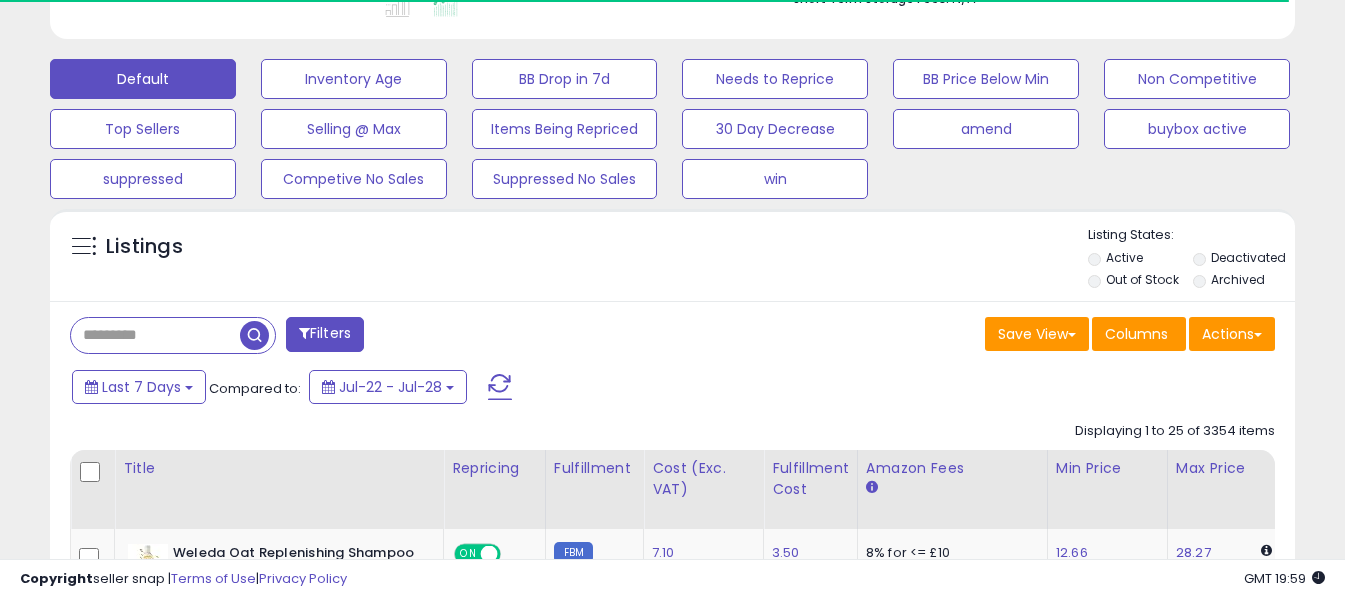 scroll, scrollTop: 410, scrollLeft: 721, axis: both 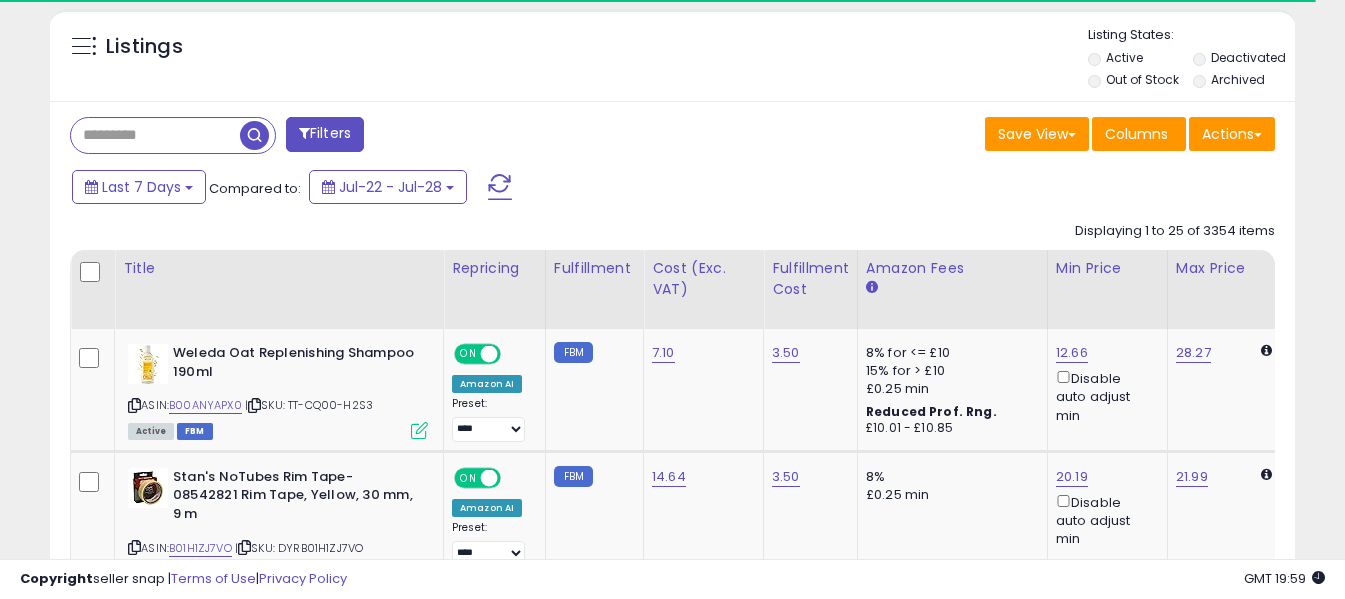 click at bounding box center (155, 135) 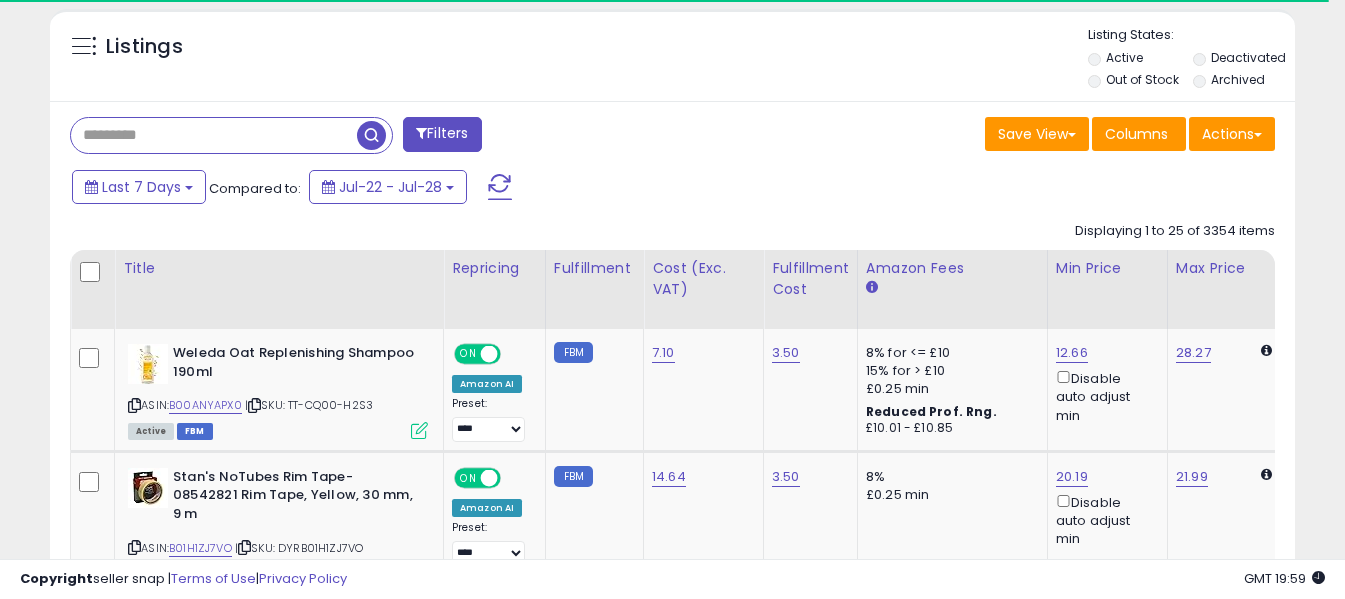 paste on "**********" 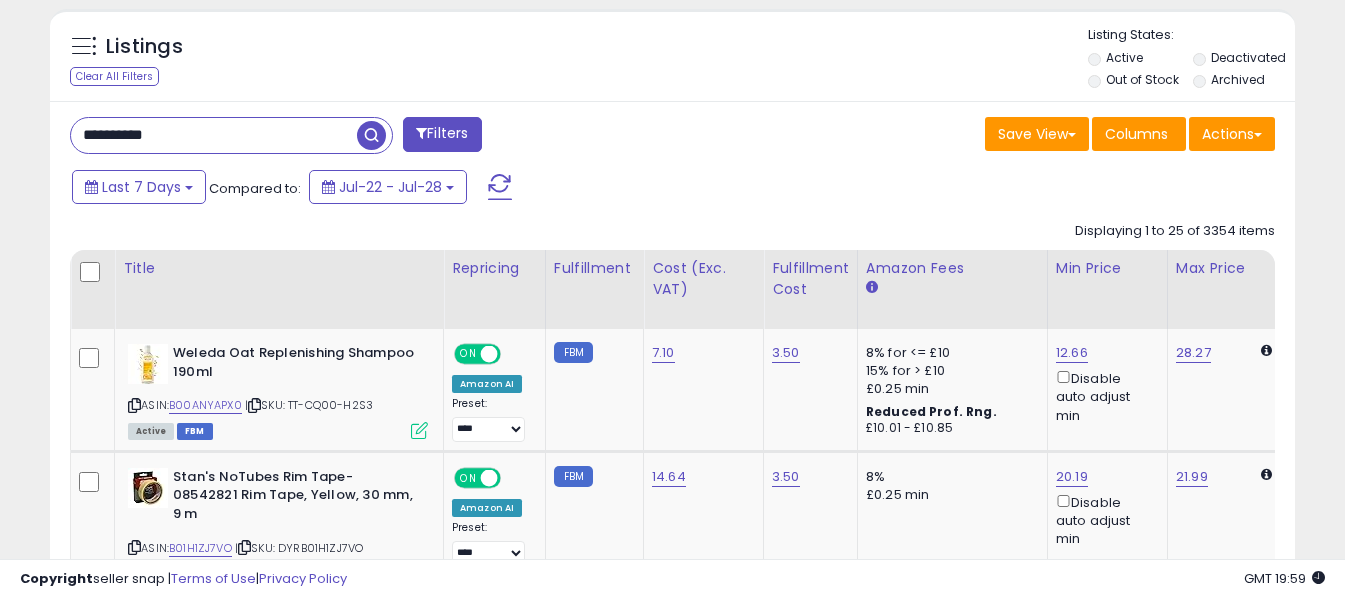 scroll, scrollTop: 999590, scrollLeft: 999280, axis: both 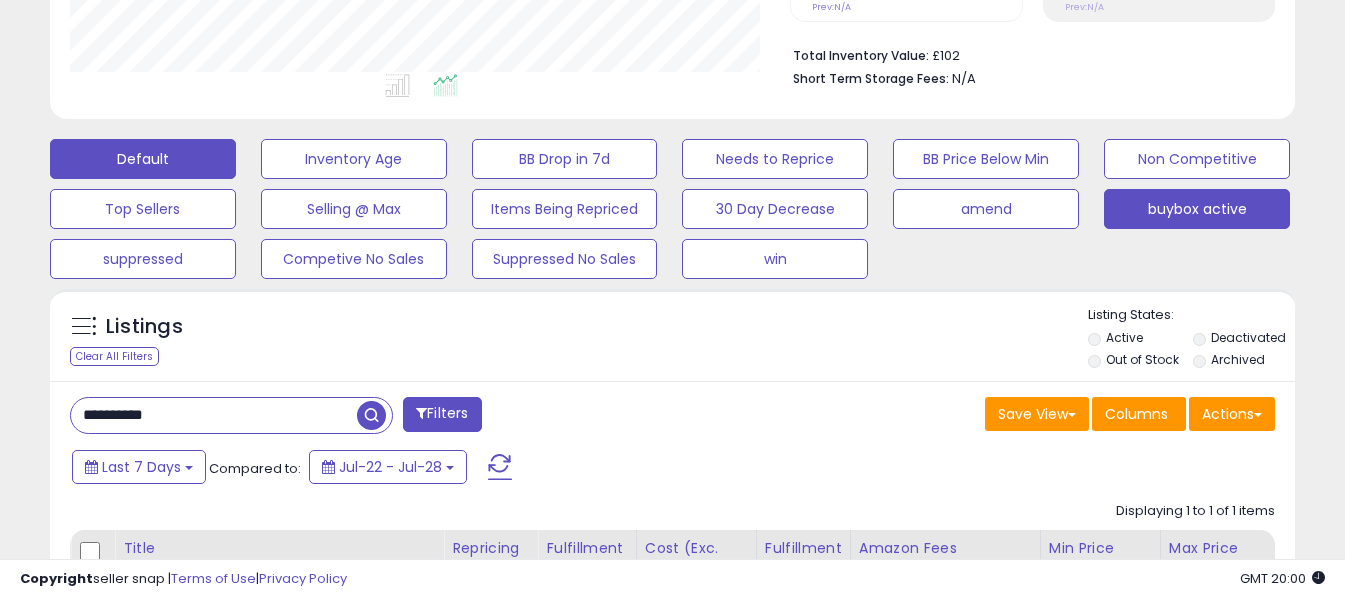 click on "buybox active" at bounding box center [354, 159] 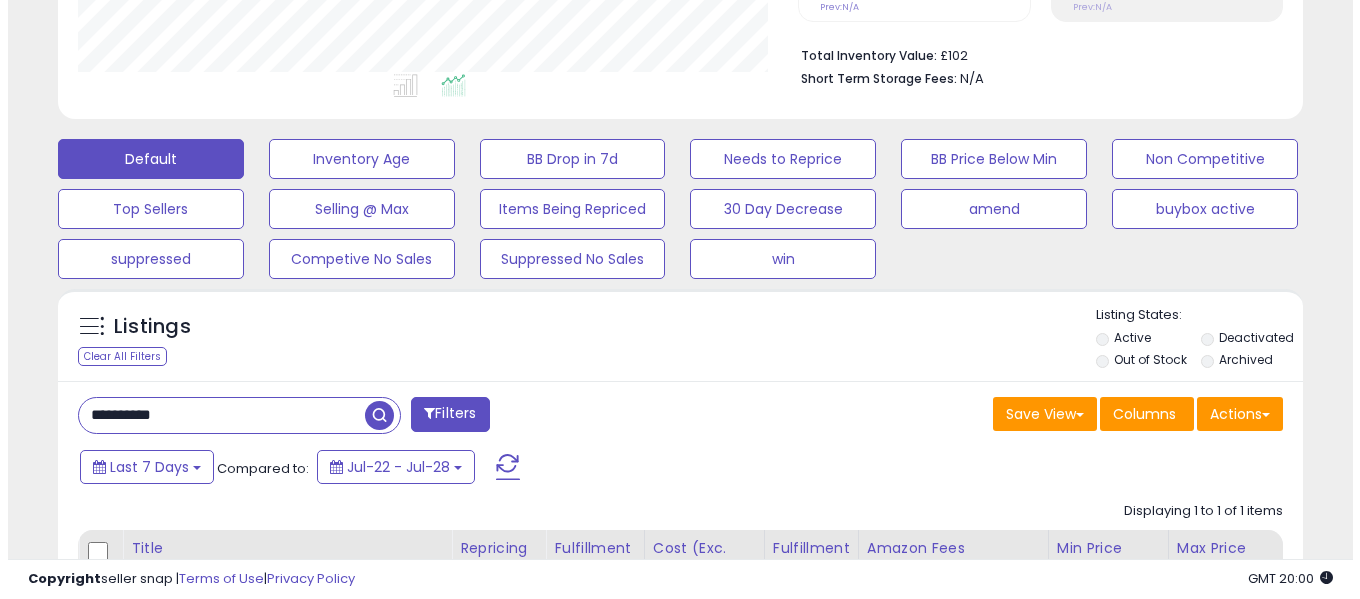 scroll, scrollTop: 999590, scrollLeft: 999271, axis: both 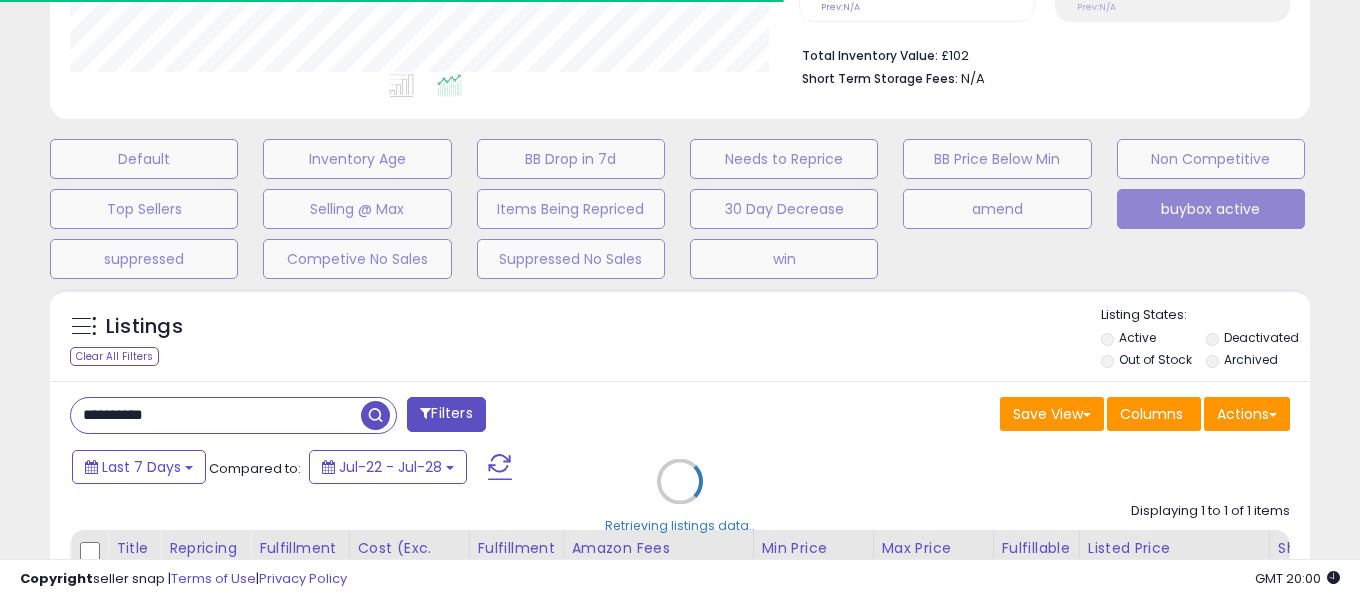 type 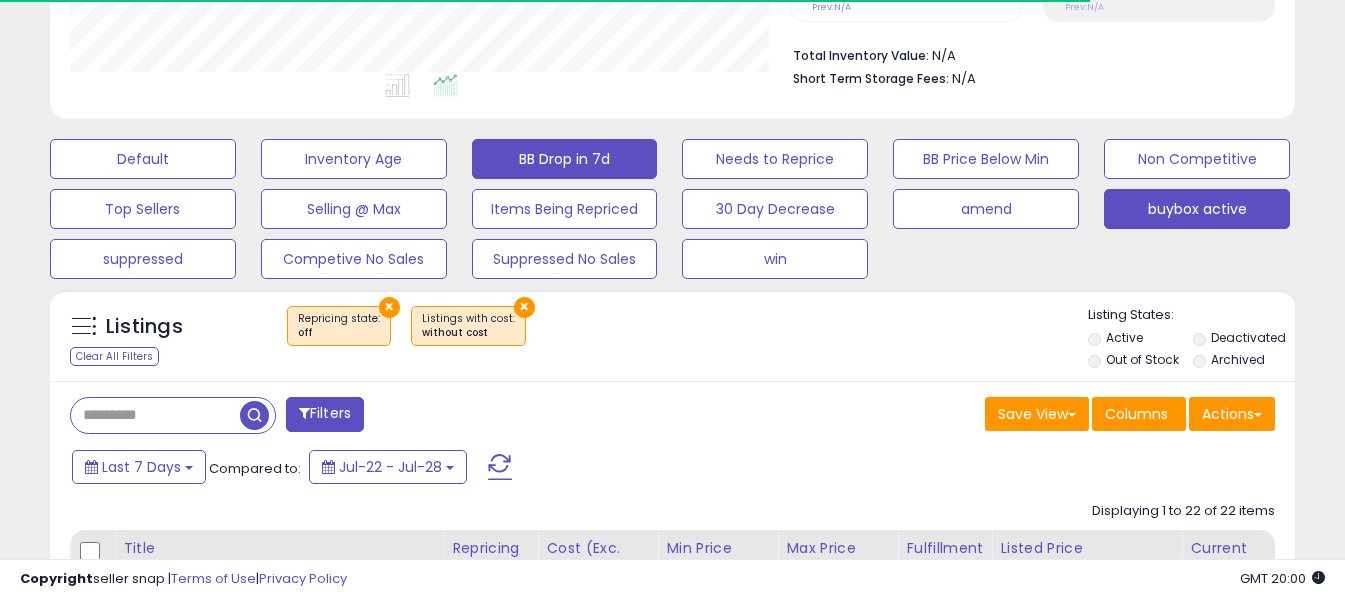 scroll, scrollTop: 410, scrollLeft: 721, axis: both 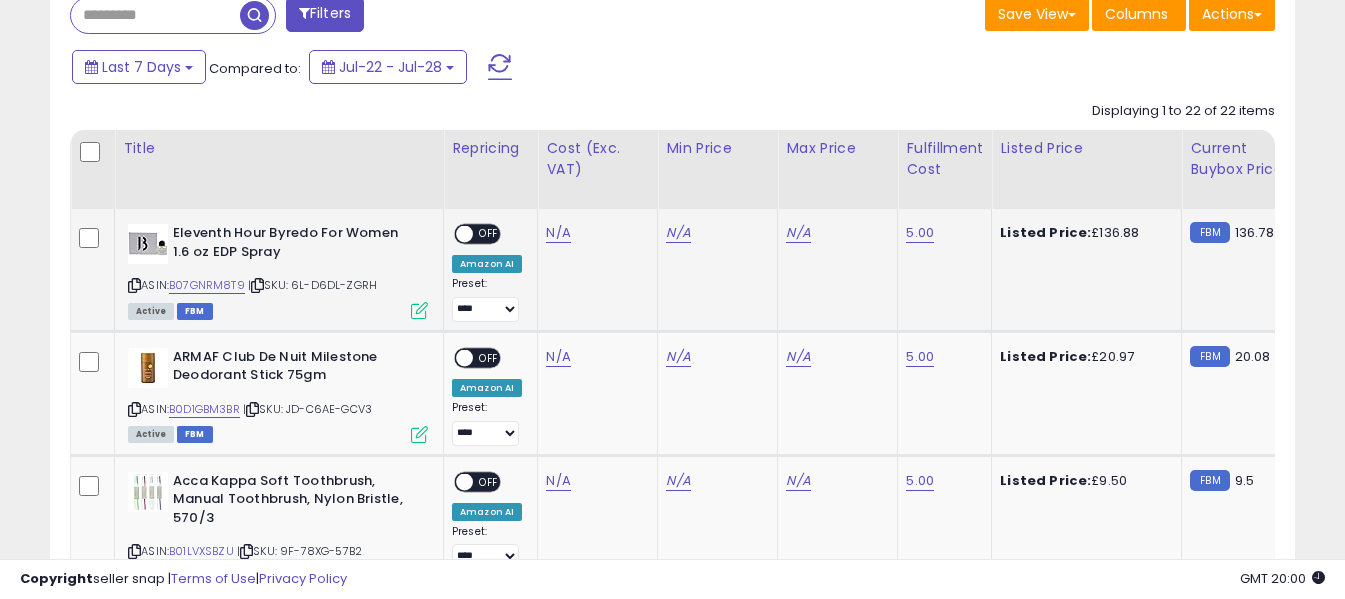click at bounding box center (134, 285) 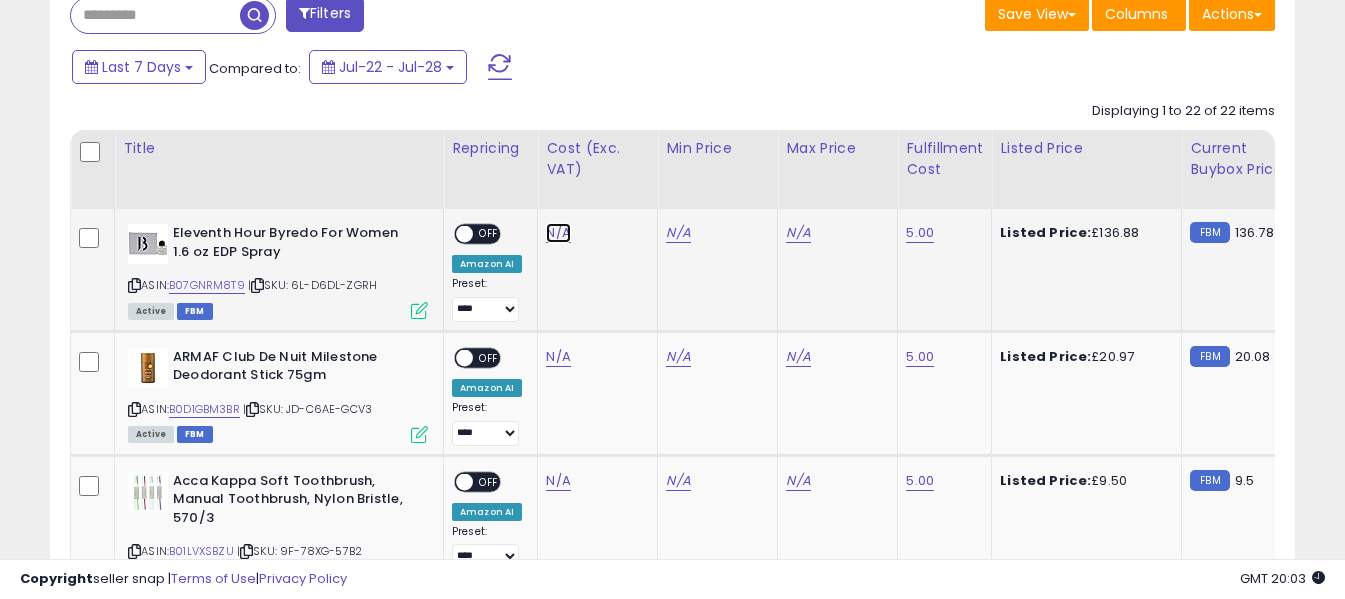 click on "N/A" at bounding box center [558, 233] 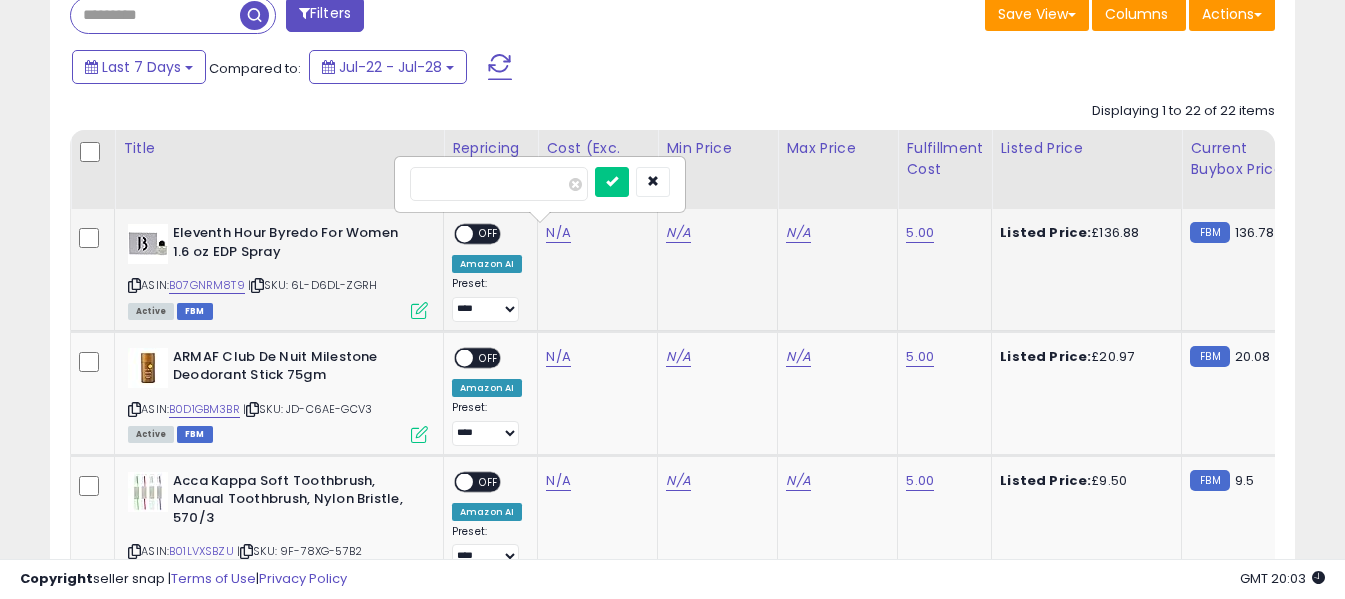 click at bounding box center (499, 184) 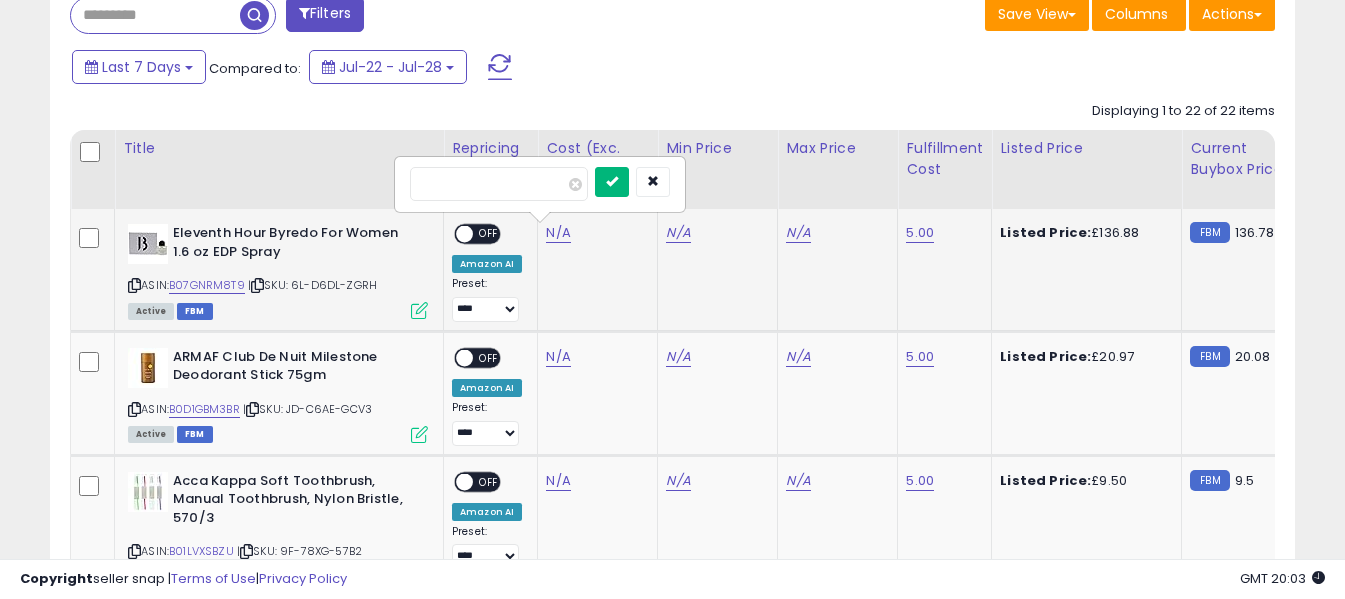 click at bounding box center [612, 182] 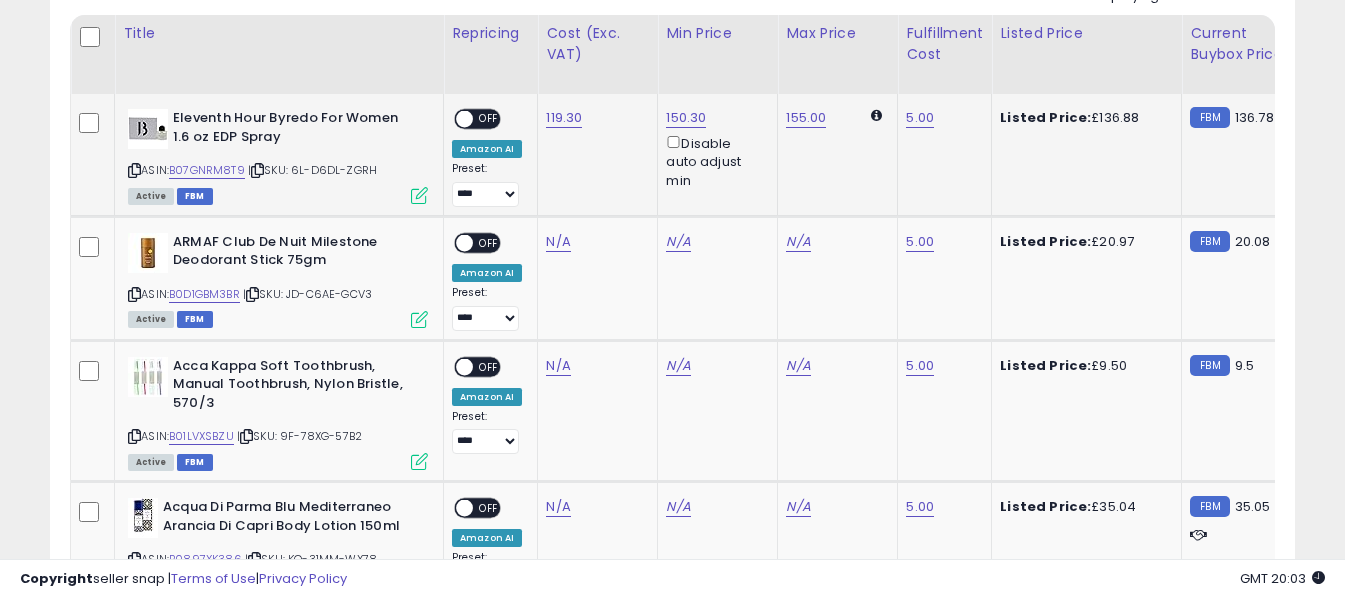 scroll, scrollTop: 898, scrollLeft: 0, axis: vertical 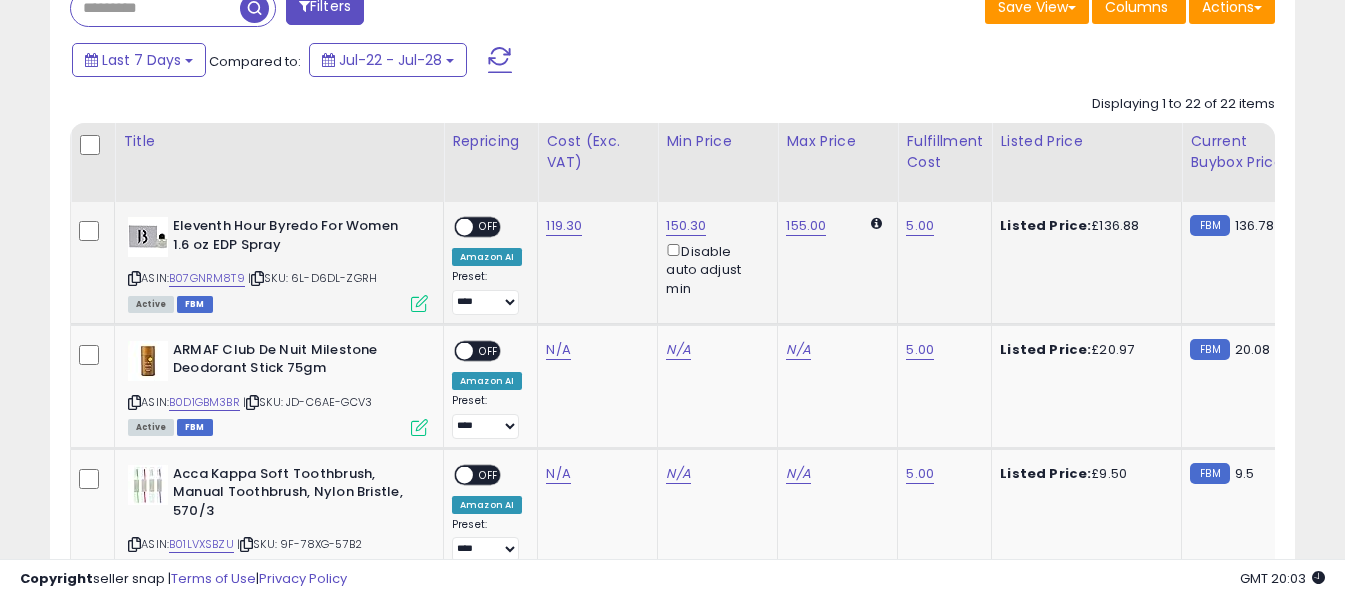 click on "OFF" at bounding box center [489, 227] 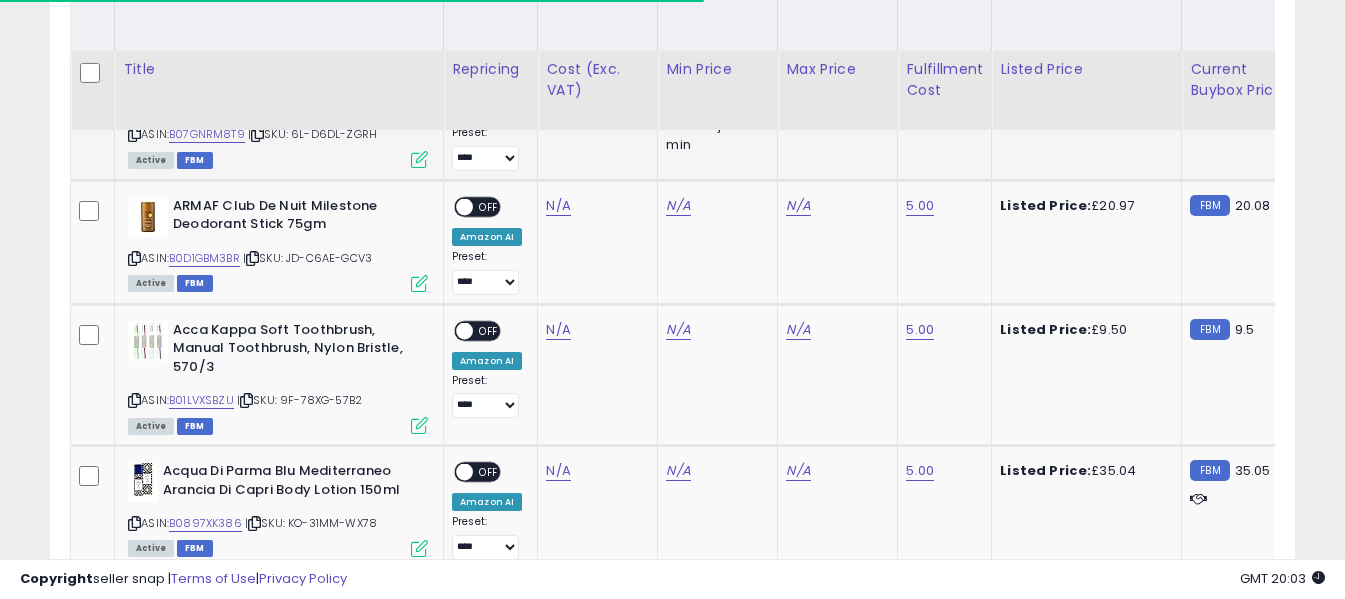 scroll, scrollTop: 1098, scrollLeft: 0, axis: vertical 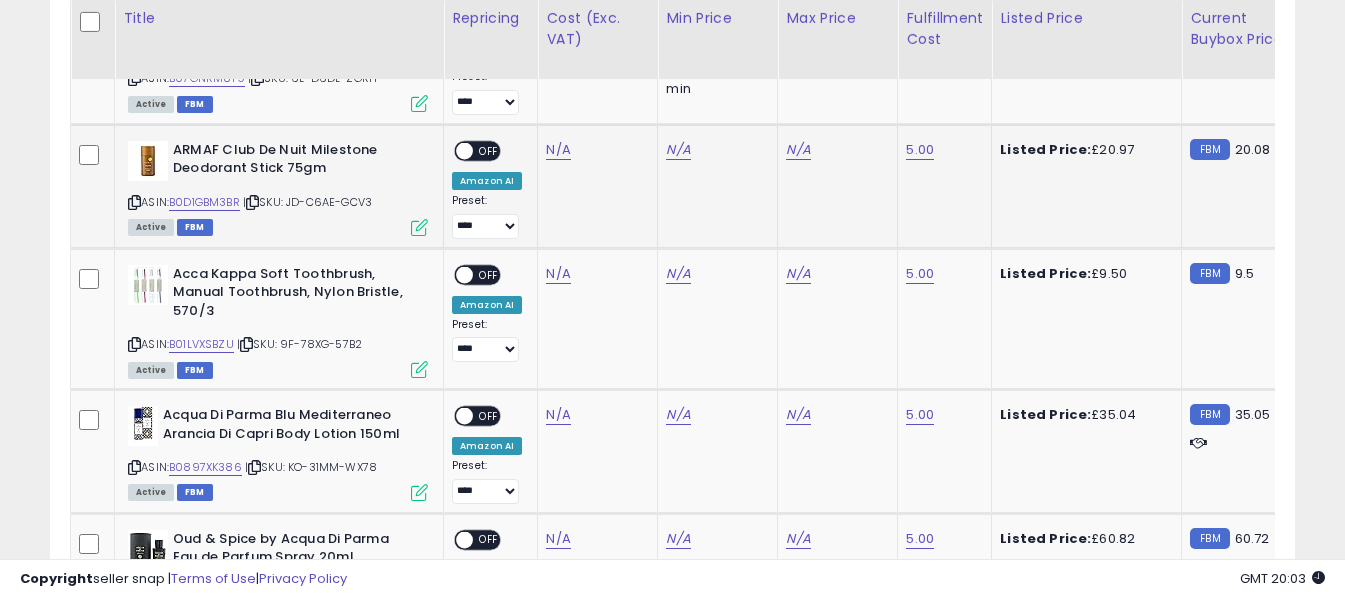 click at bounding box center (134, 202) 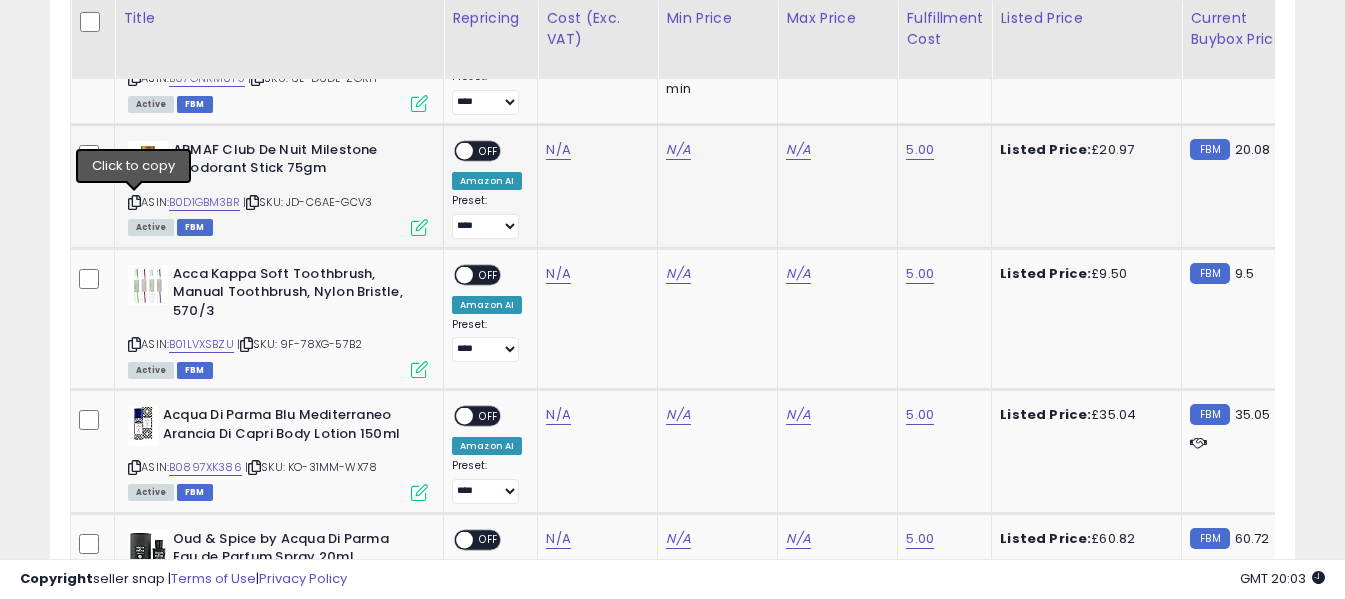 click at bounding box center (134, 202) 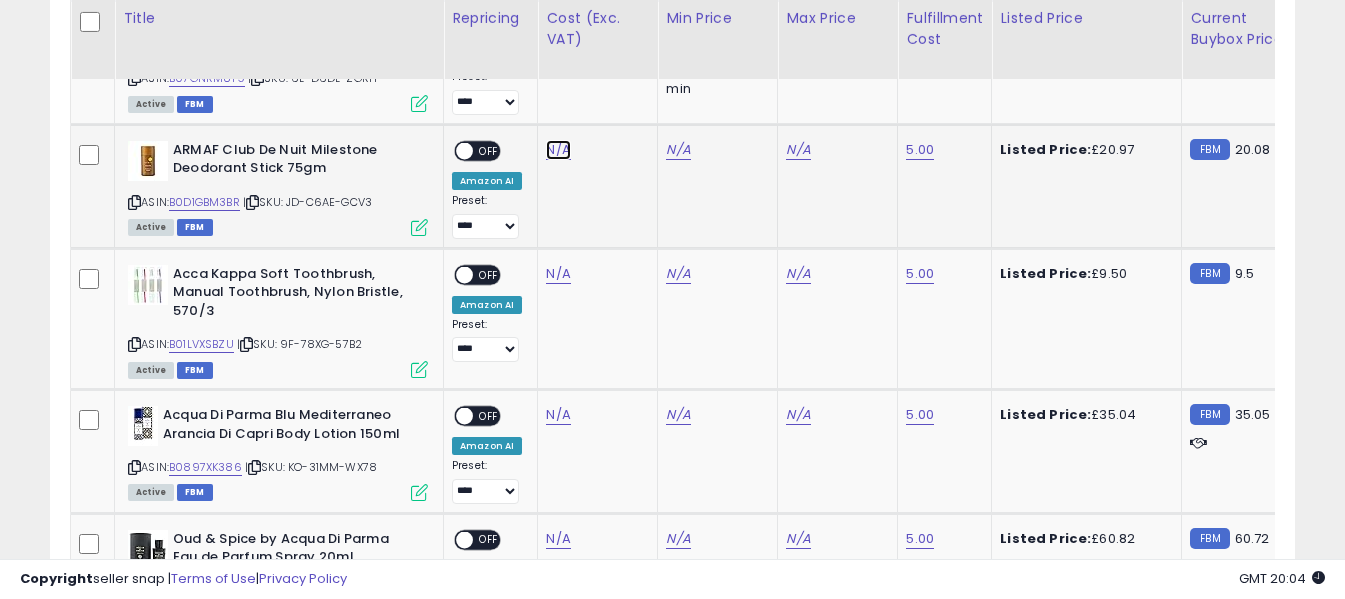 click on "N/A" at bounding box center [558, 150] 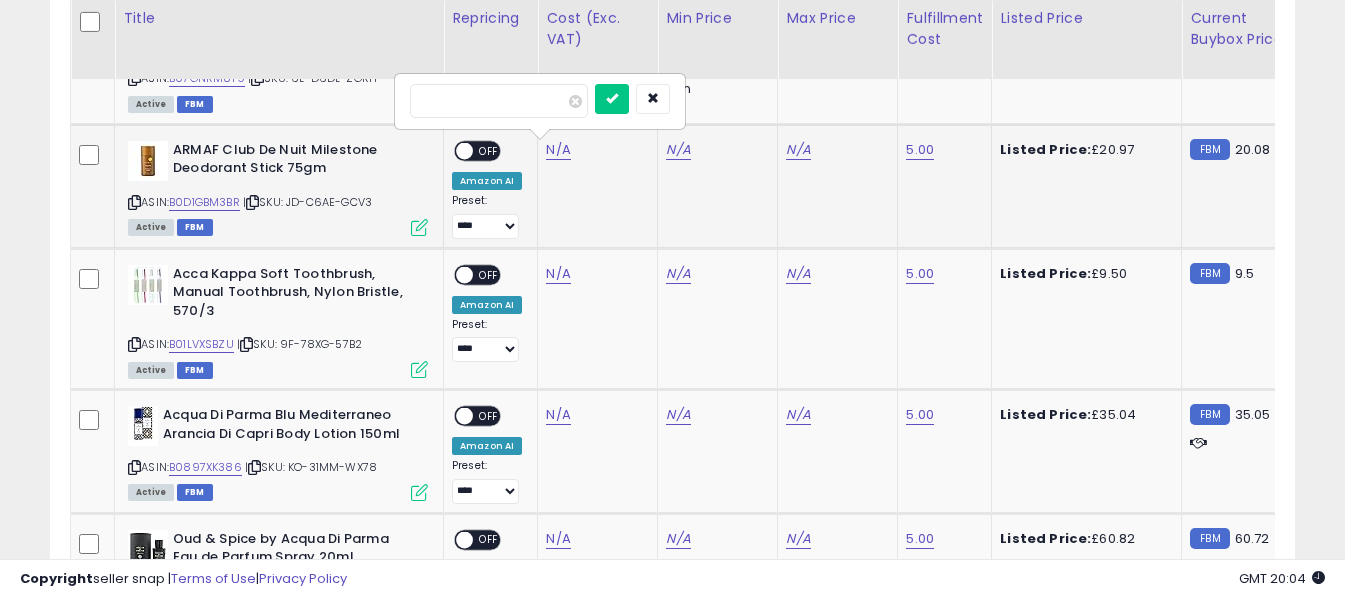 type on "*****" 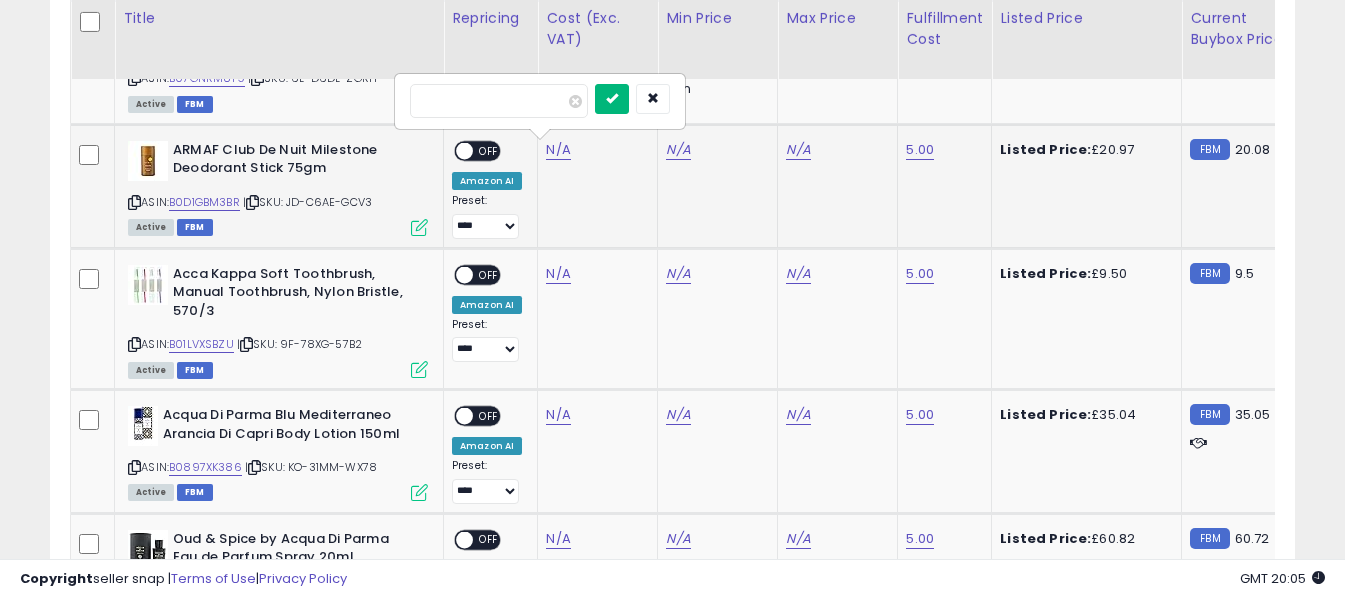 click at bounding box center [612, 98] 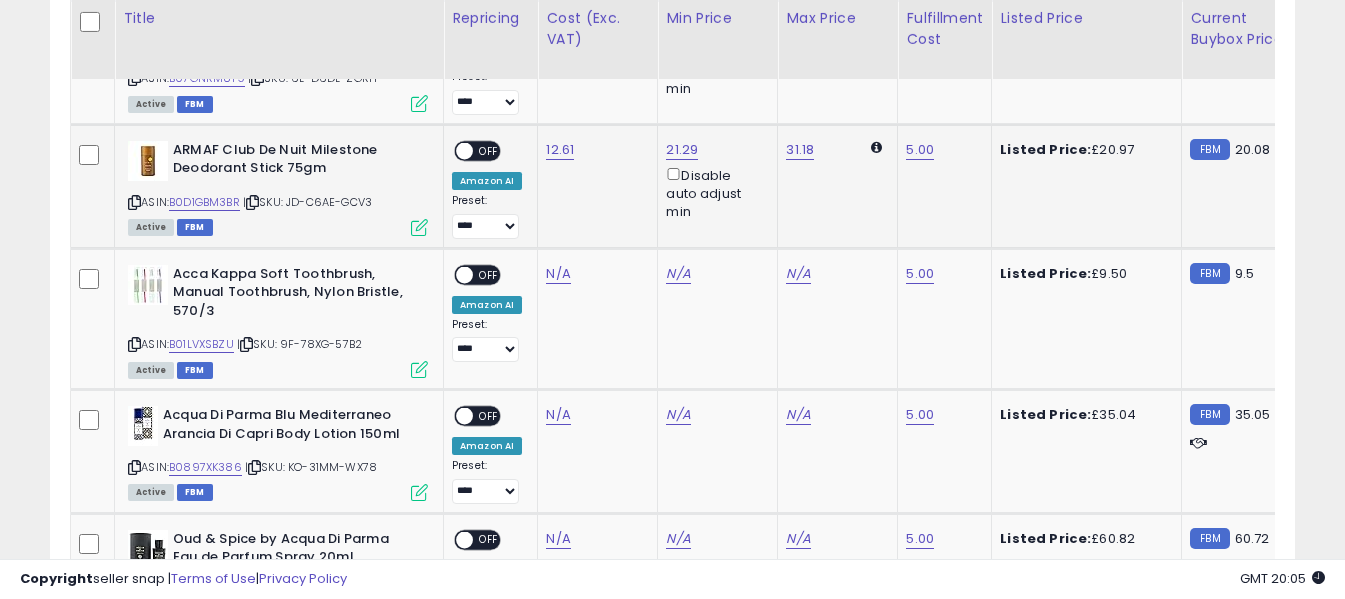 click on "OFF" at bounding box center [489, 150] 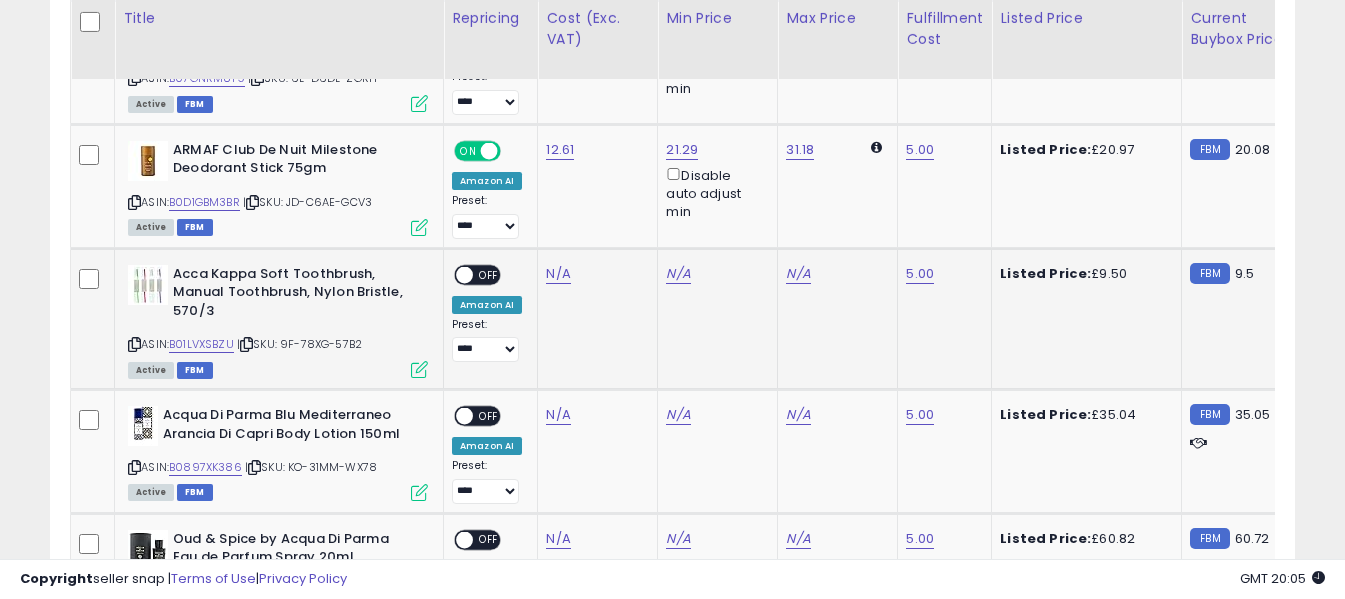 click at bounding box center [134, 344] 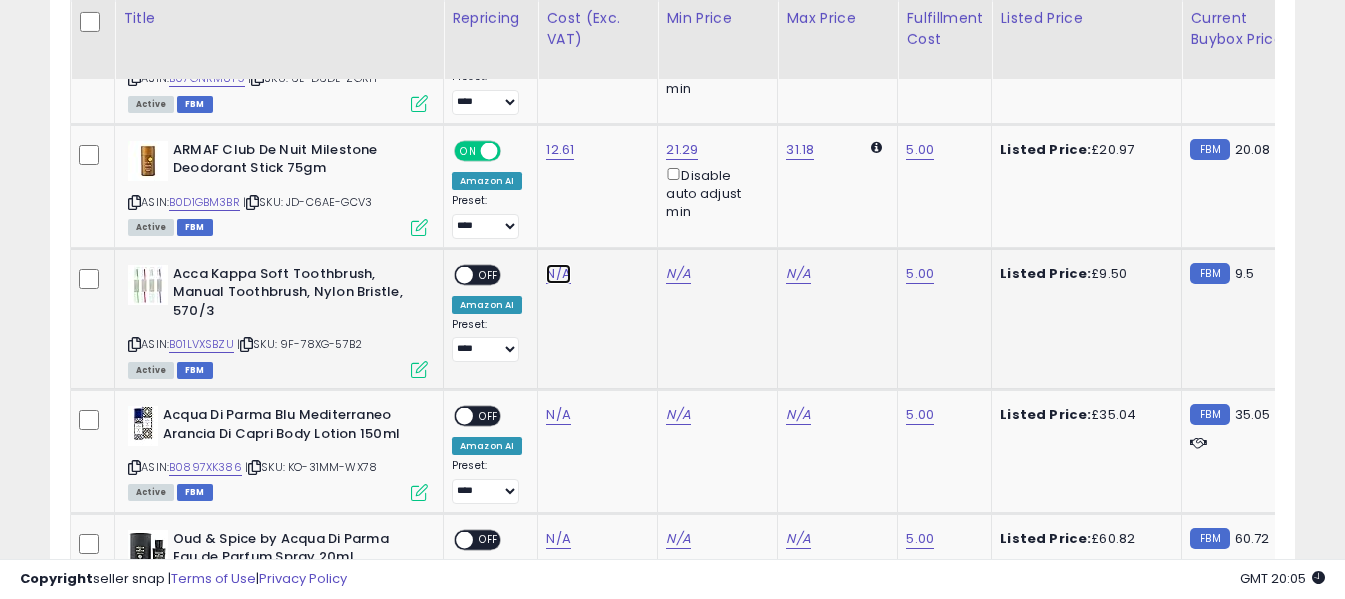 click on "N/A" at bounding box center (558, 274) 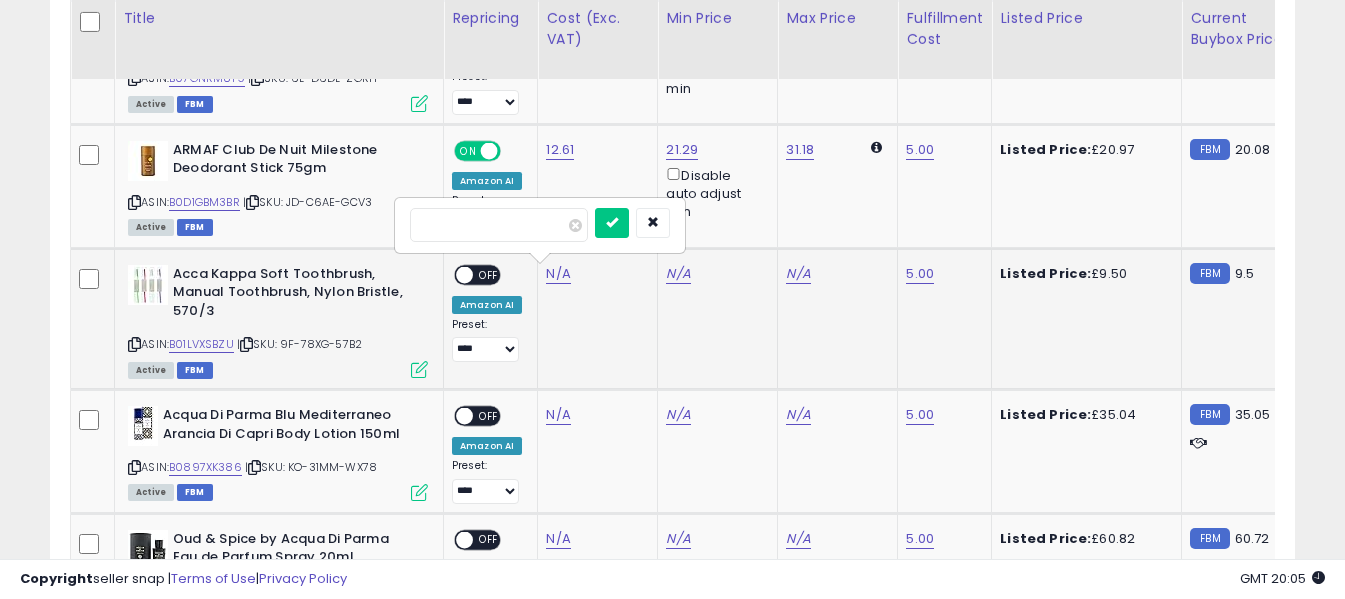 click at bounding box center (499, 225) 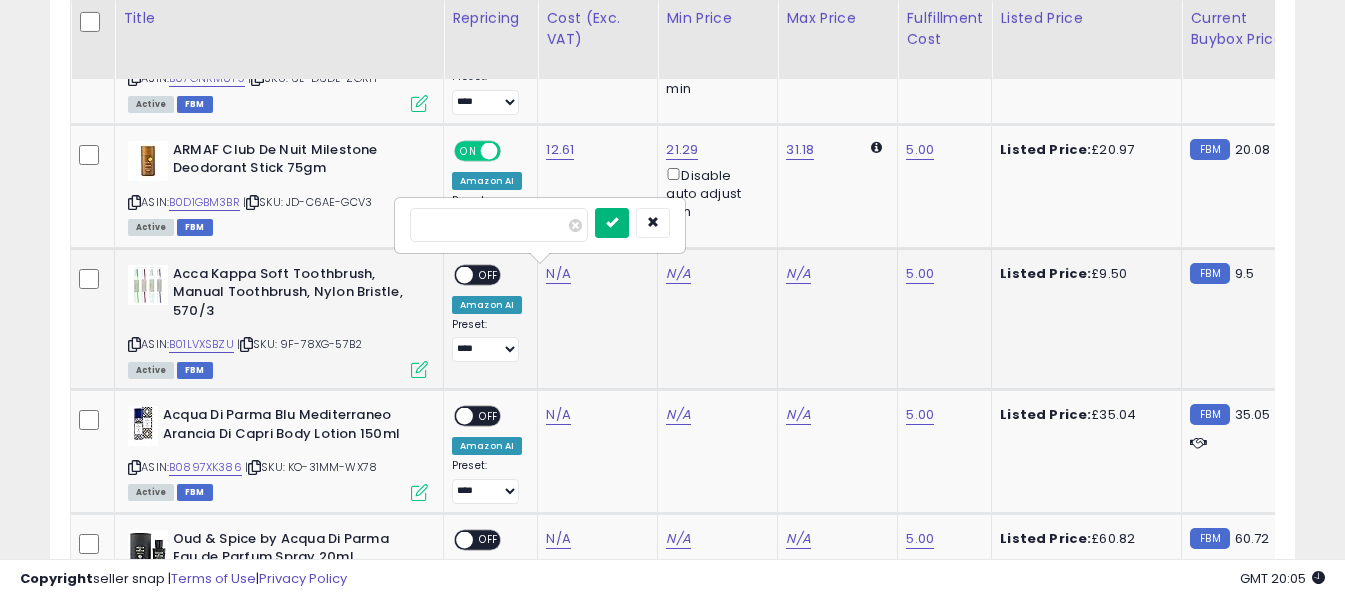 click at bounding box center [612, 223] 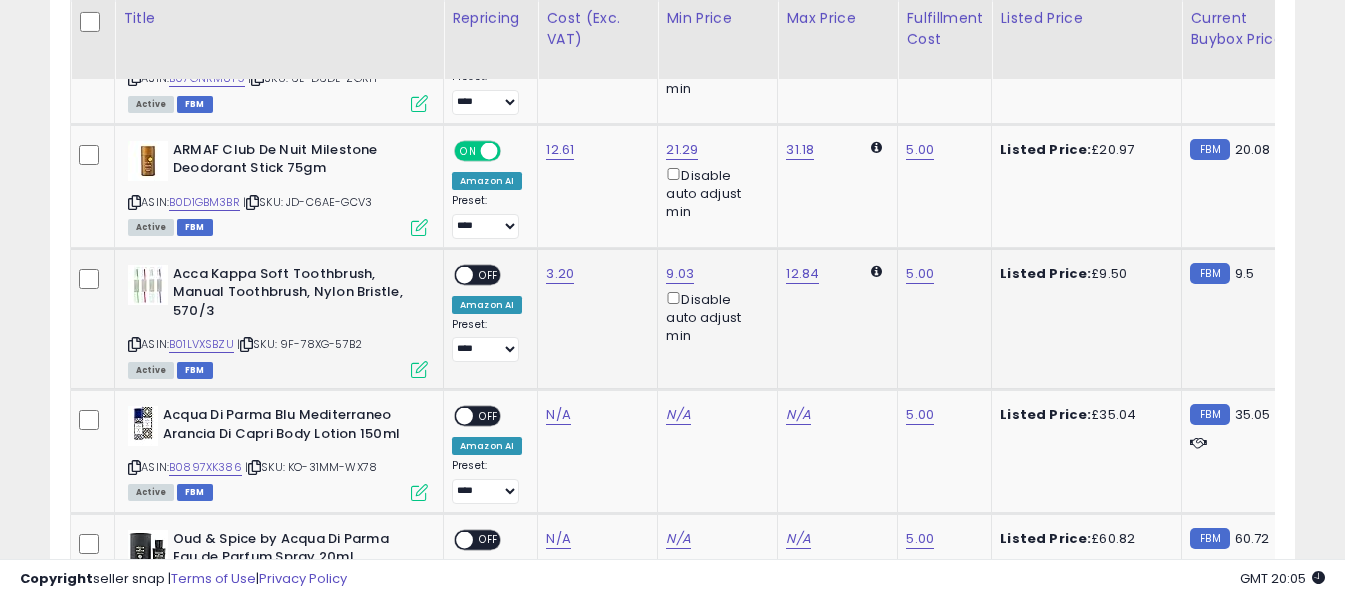 click on "ON   OFF" at bounding box center [455, 274] 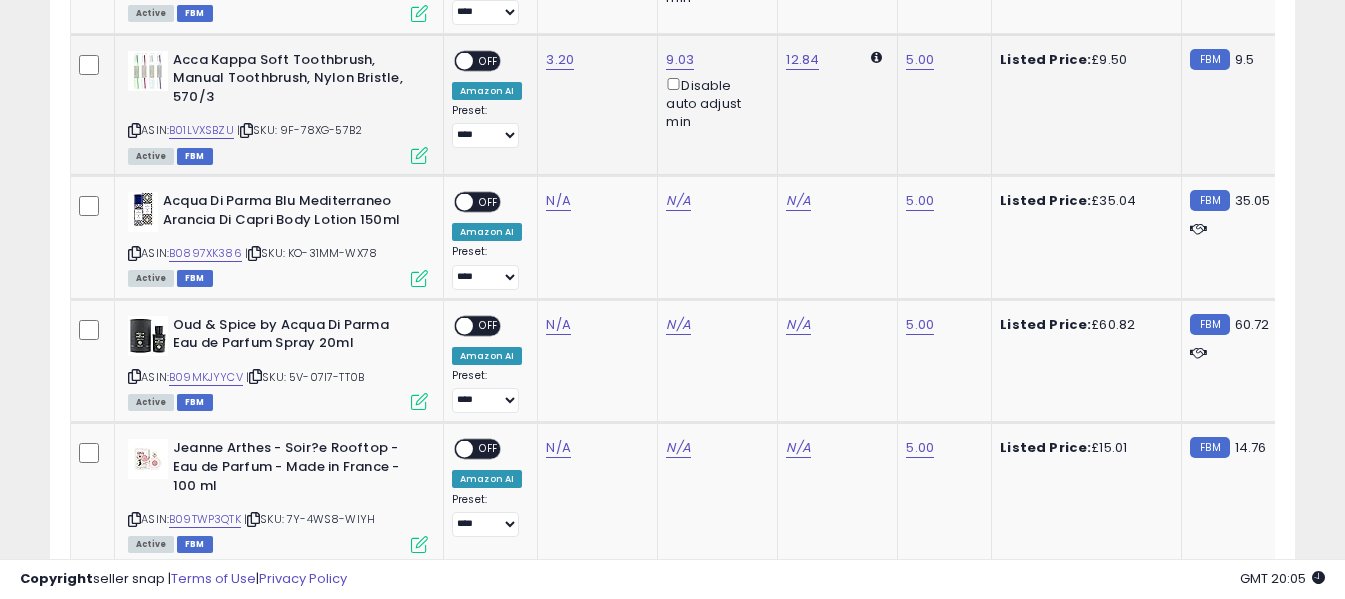 scroll, scrollTop: 1198, scrollLeft: 0, axis: vertical 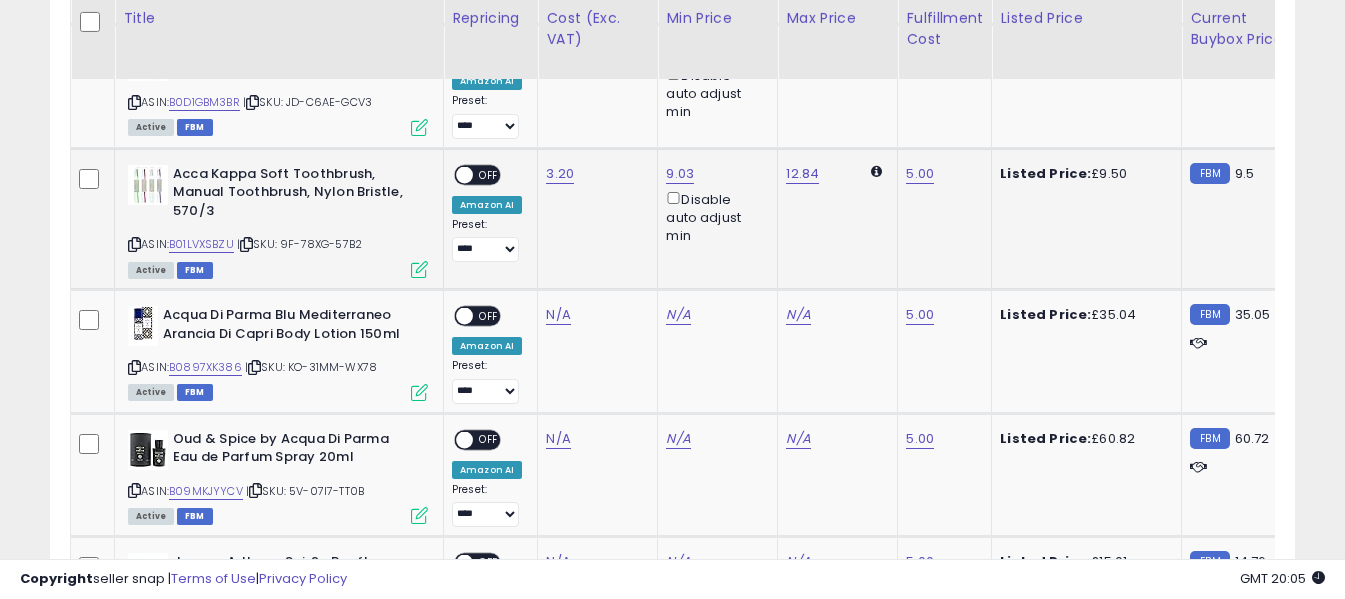 click on "OFF" at bounding box center [489, 174] 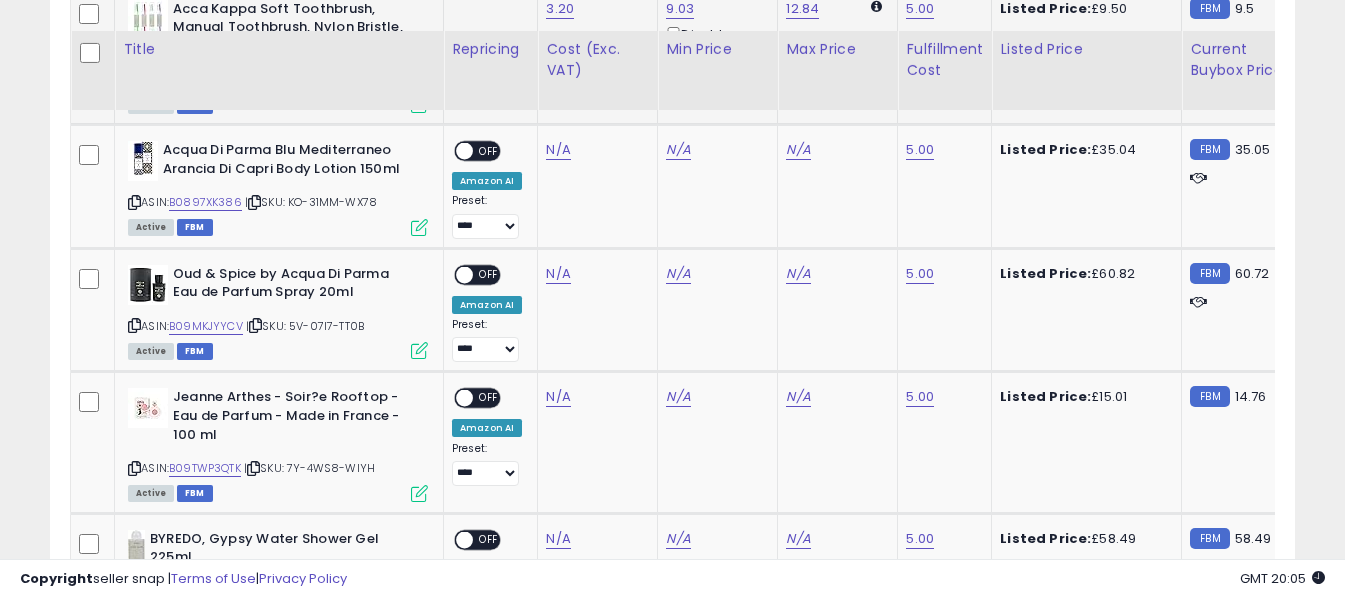 scroll, scrollTop: 1398, scrollLeft: 0, axis: vertical 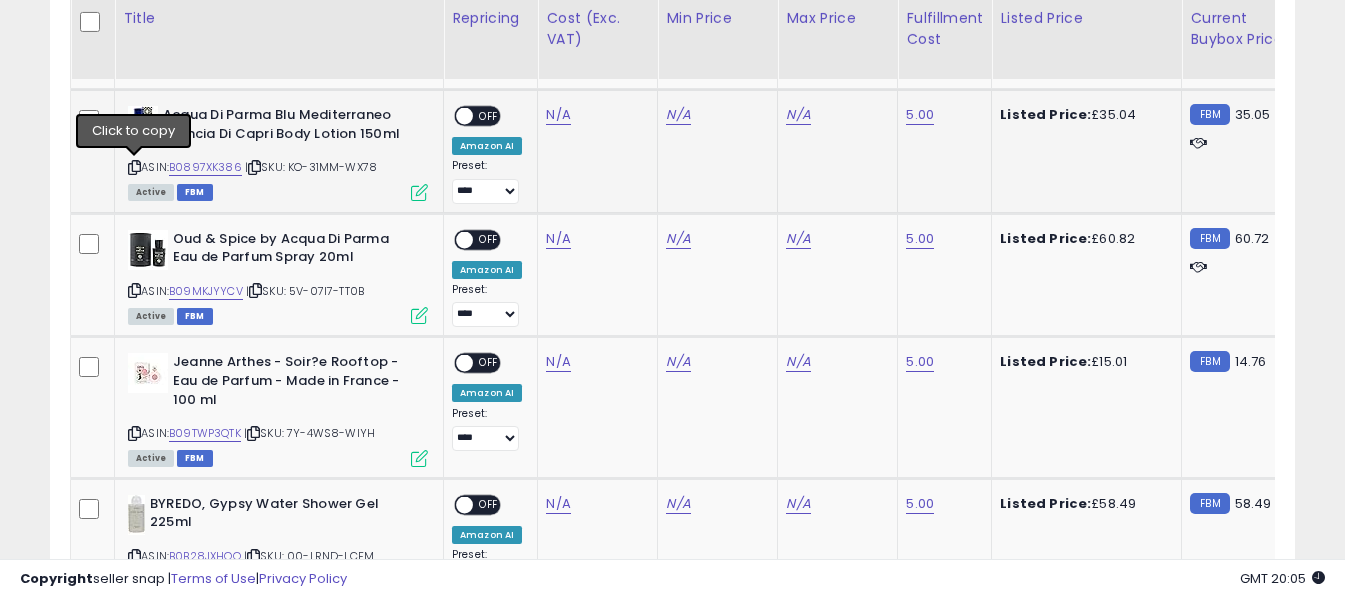 click at bounding box center (134, 167) 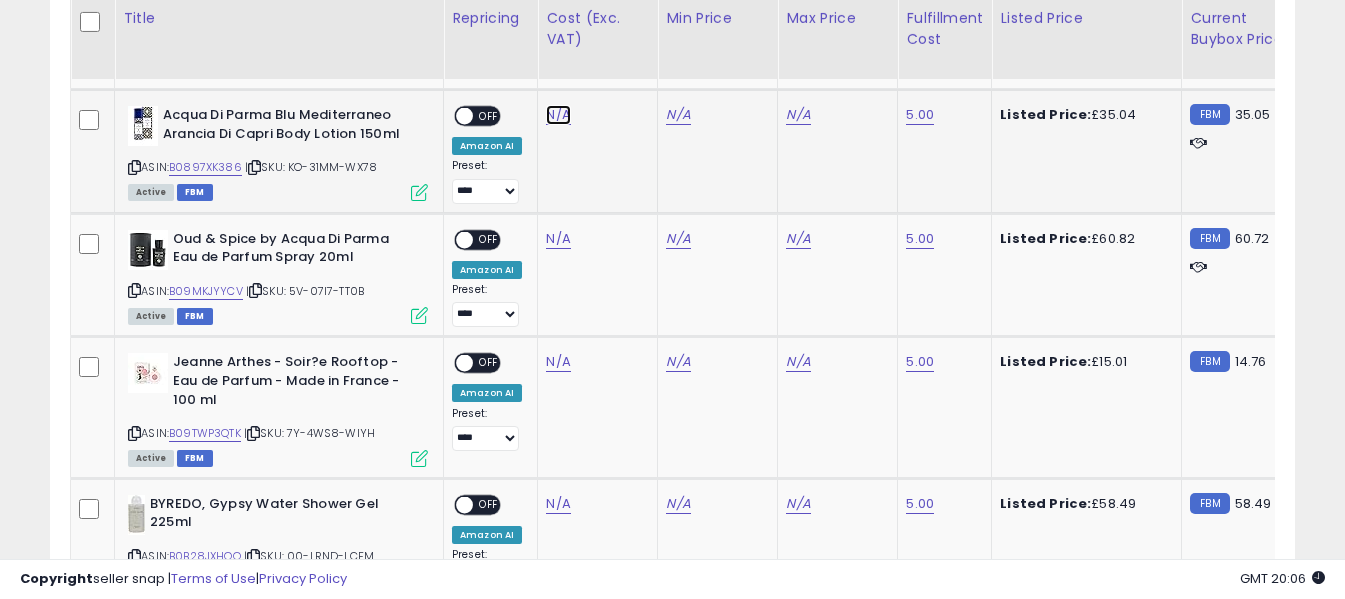 click on "N/A" at bounding box center (558, 115) 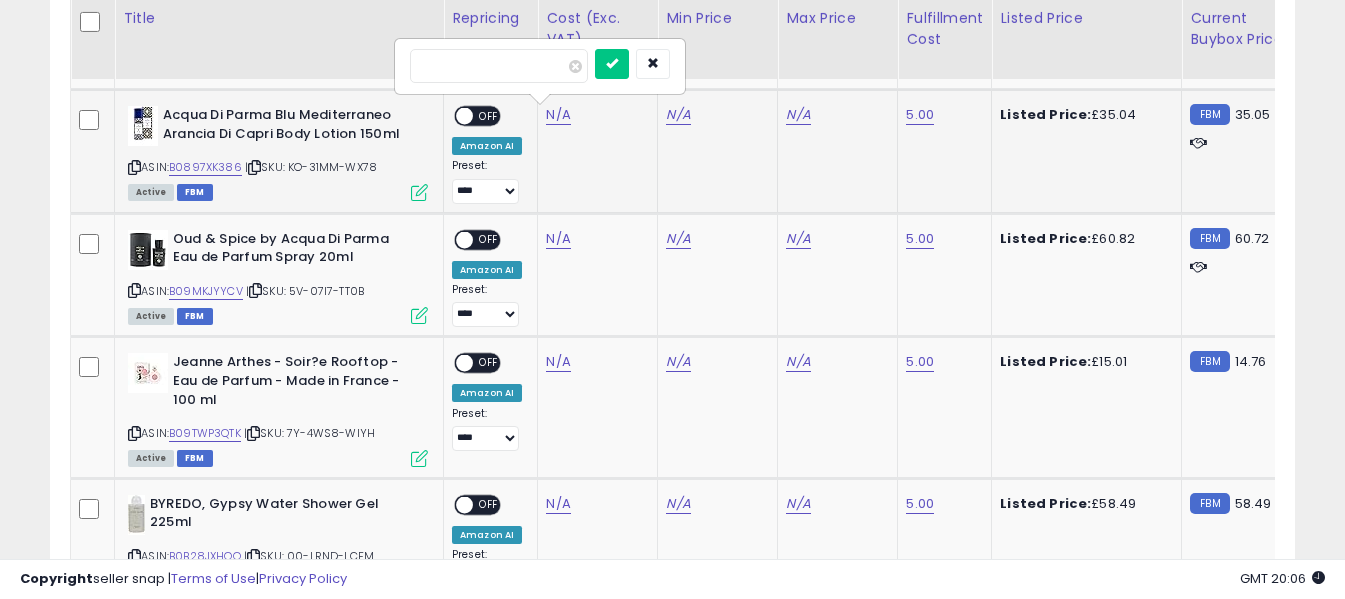 type on "*****" 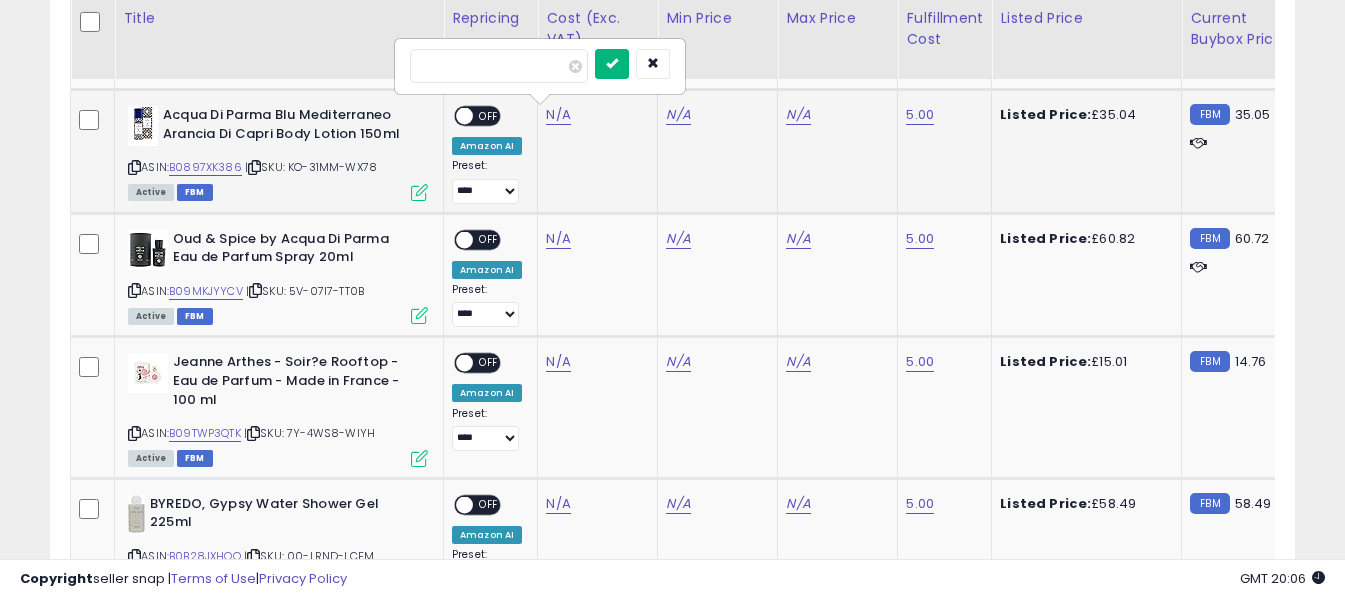click at bounding box center (612, 63) 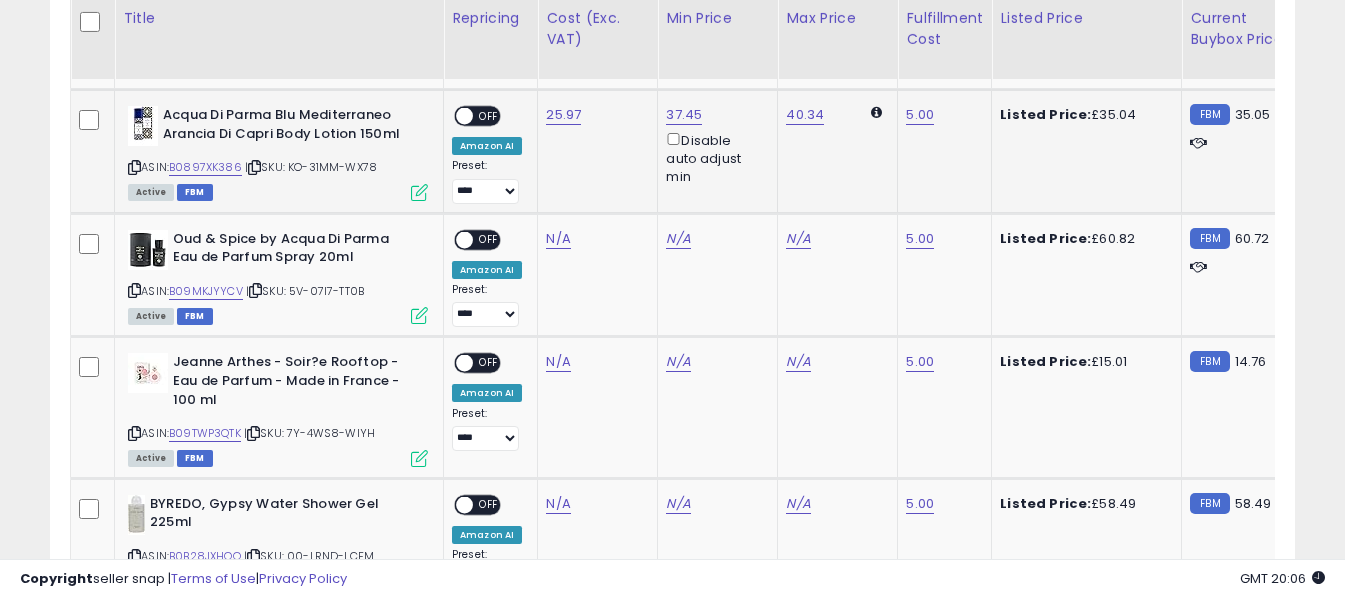 click on "OFF" at bounding box center (489, 116) 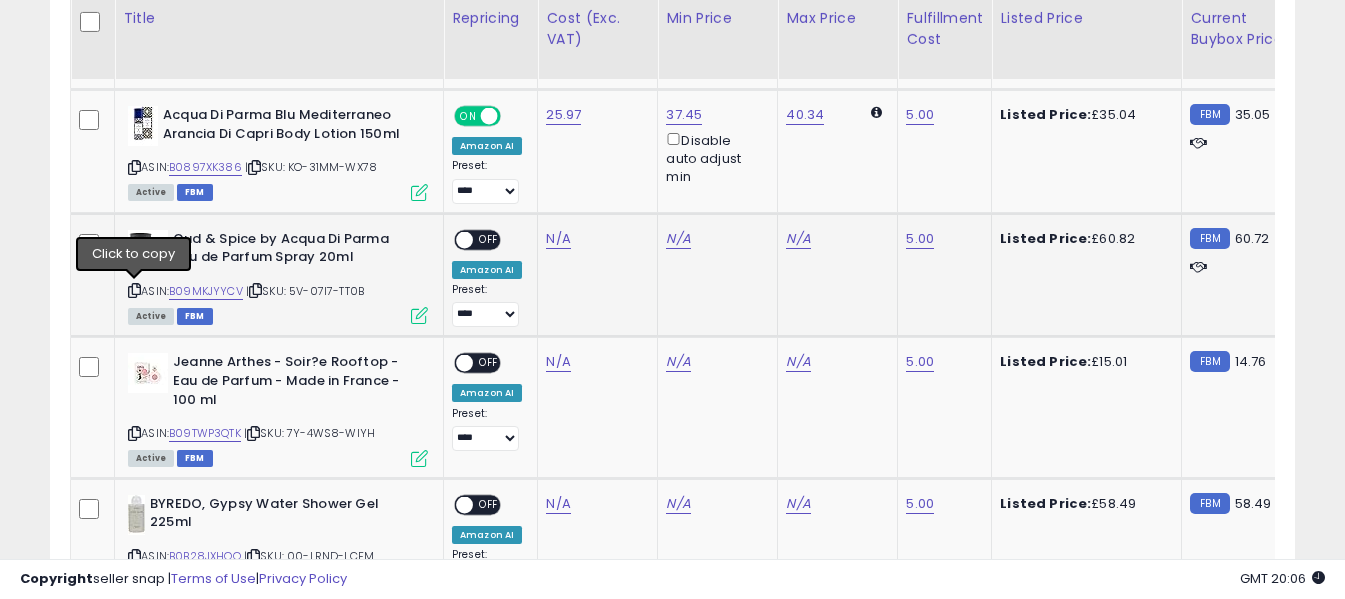 click at bounding box center [134, 290] 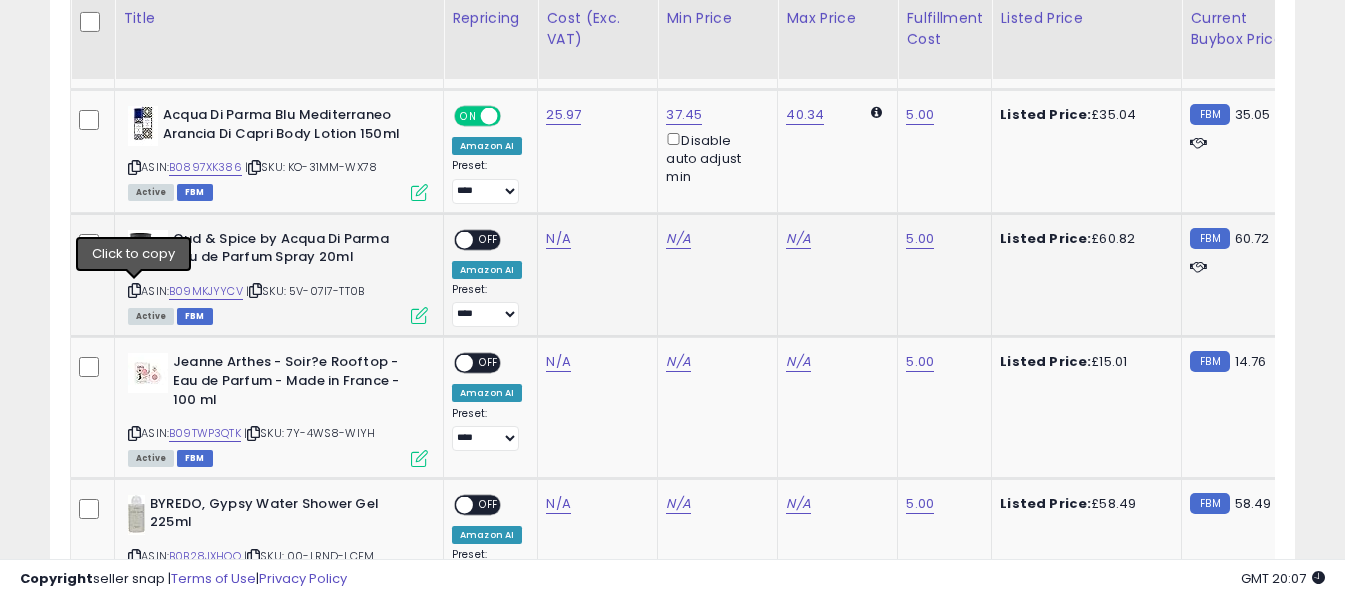 click at bounding box center [134, 290] 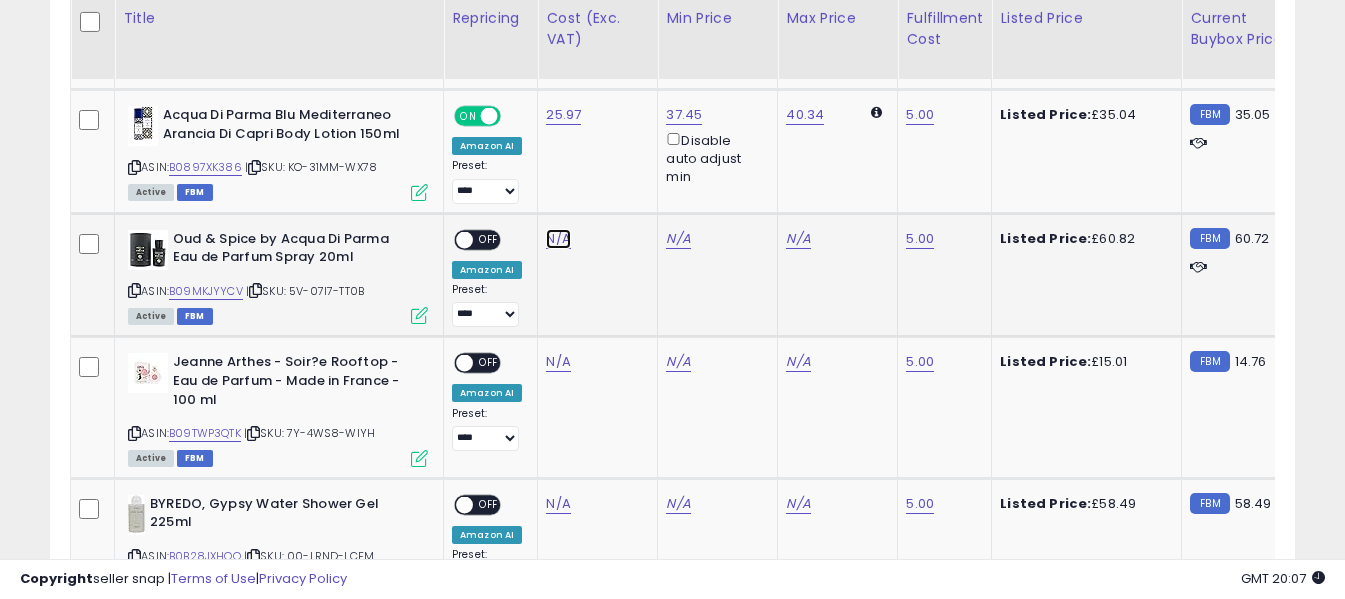 click on "N/A" at bounding box center [558, 239] 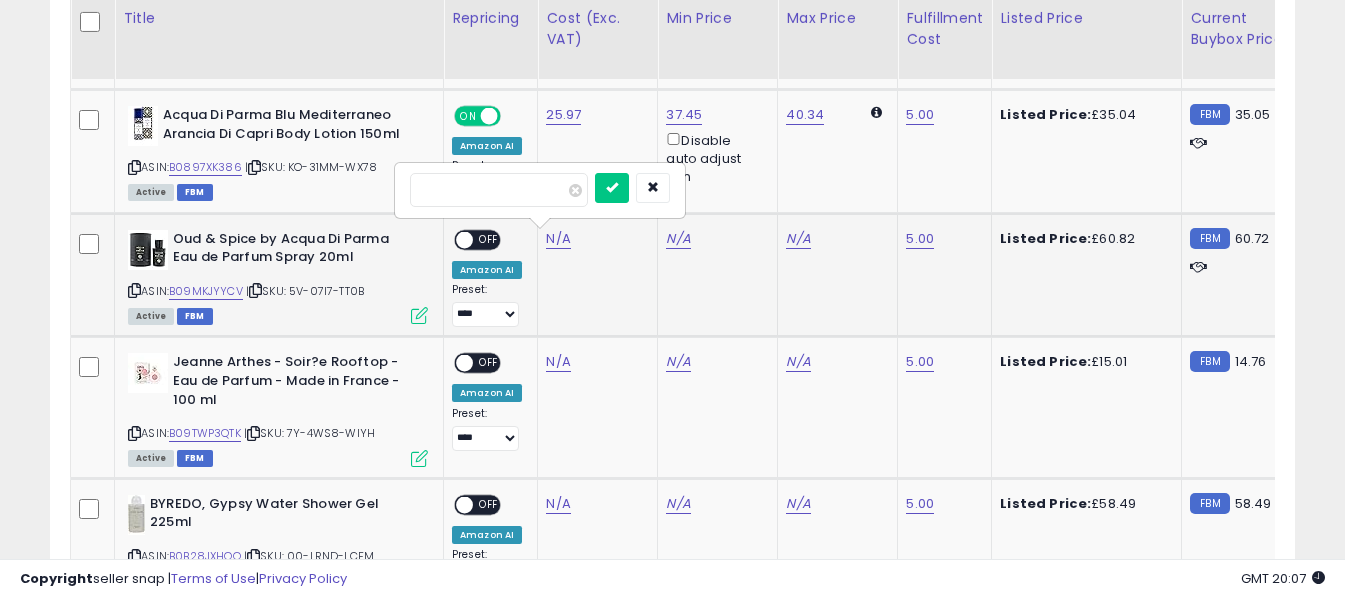 click at bounding box center [499, 190] 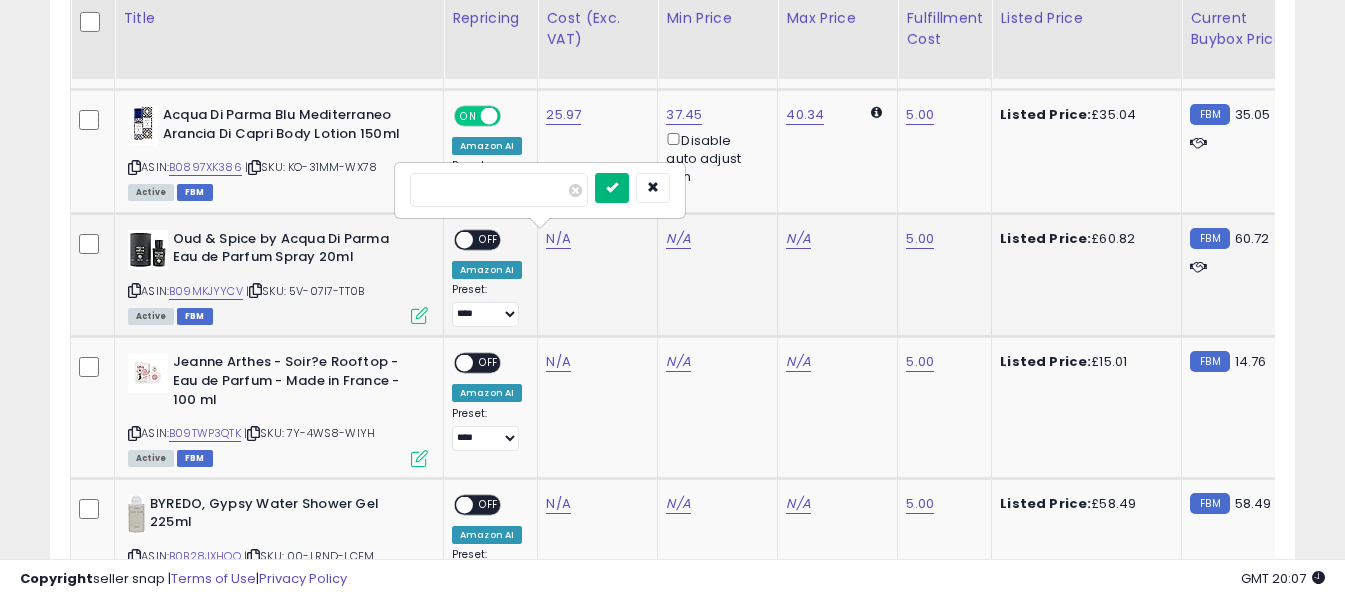 click at bounding box center [612, 188] 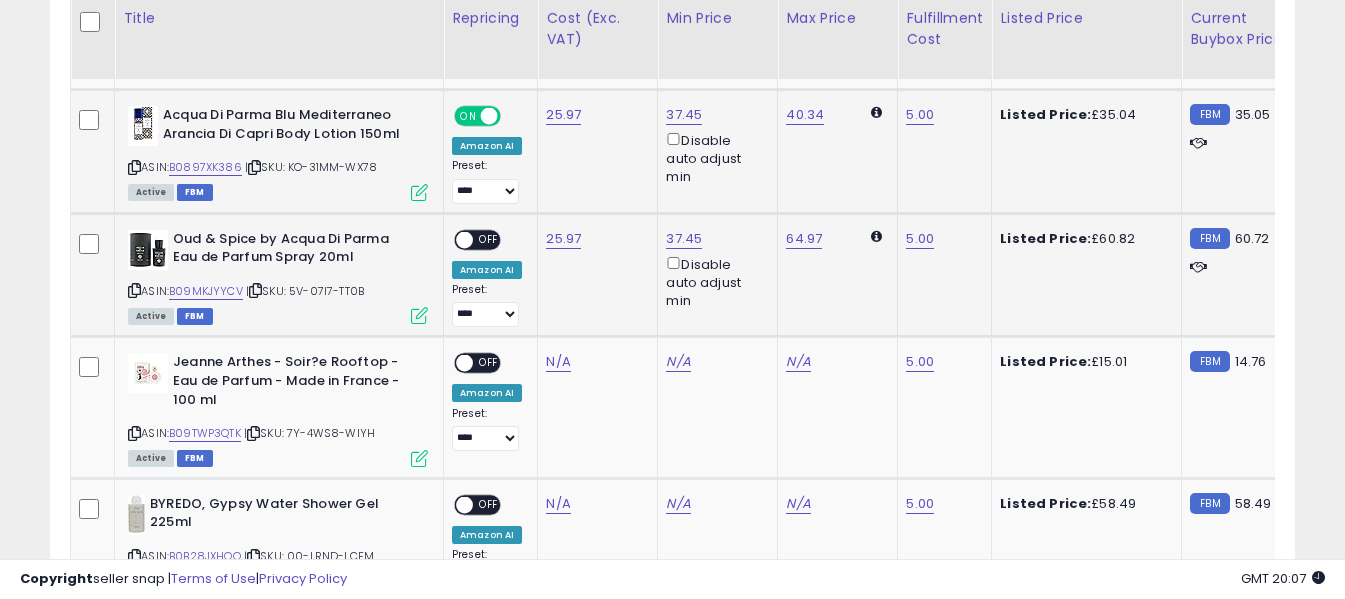 click at bounding box center (134, 167) 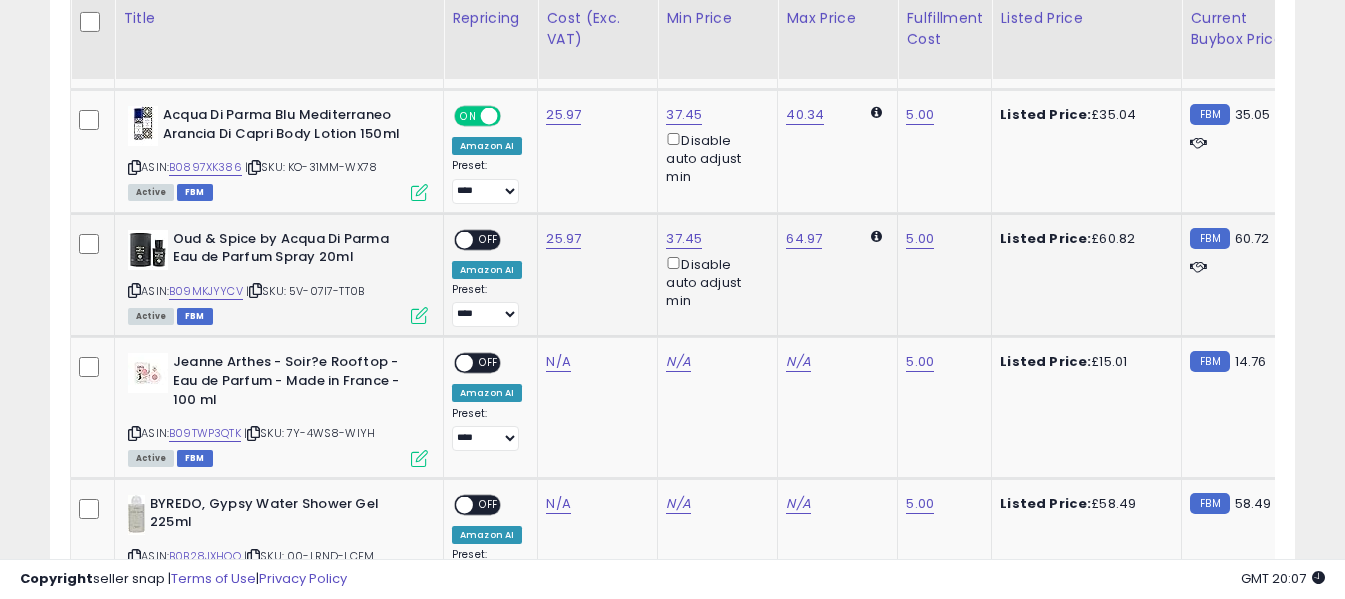 click on "OFF" at bounding box center (489, 239) 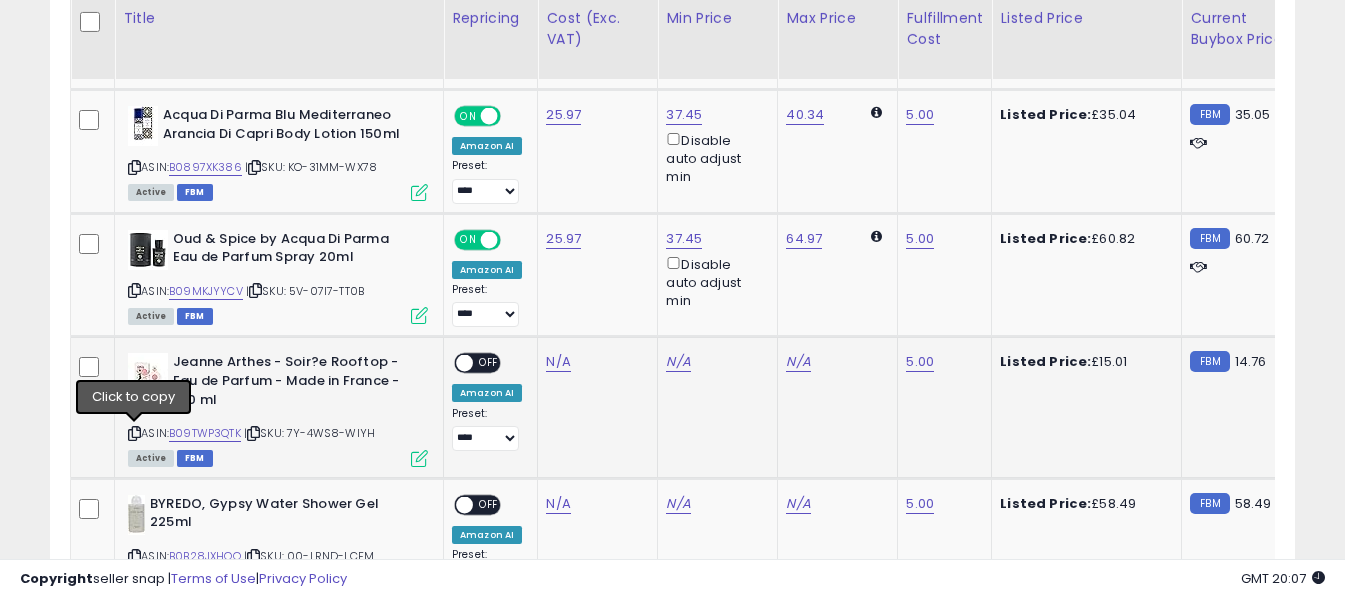 click at bounding box center (134, 433) 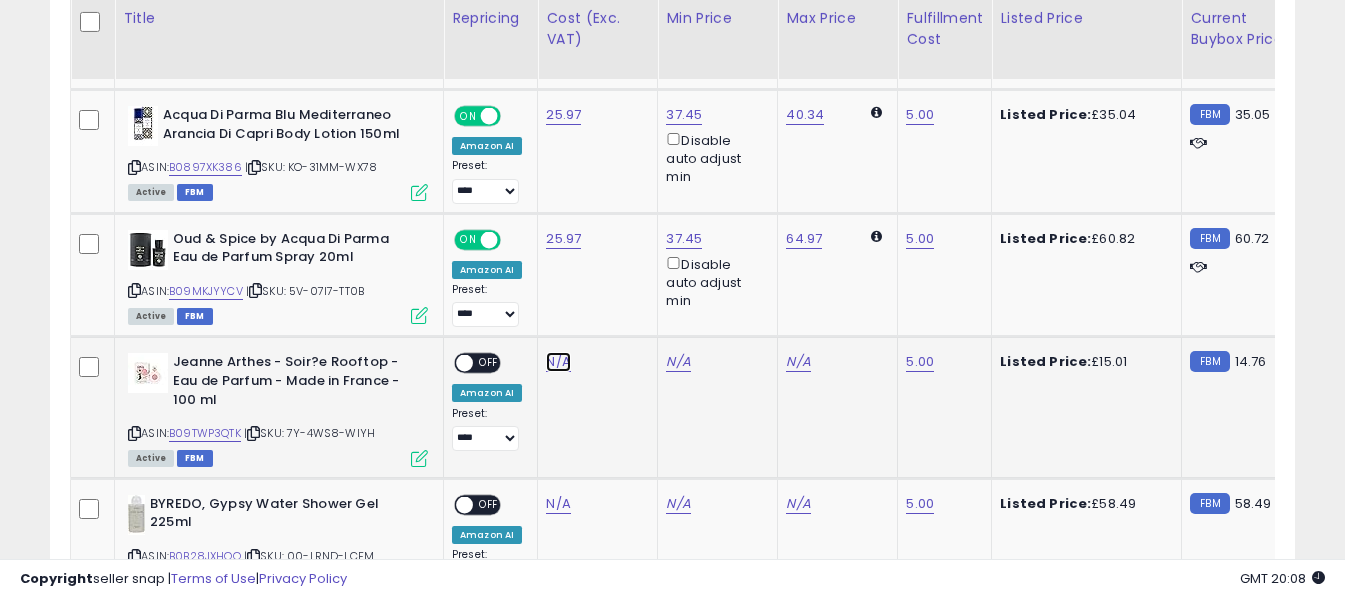 click on "N/A" at bounding box center (558, 362) 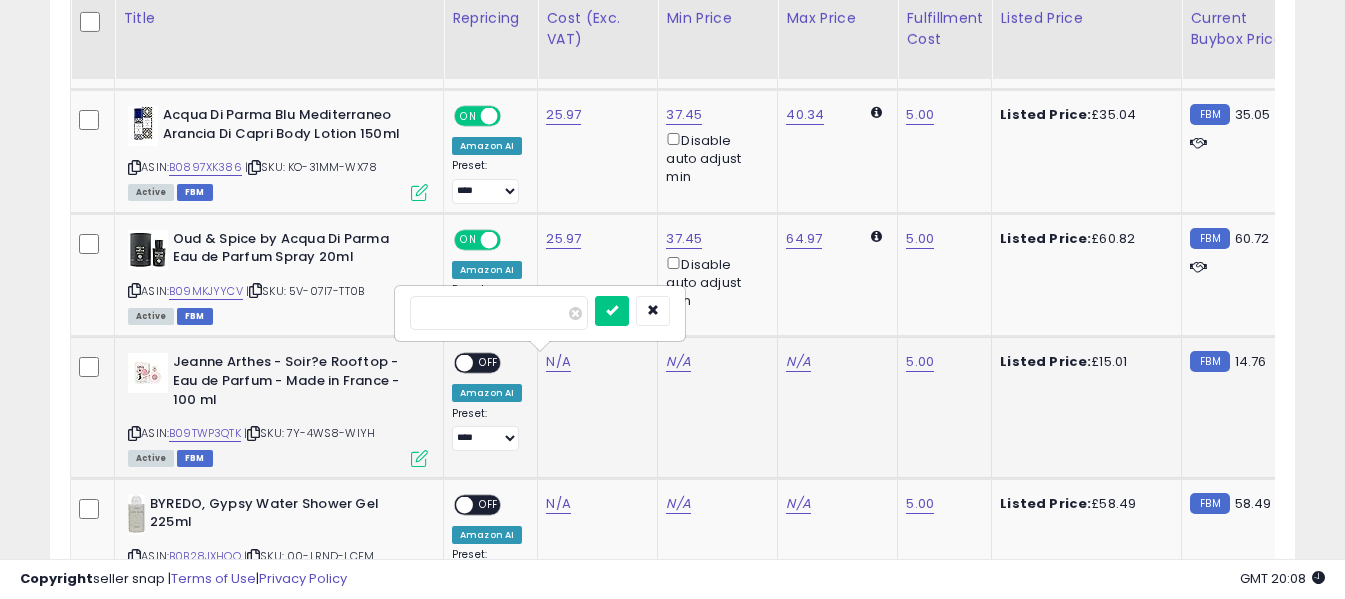 click at bounding box center (499, 313) 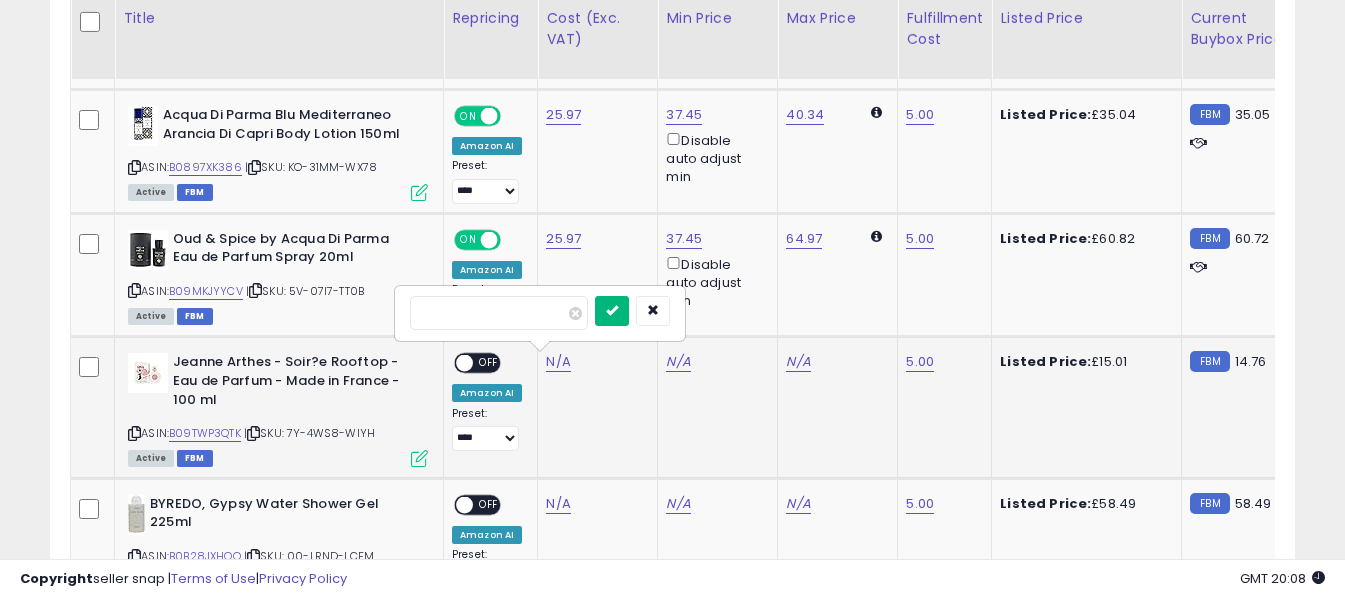 type on "****" 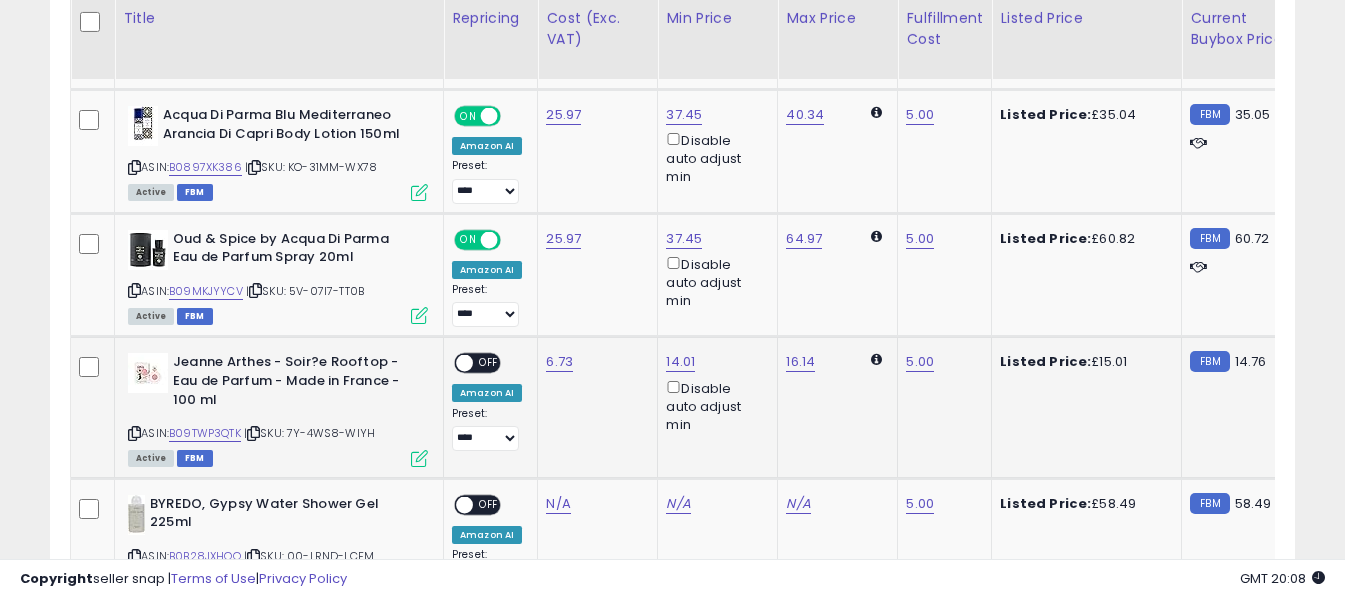 click on "OFF" at bounding box center [489, 363] 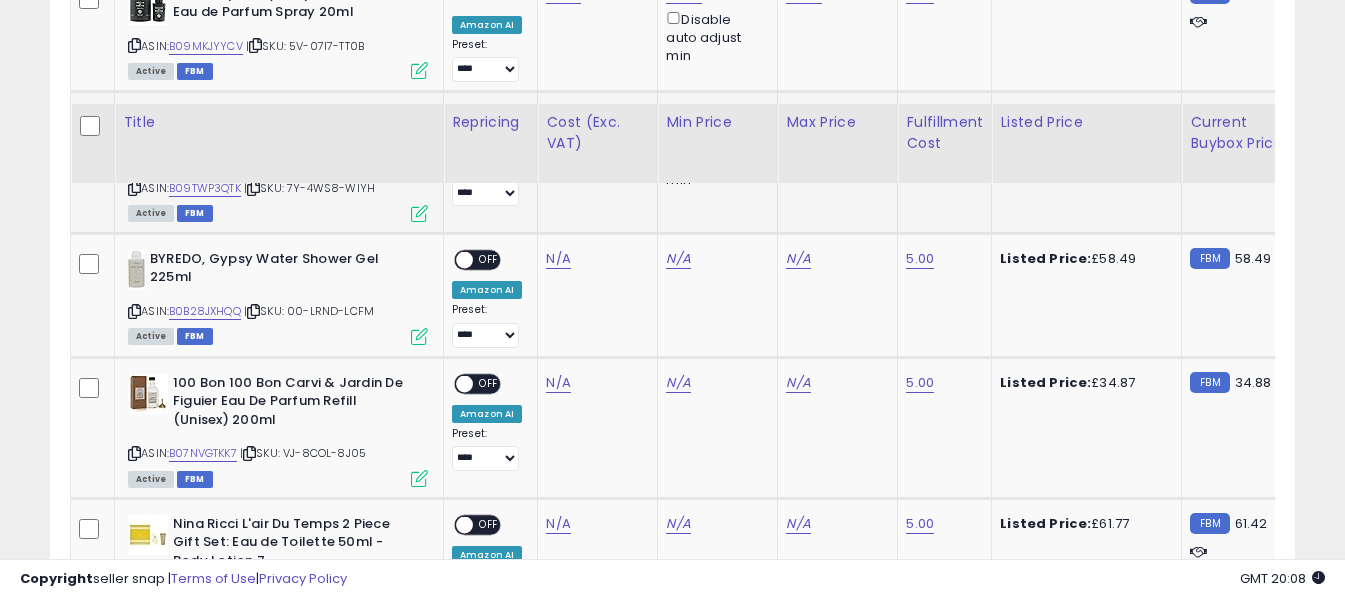 scroll, scrollTop: 1798, scrollLeft: 0, axis: vertical 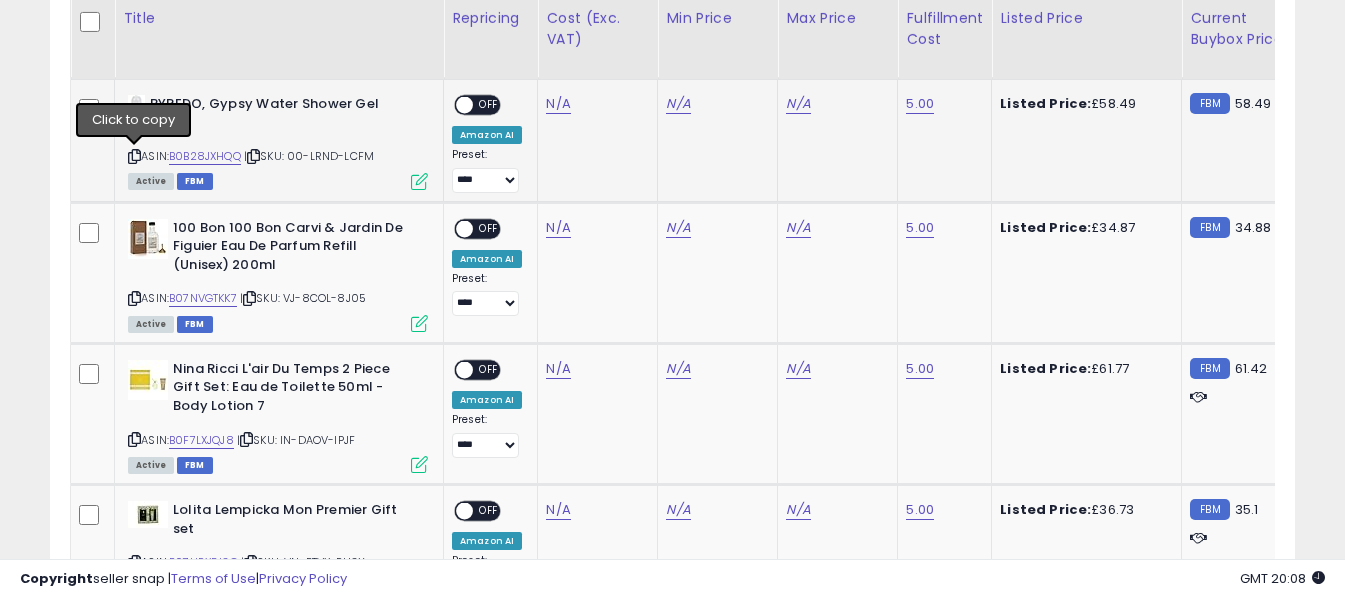click at bounding box center (134, 156) 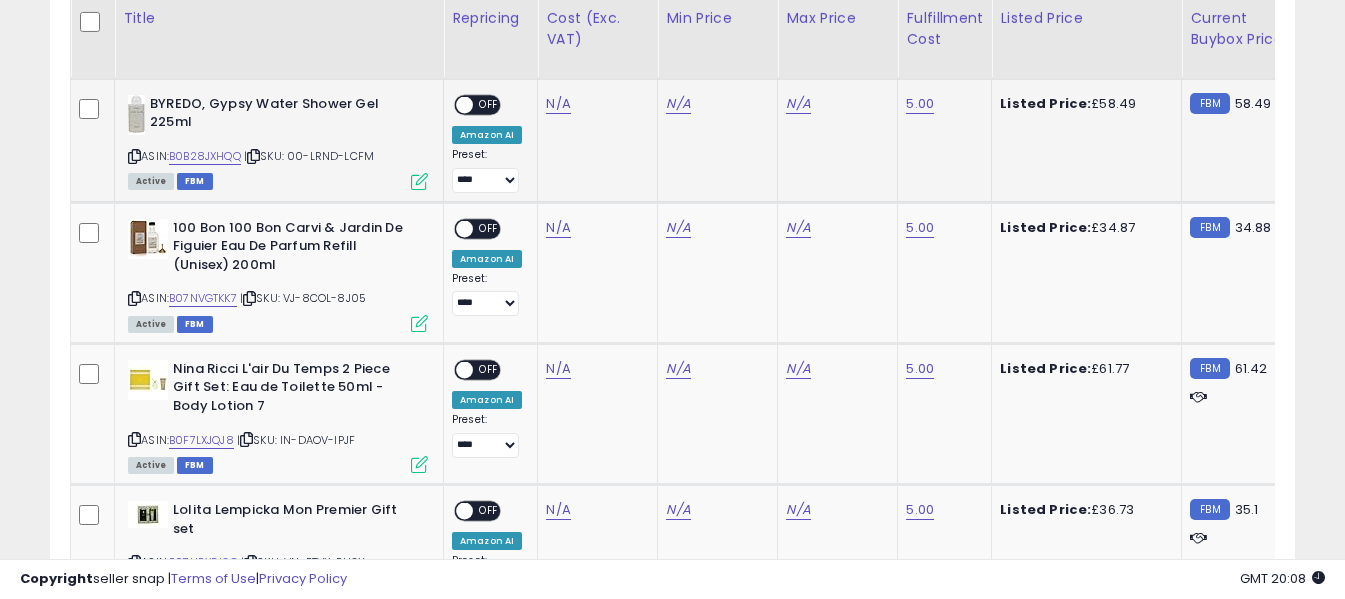 click at bounding box center (134, 156) 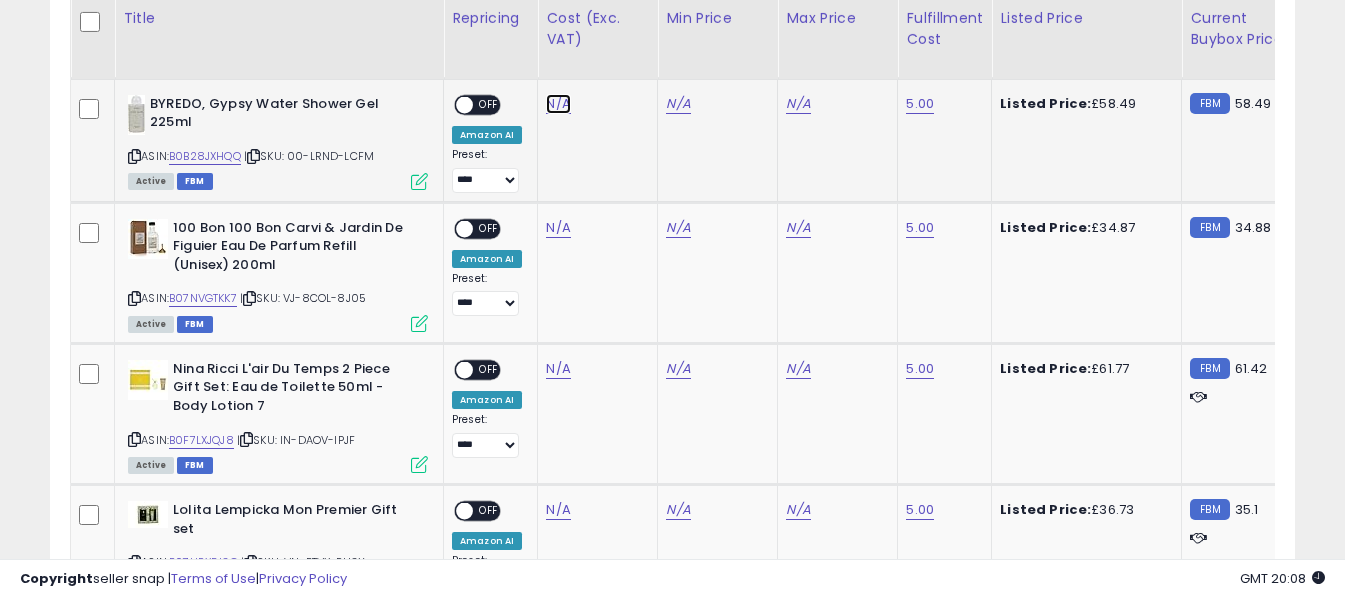 click on "N/A" at bounding box center [558, 104] 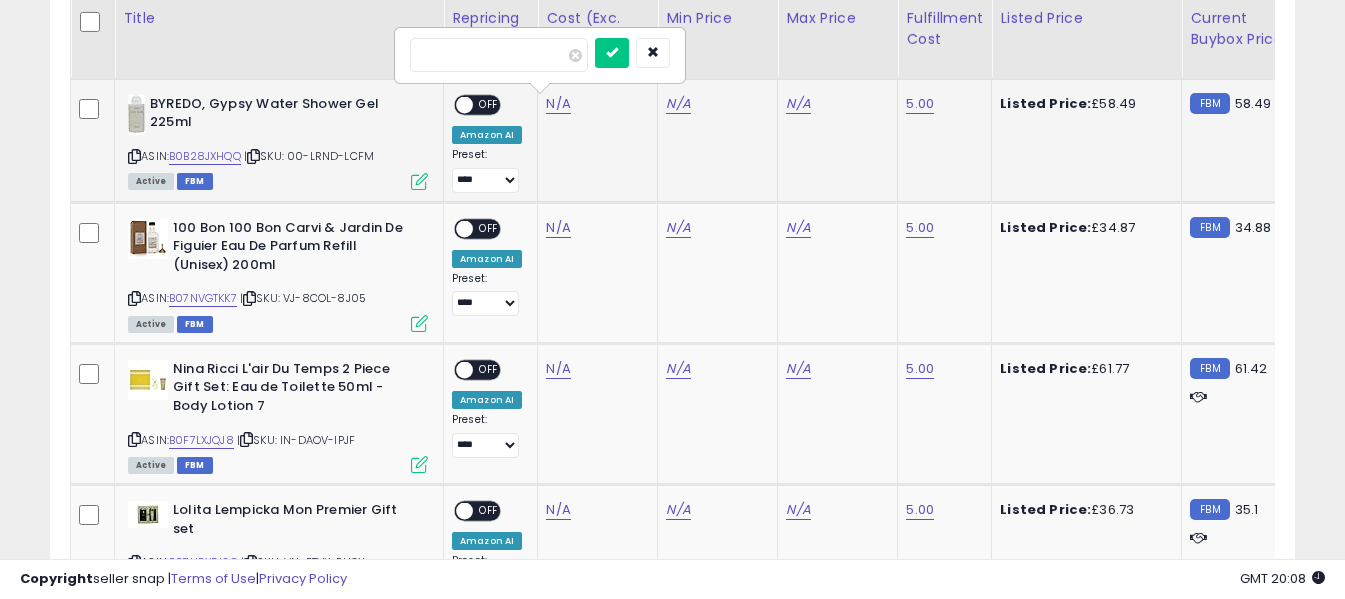 click at bounding box center [499, 55] 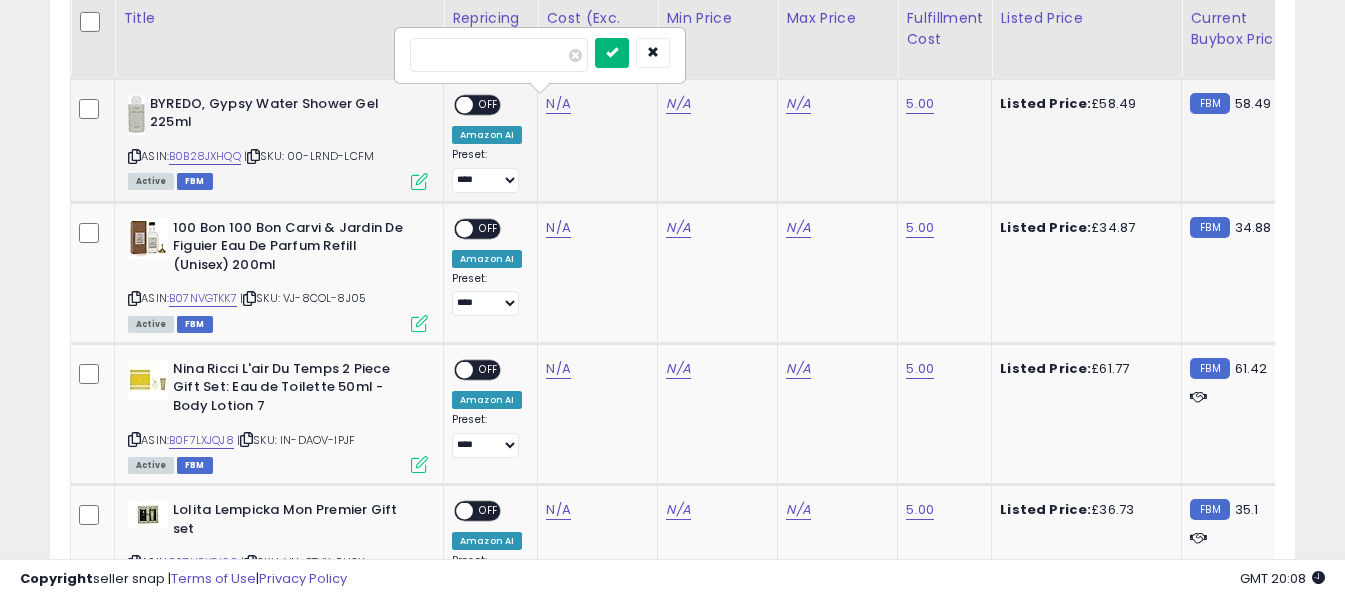 click at bounding box center [612, 53] 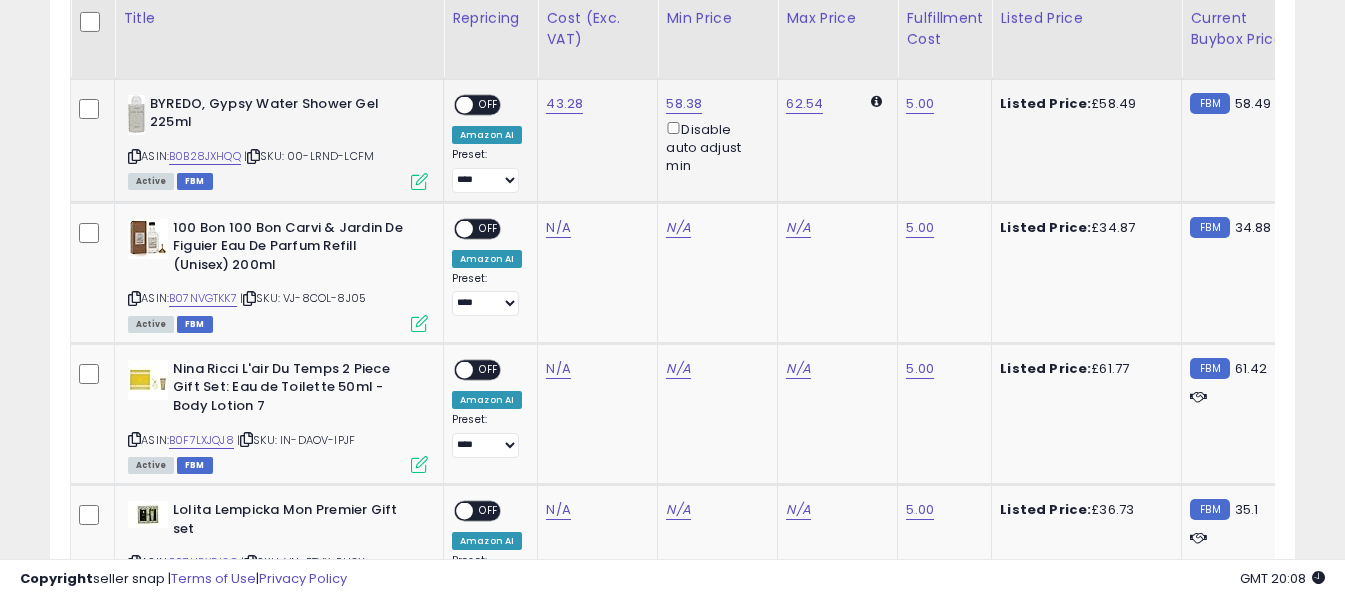 click on "OFF" at bounding box center (489, 104) 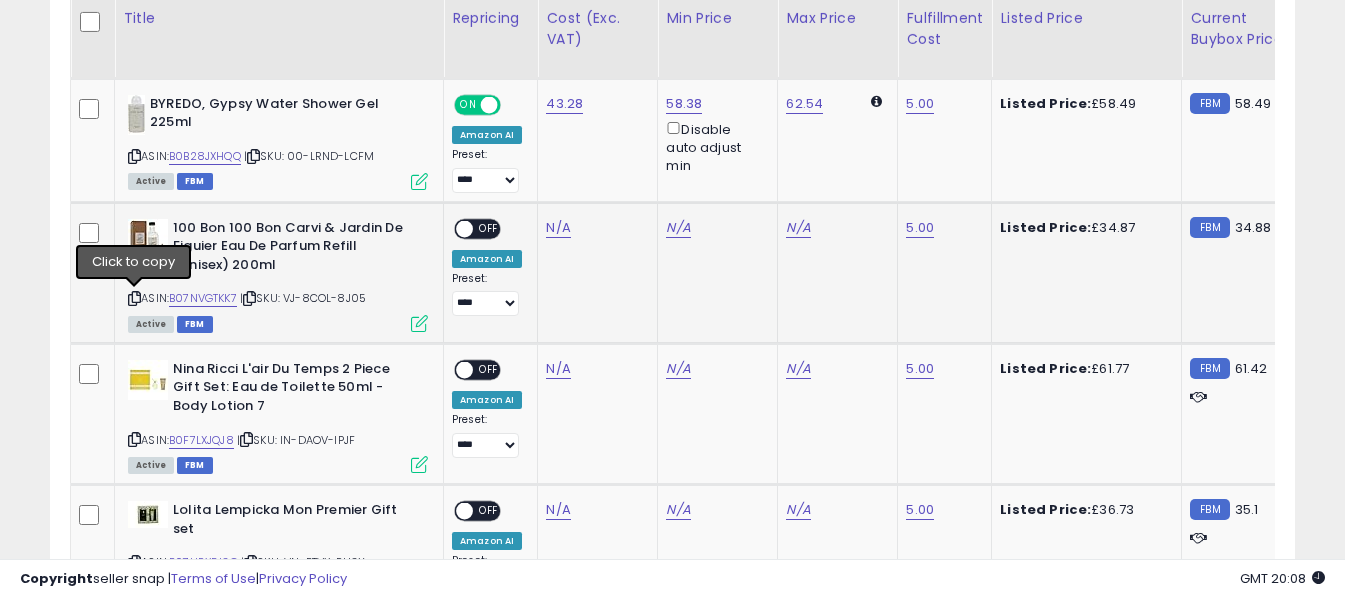 click at bounding box center [134, 298] 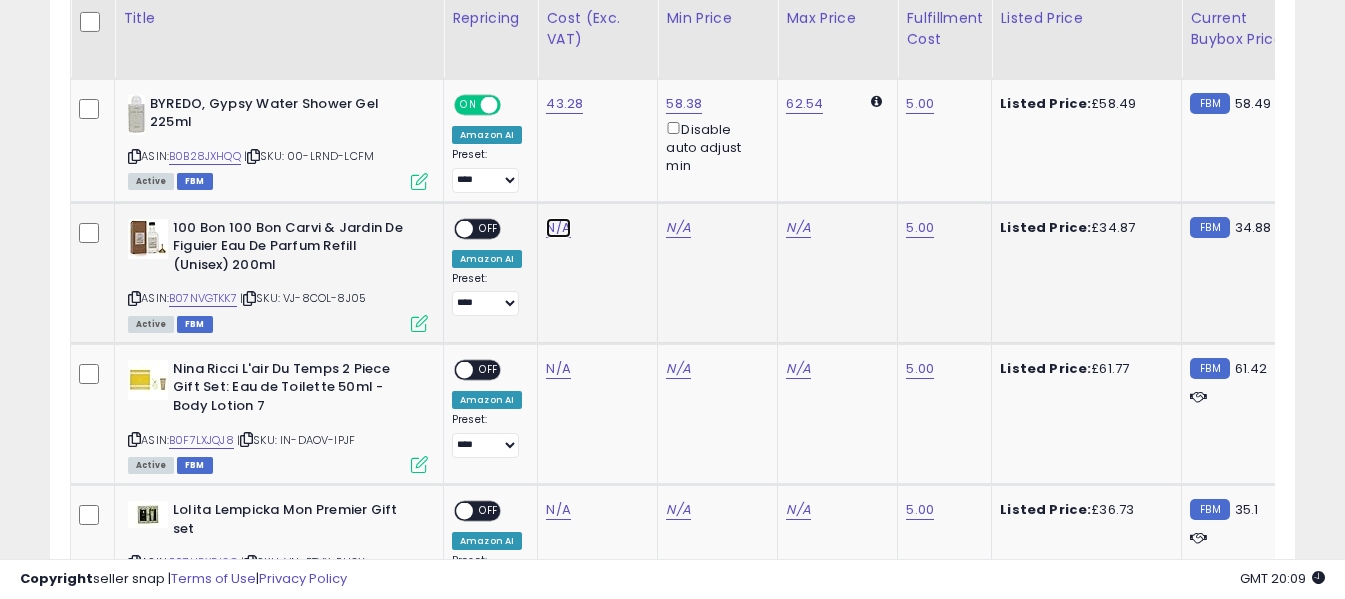 click on "N/A" at bounding box center (558, 228) 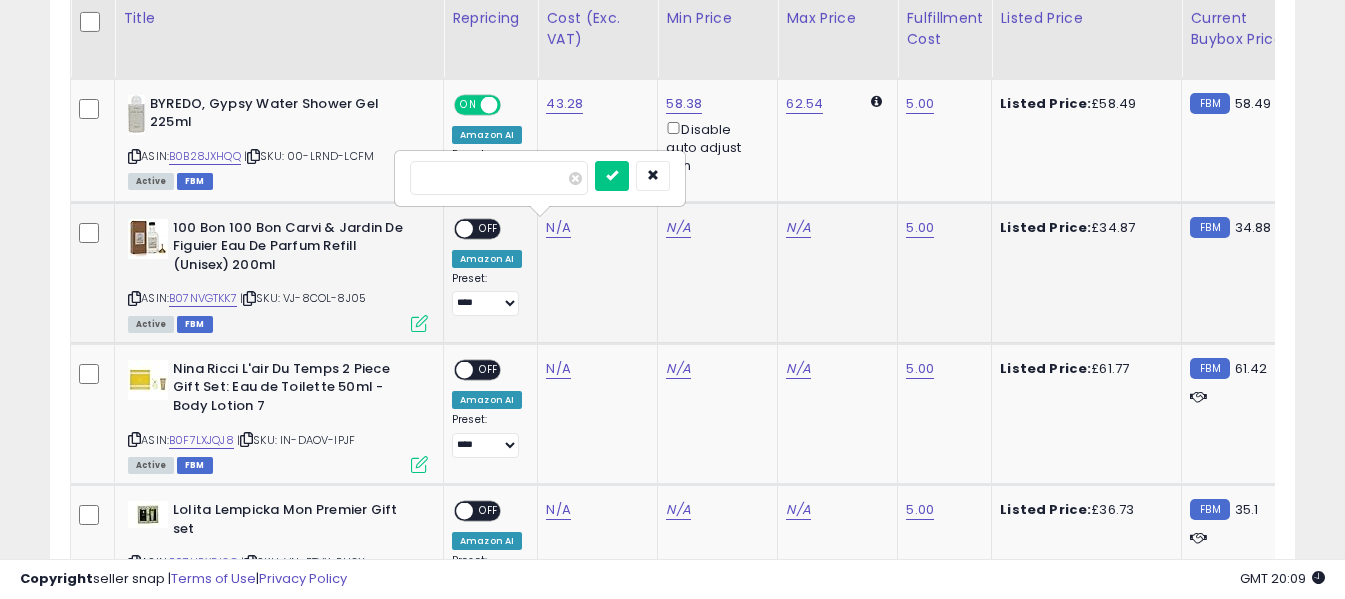 click at bounding box center [499, 178] 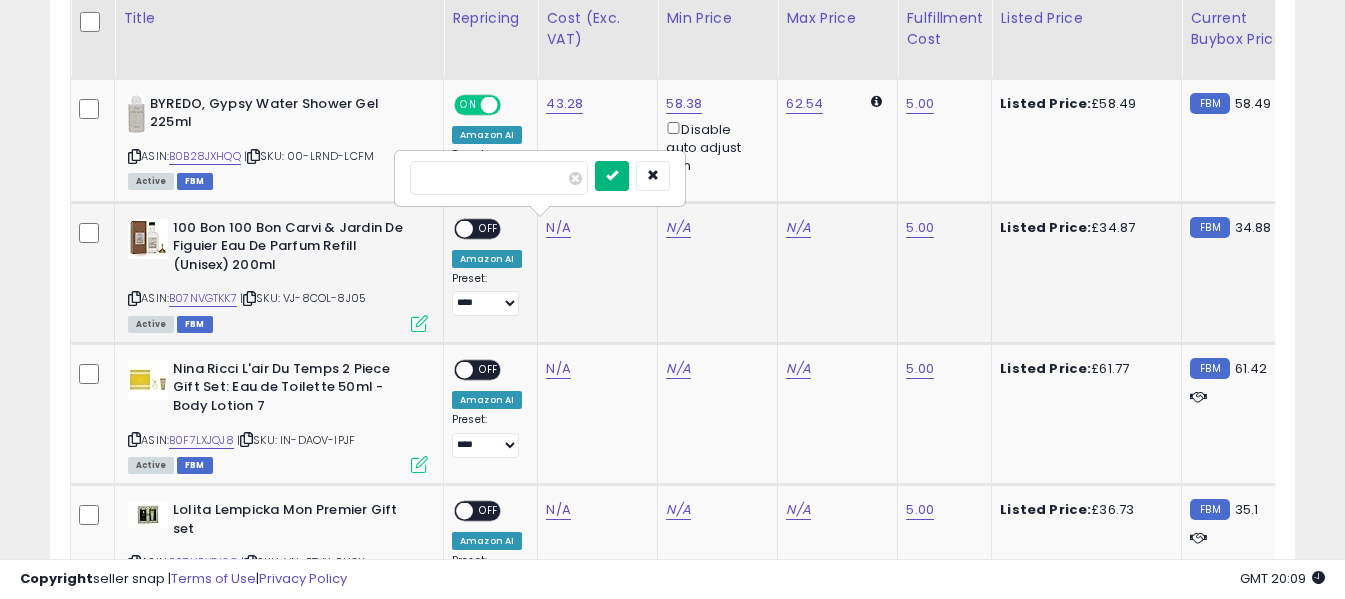 click at bounding box center (612, 175) 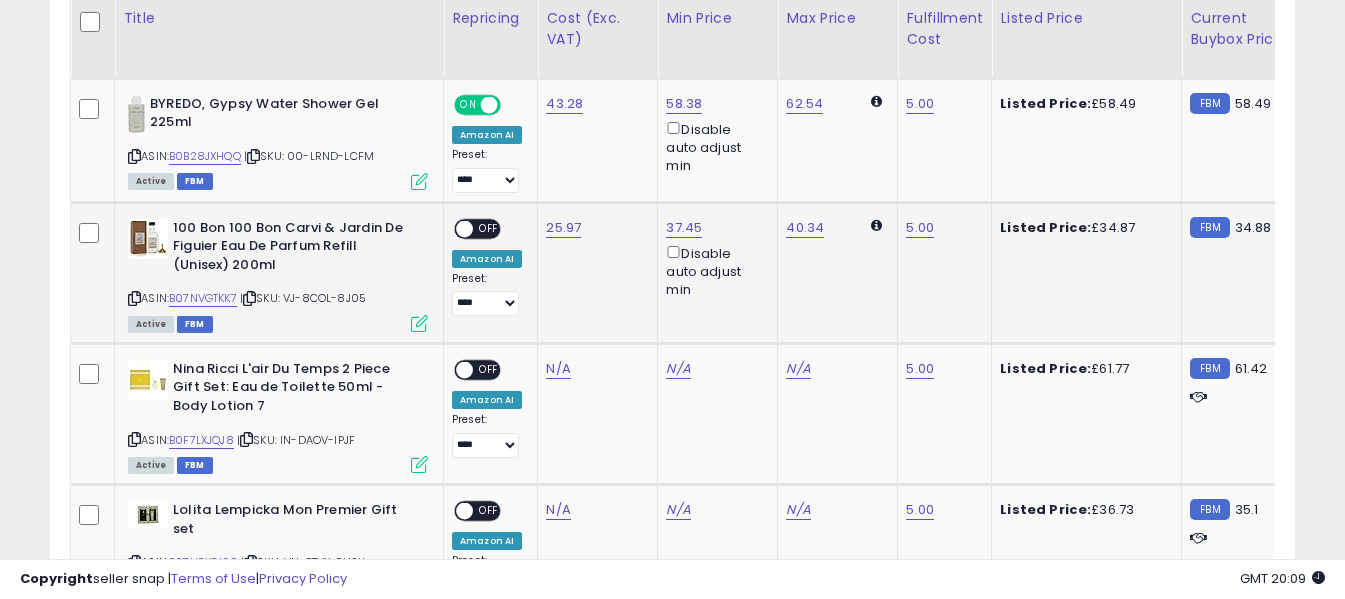 click on "OFF" at bounding box center [489, 228] 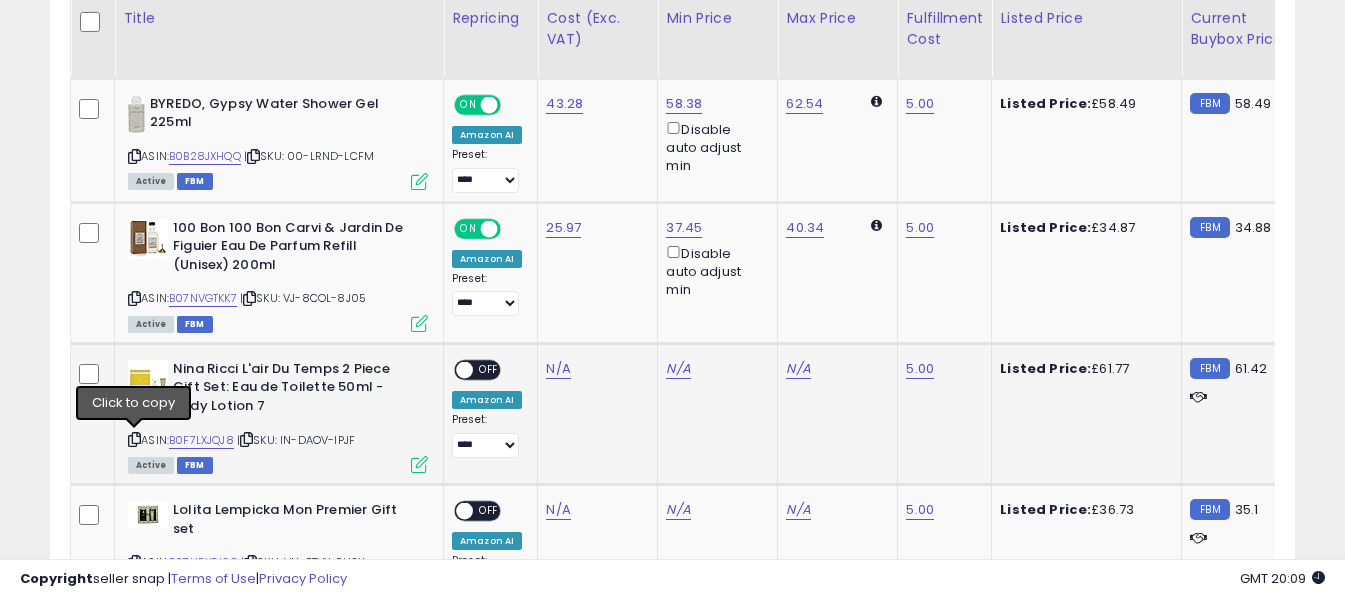 click at bounding box center (134, 439) 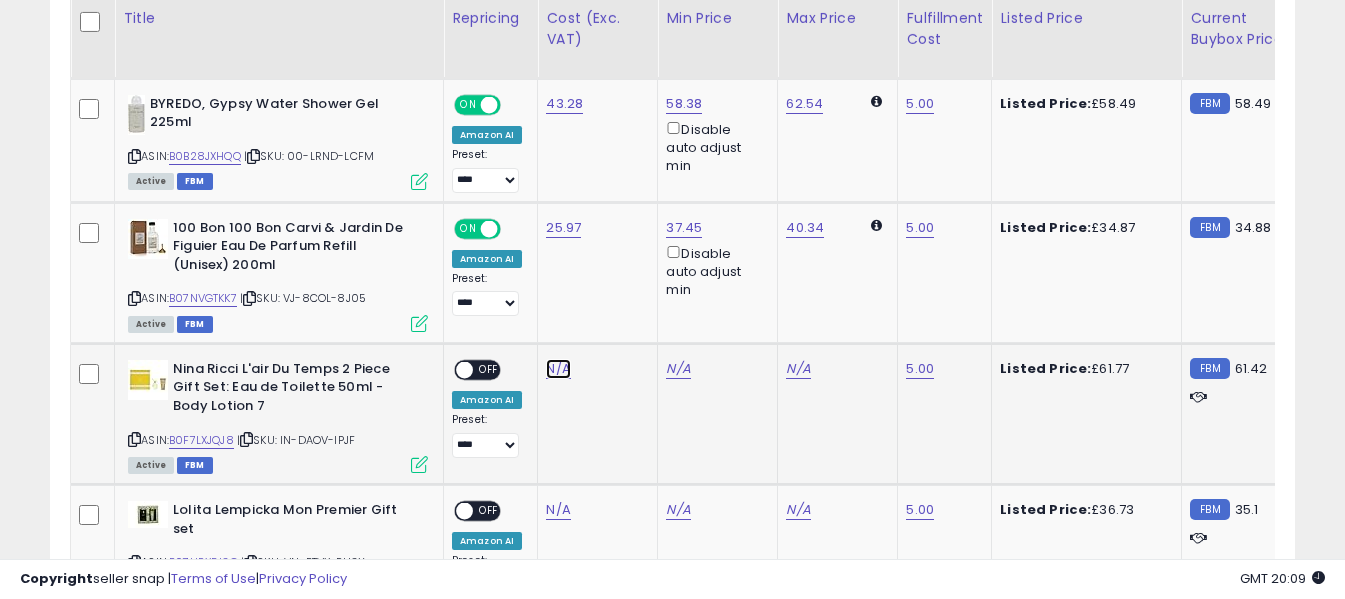 click on "N/A" at bounding box center (558, 369) 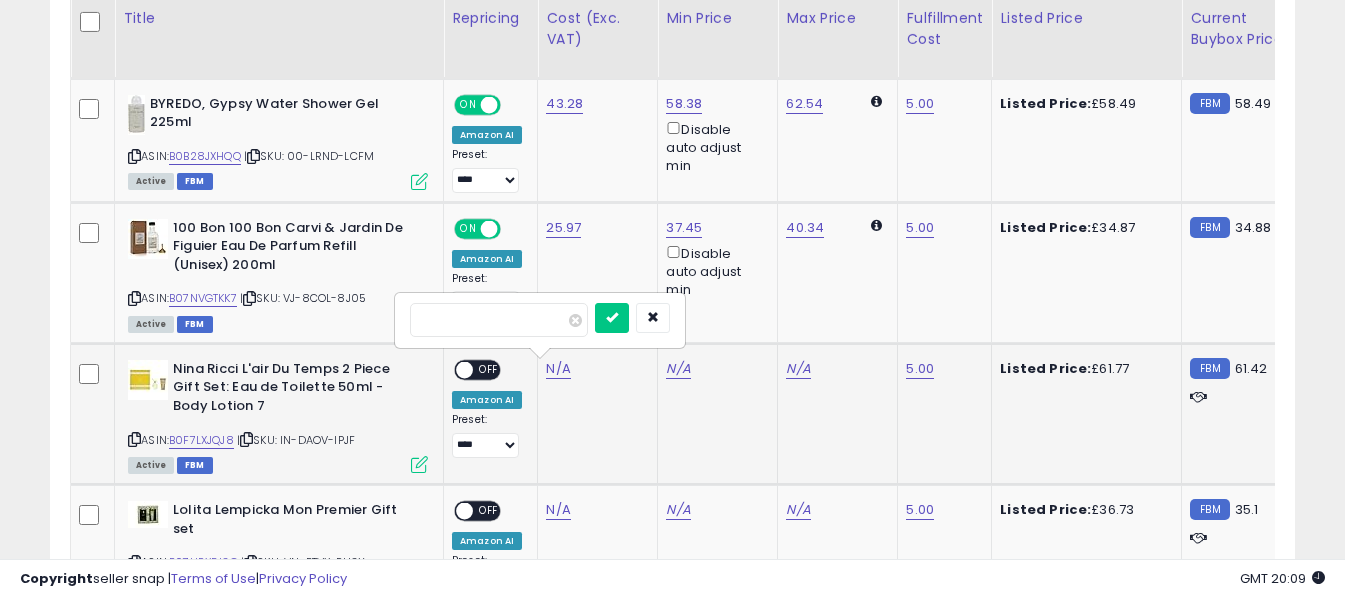 click at bounding box center (499, 320) 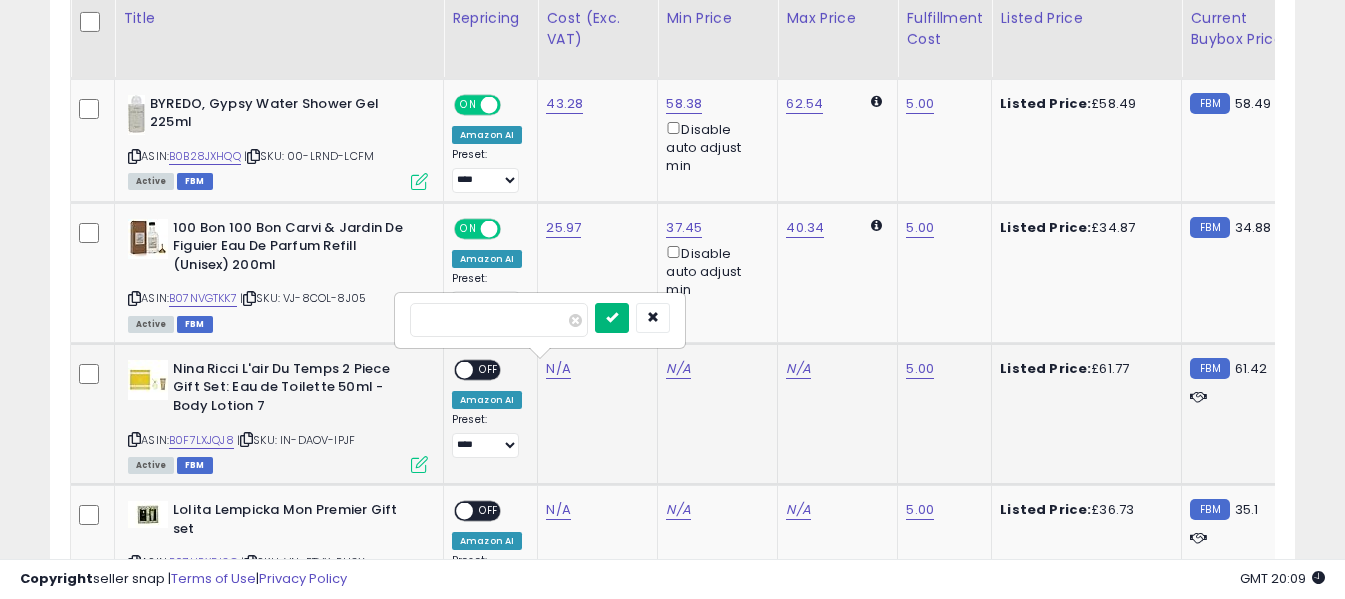 click at bounding box center (612, 317) 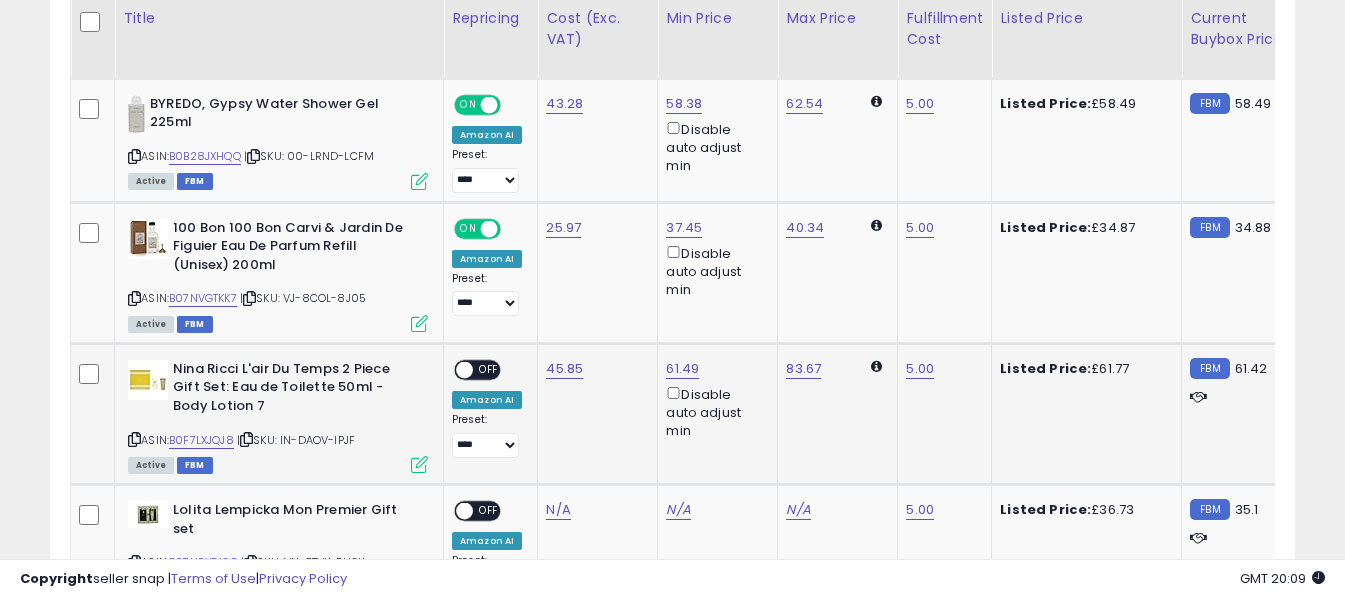 click on "OFF" at bounding box center (489, 369) 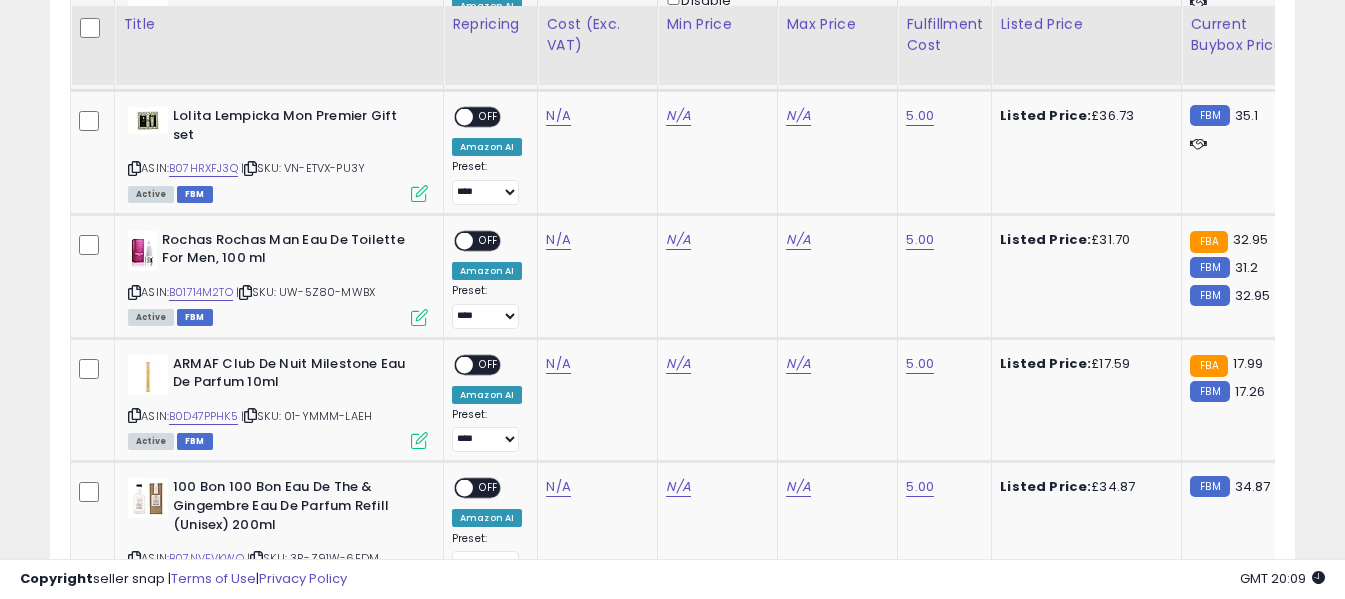 scroll, scrollTop: 2198, scrollLeft: 0, axis: vertical 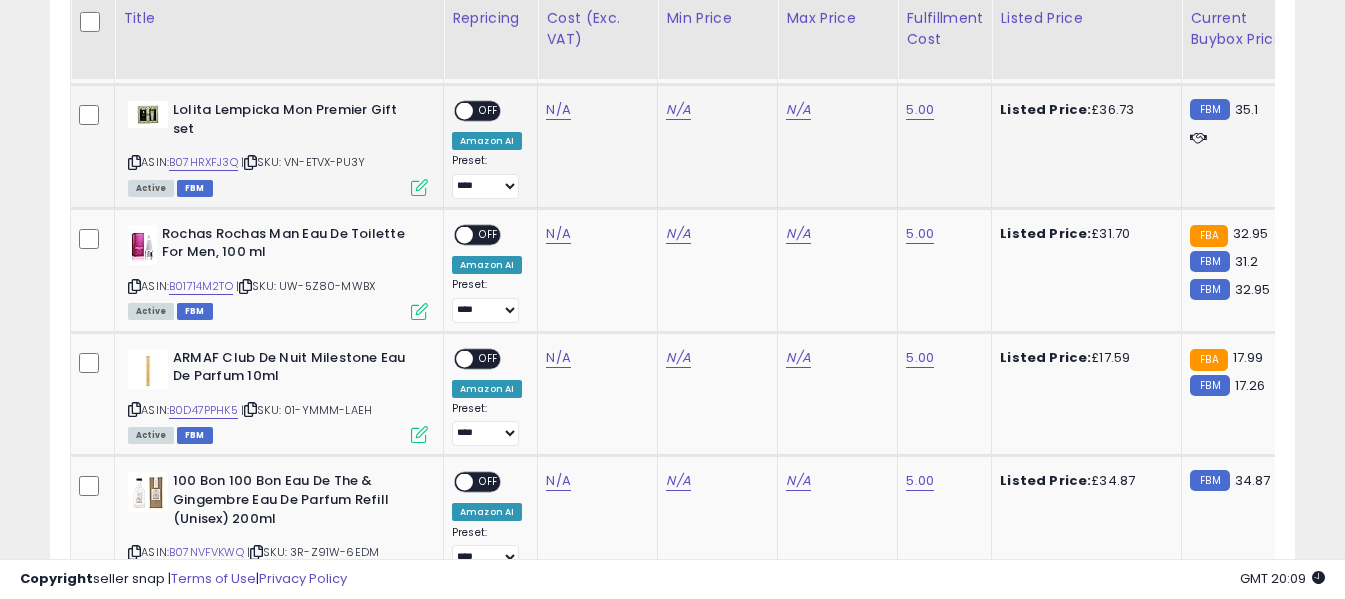 click at bounding box center (134, 162) 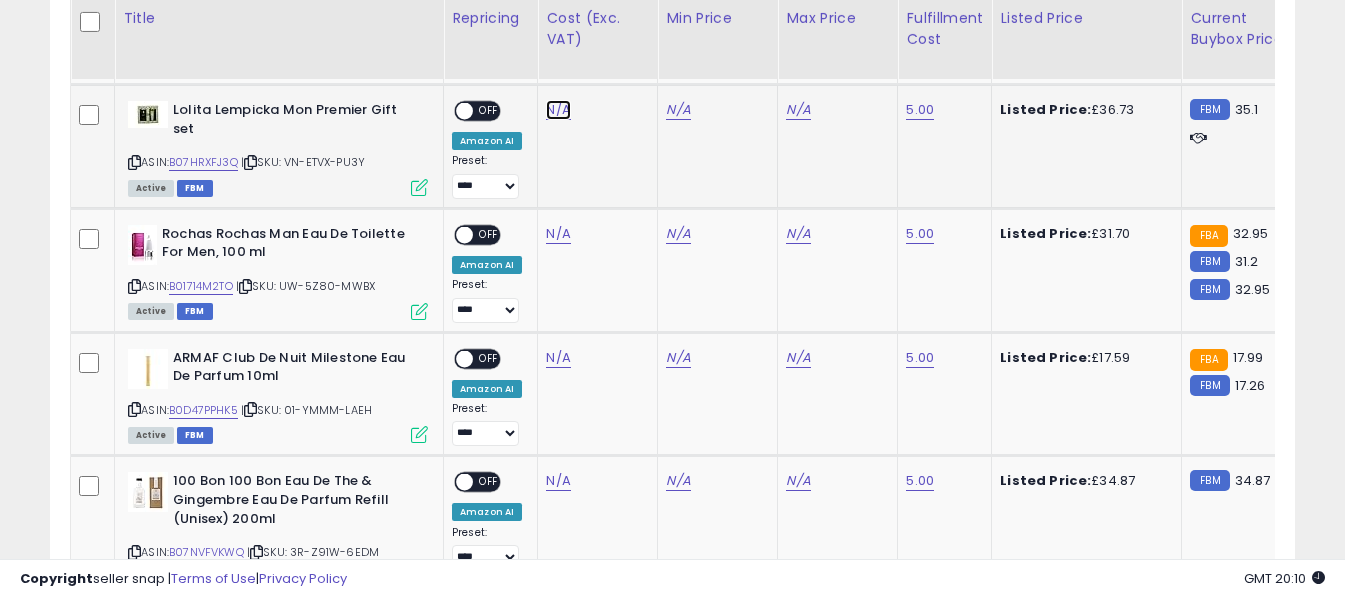 click on "N/A" at bounding box center [558, 110] 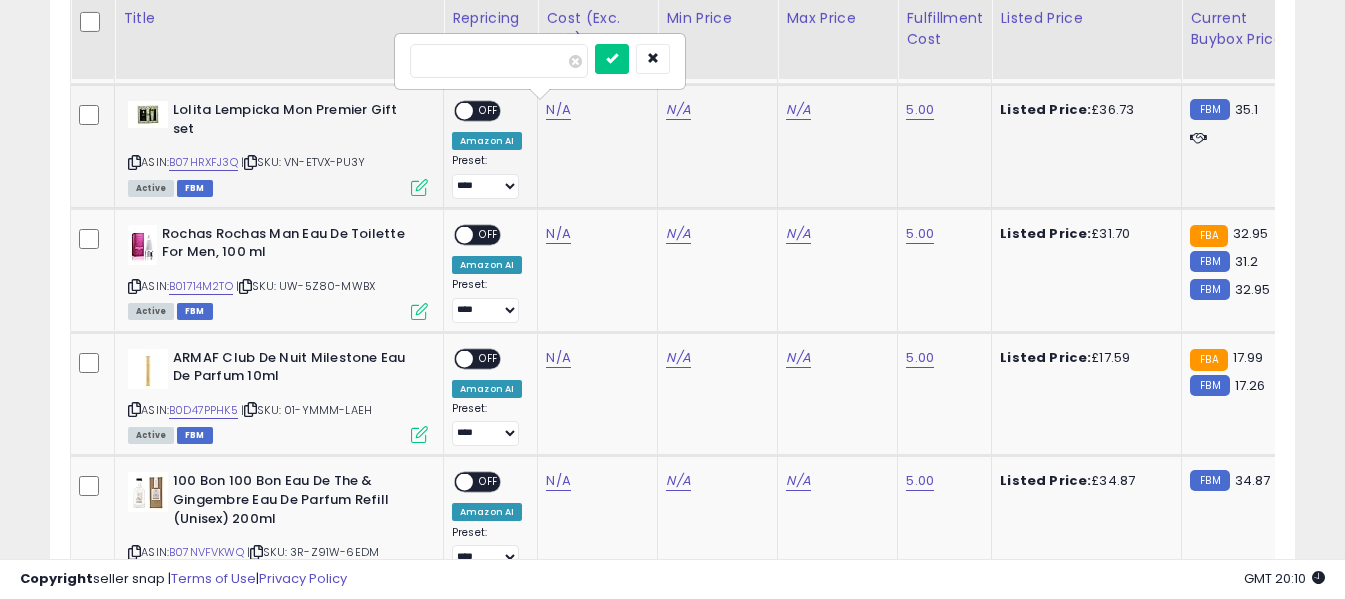 click at bounding box center [499, 61] 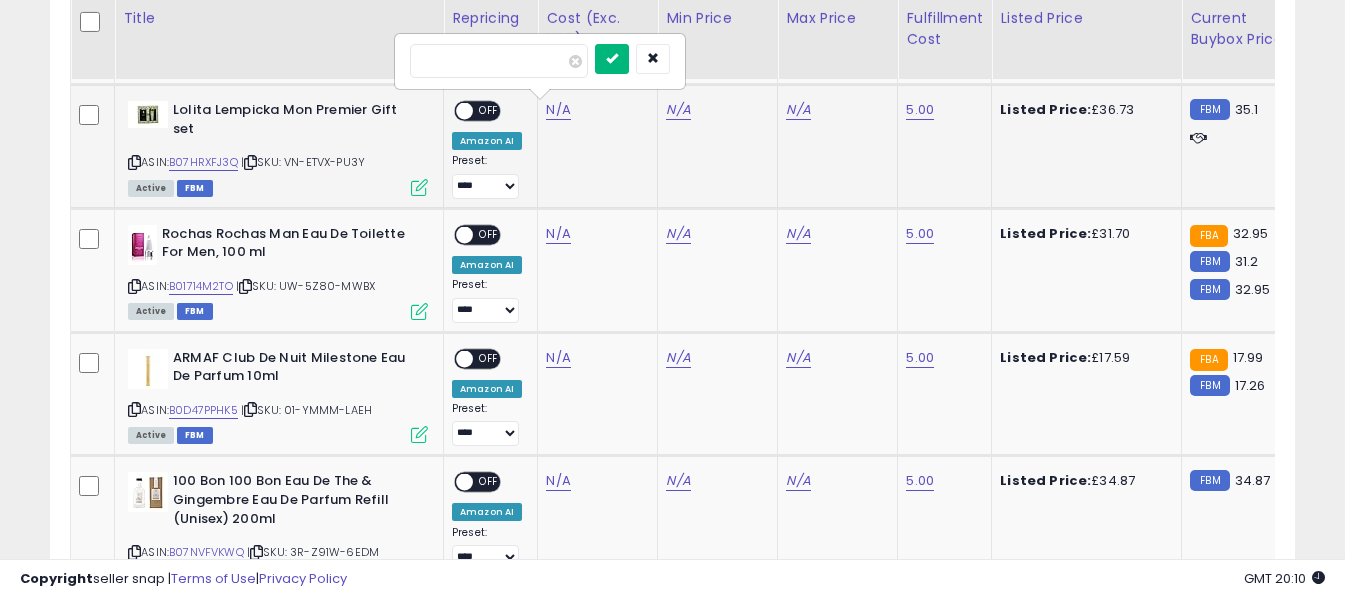 click at bounding box center (612, 58) 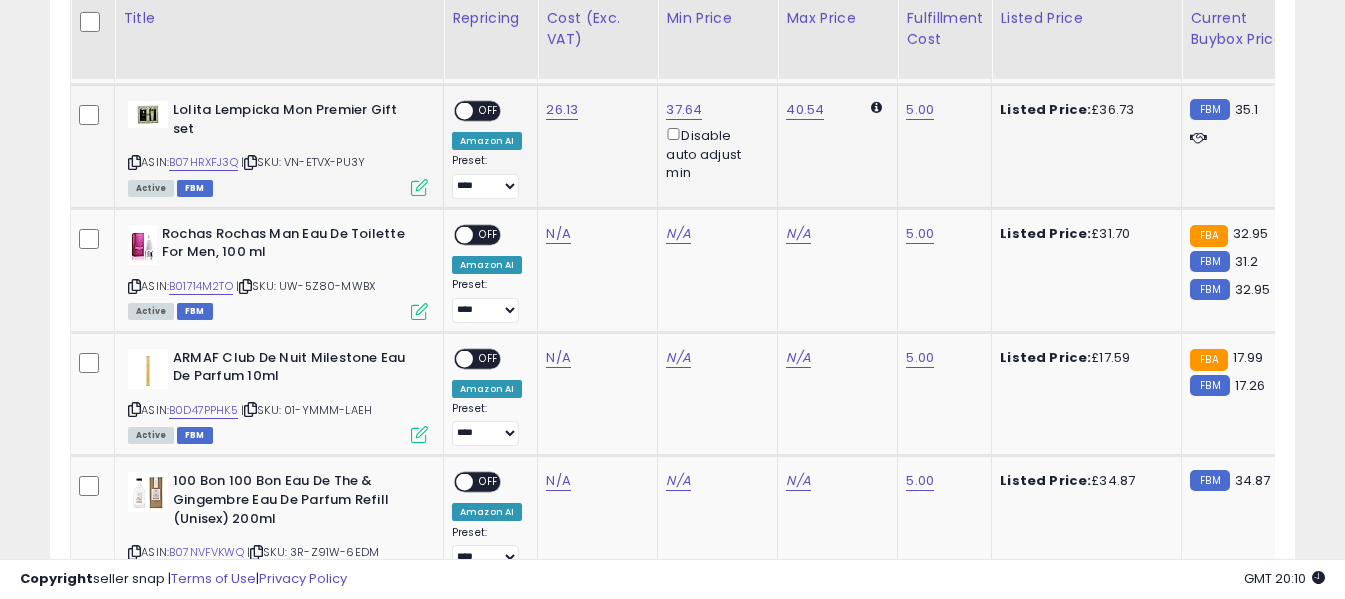 click on "OFF" at bounding box center [489, 111] 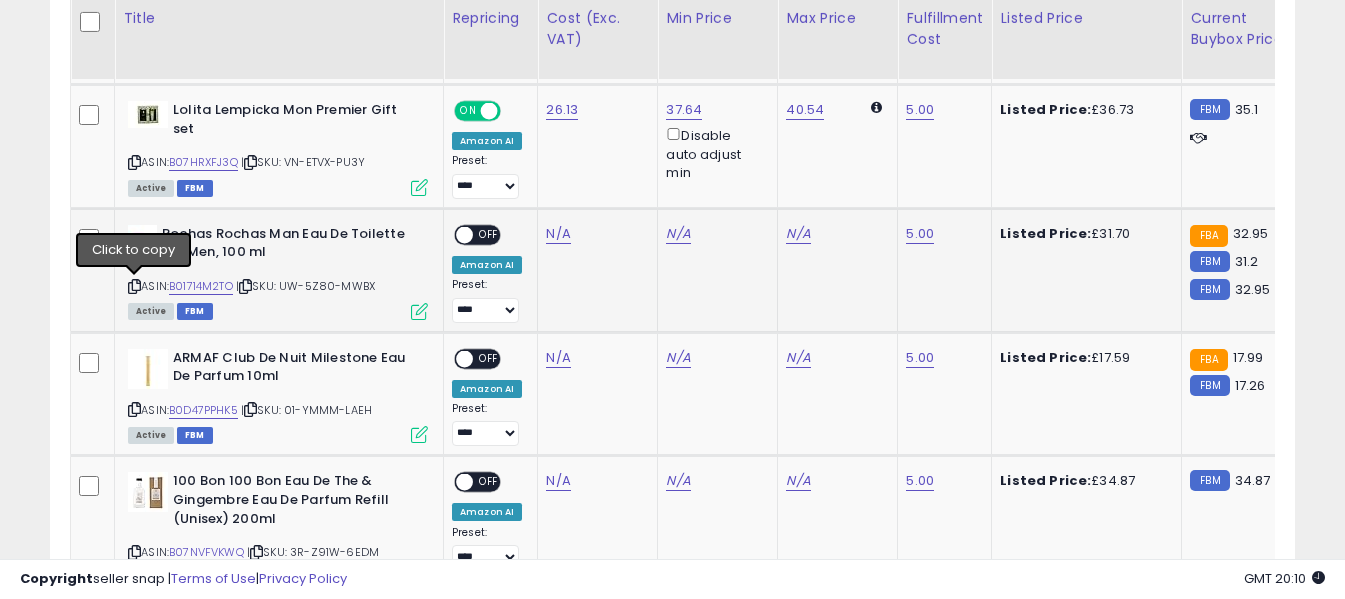 click at bounding box center [134, 286] 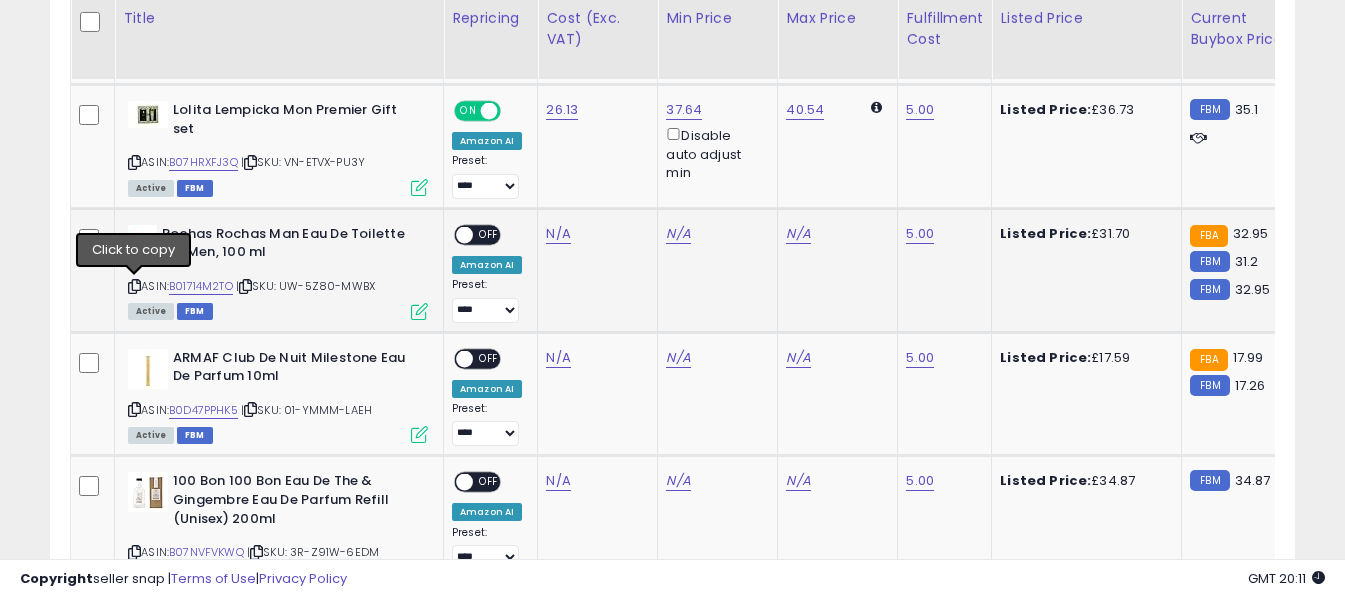 click at bounding box center (134, 286) 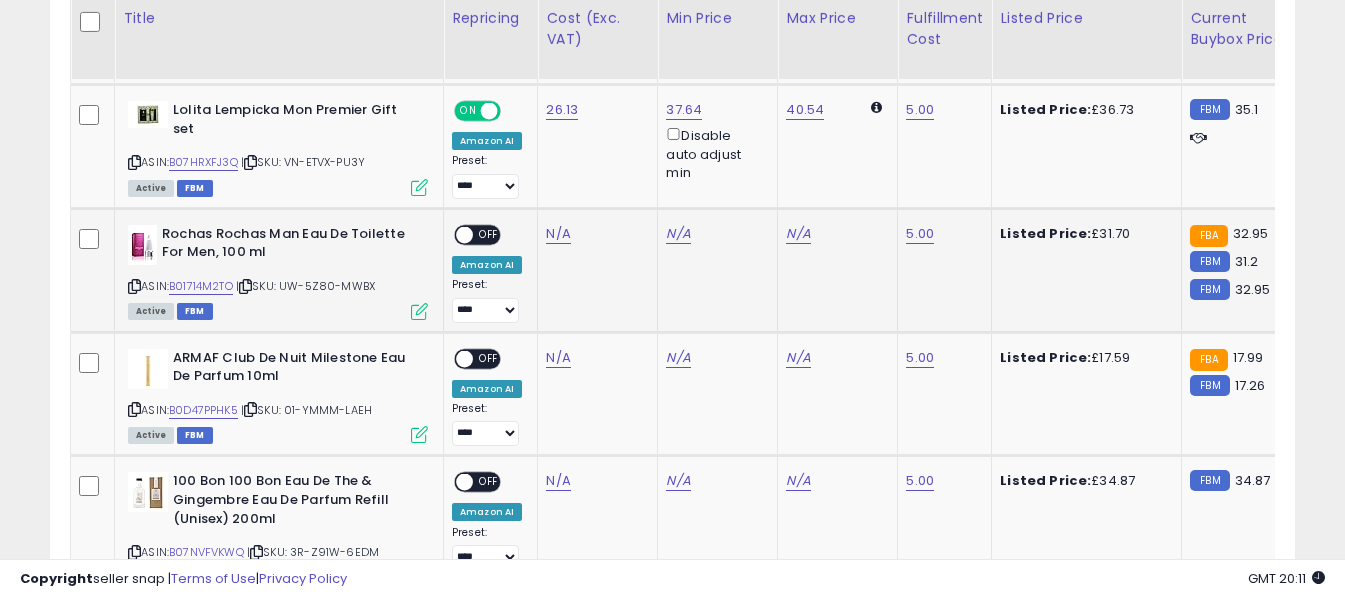 click at bounding box center (134, 286) 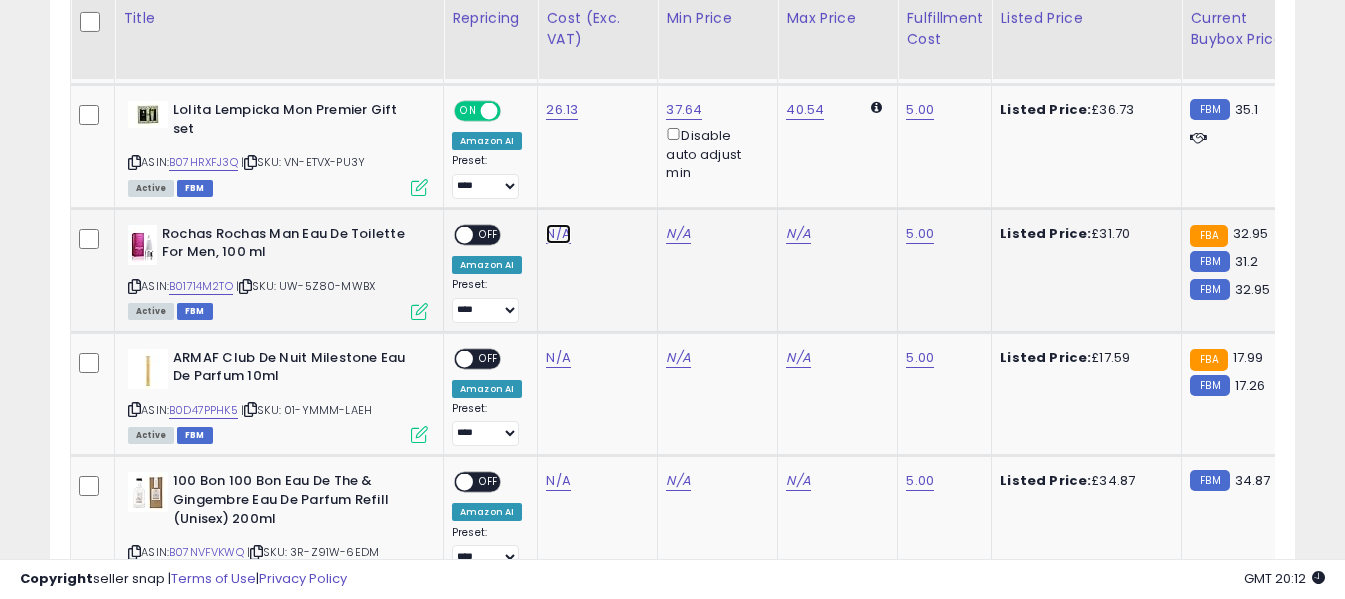 click on "N/A" at bounding box center (558, 234) 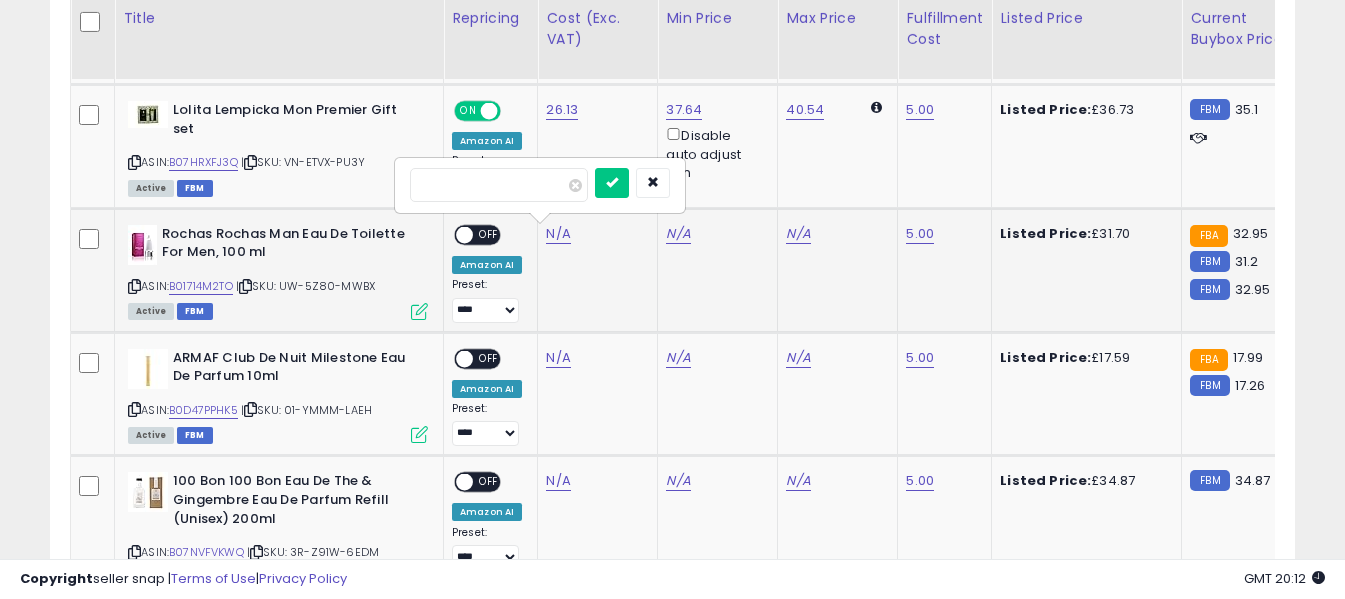 click at bounding box center [499, 185] 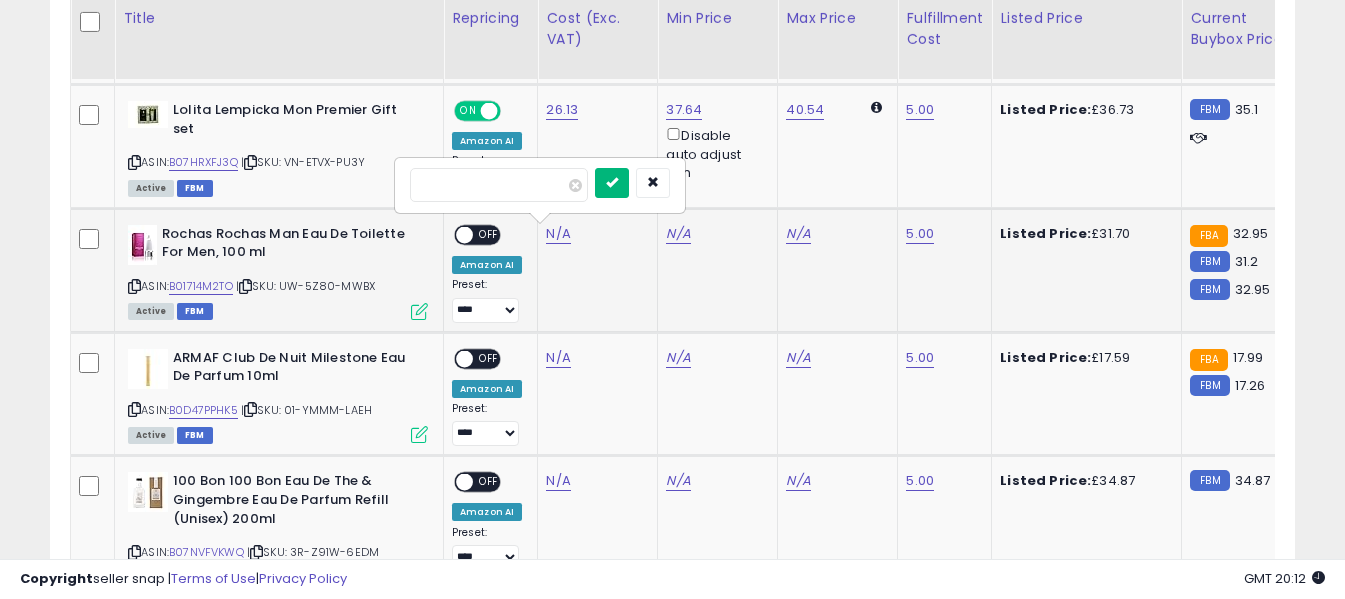 click at bounding box center (612, 182) 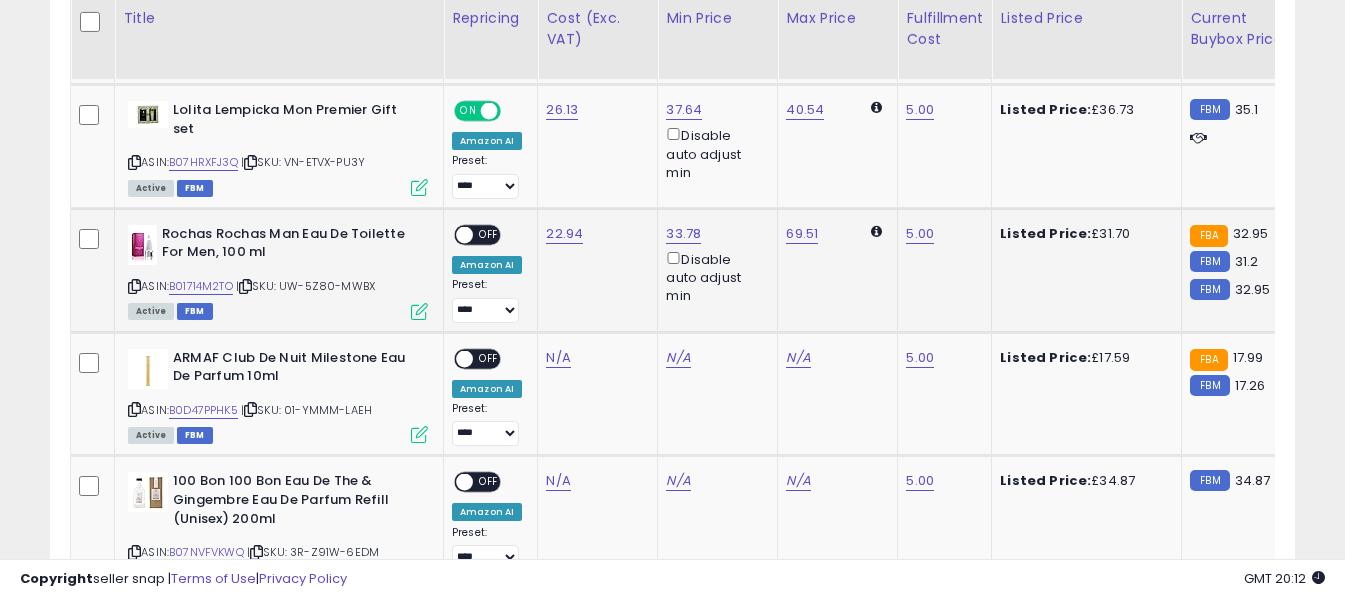 click on "OFF" at bounding box center (489, 235) 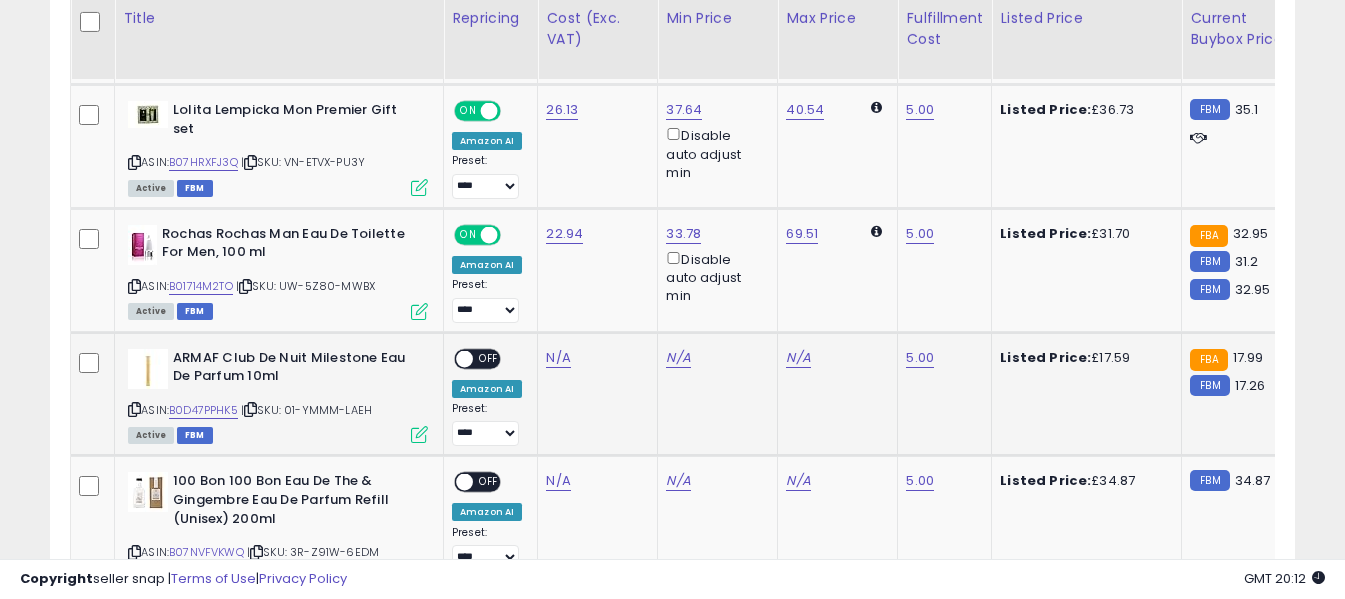 click at bounding box center [134, 409] 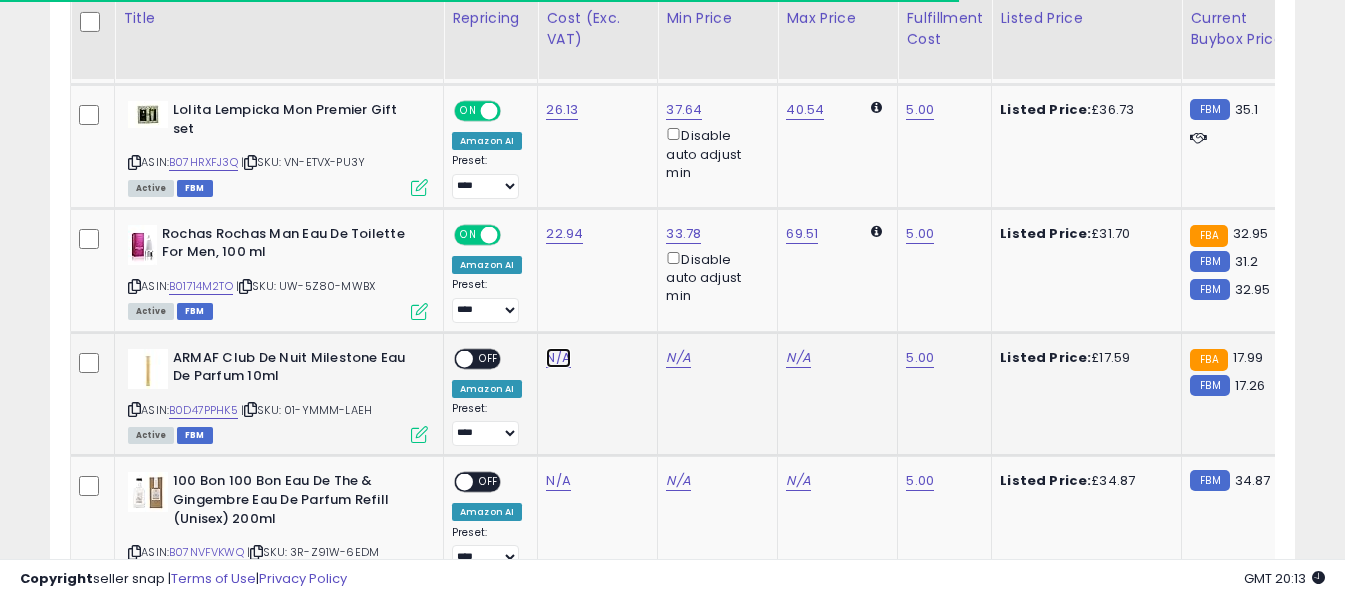 click on "N/A" at bounding box center [558, 358] 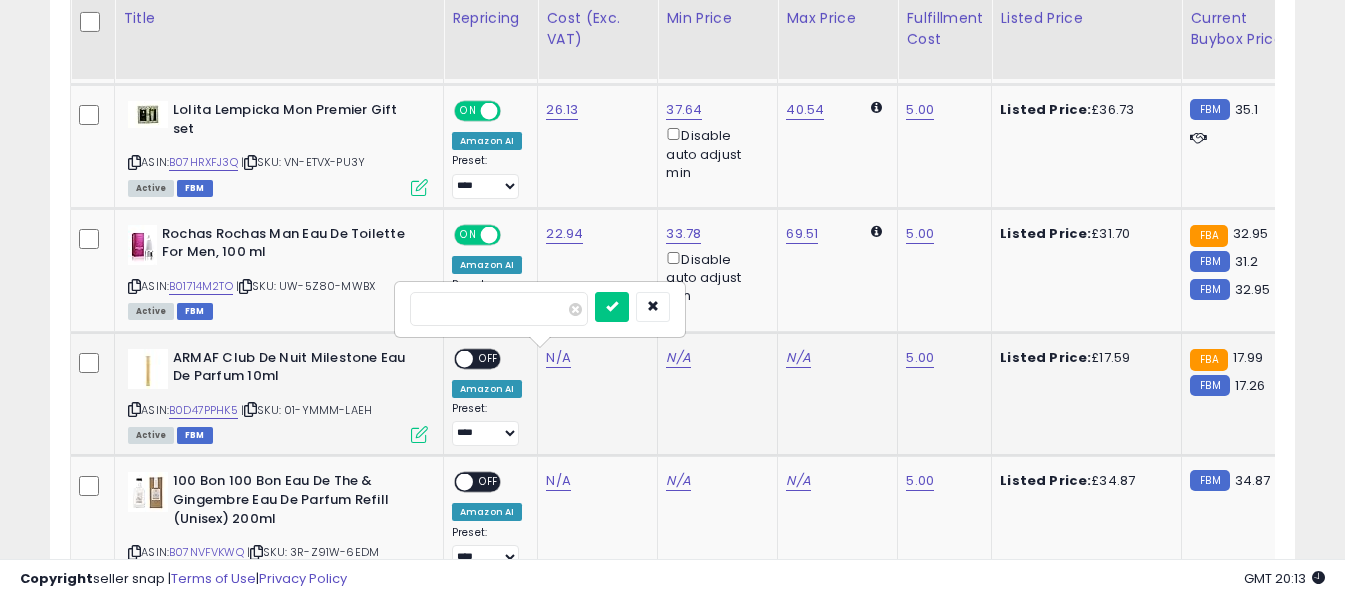 click at bounding box center (499, 309) 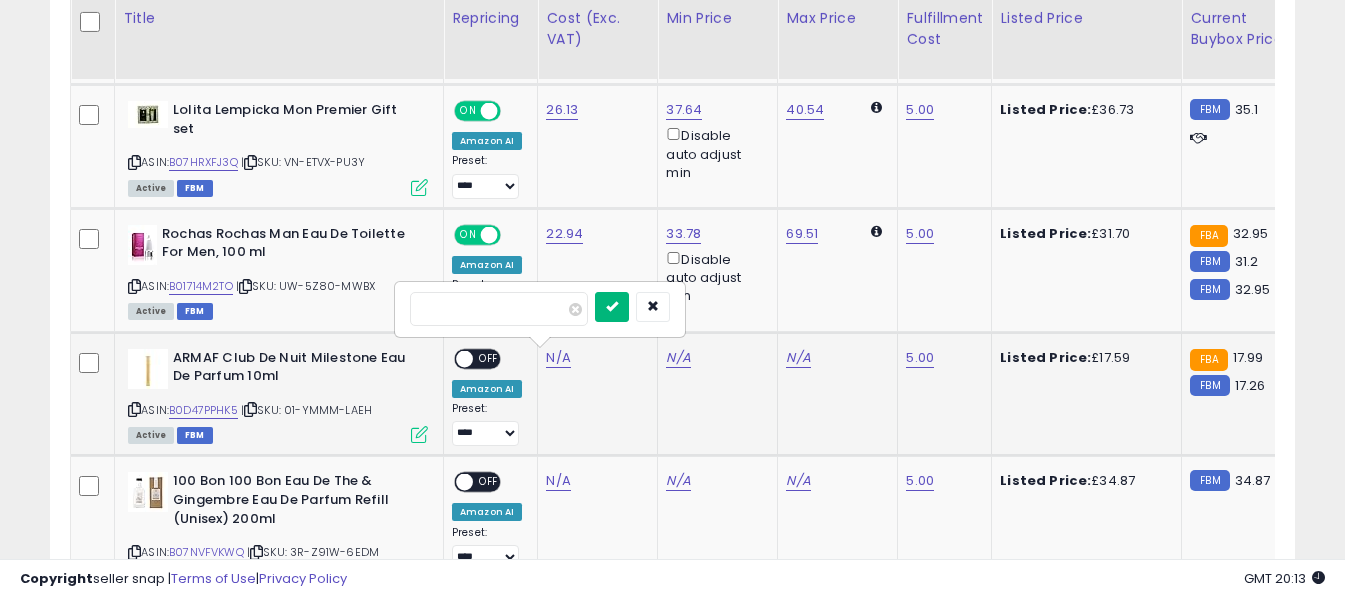 click at bounding box center (612, 307) 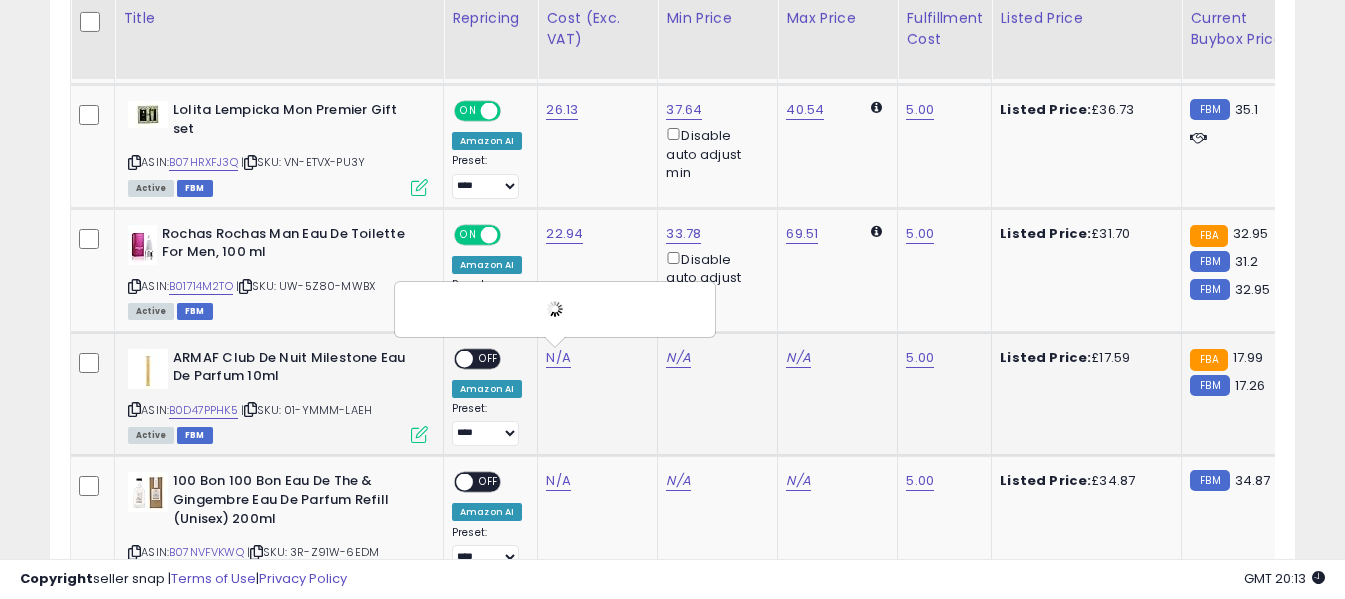 click on "OFF" at bounding box center [489, 358] 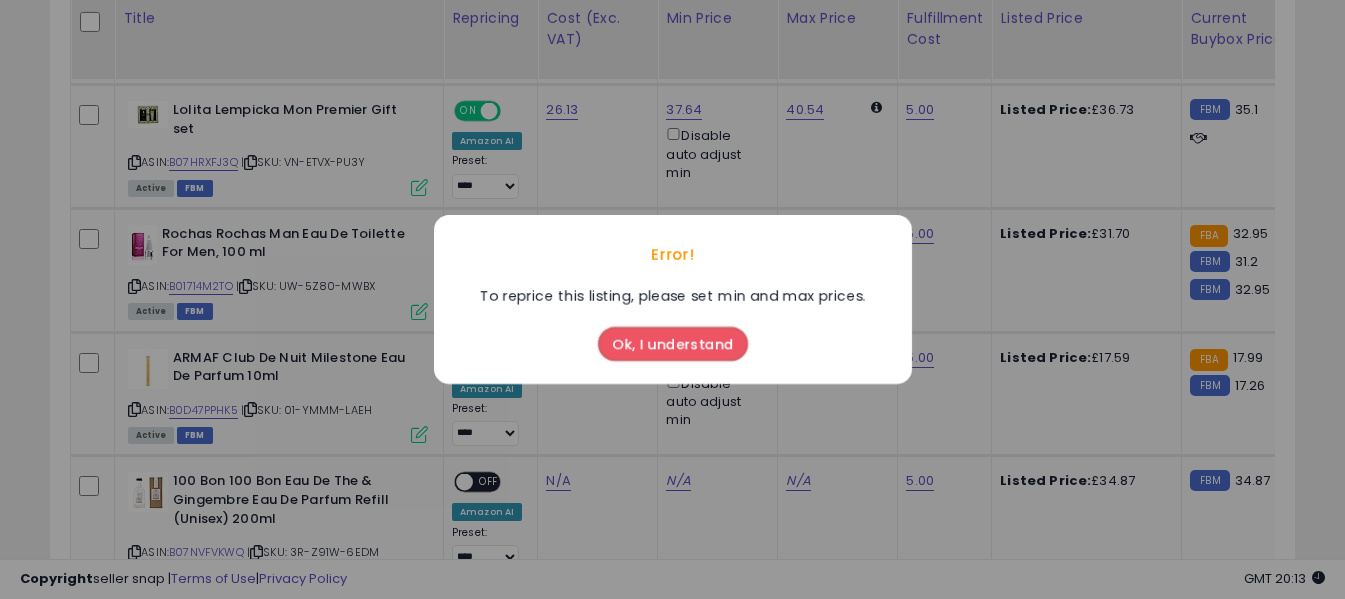 click on "Ok, I understand" at bounding box center (673, 344) 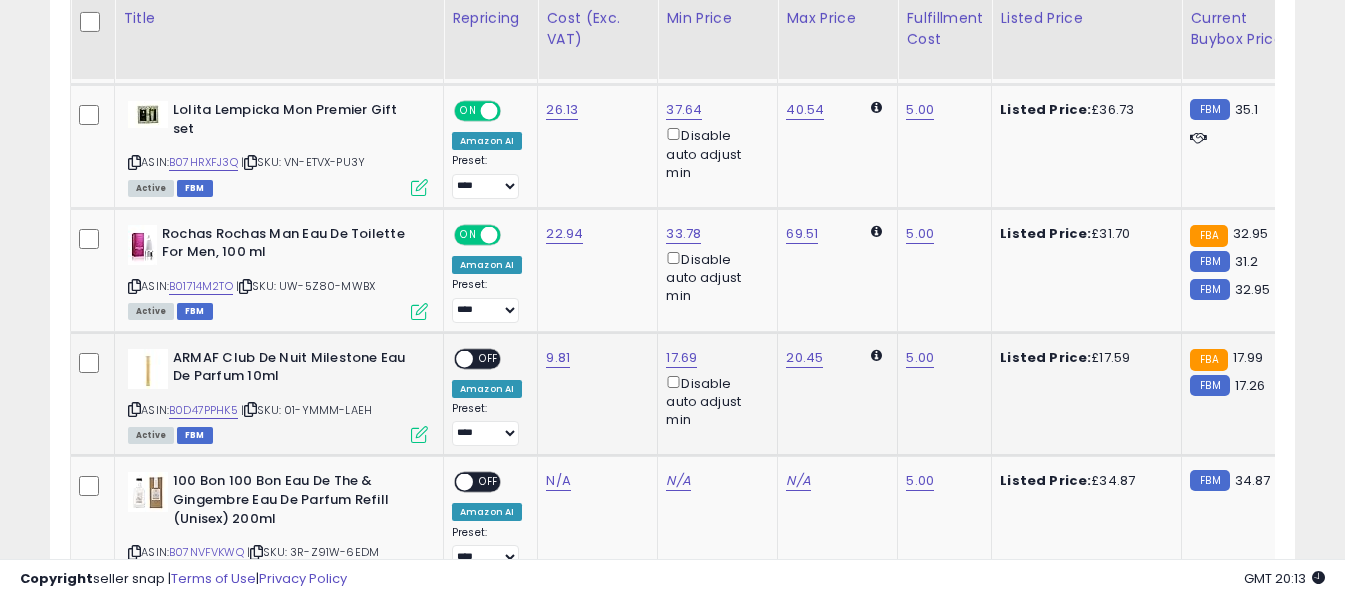 click on "OFF" at bounding box center (489, 358) 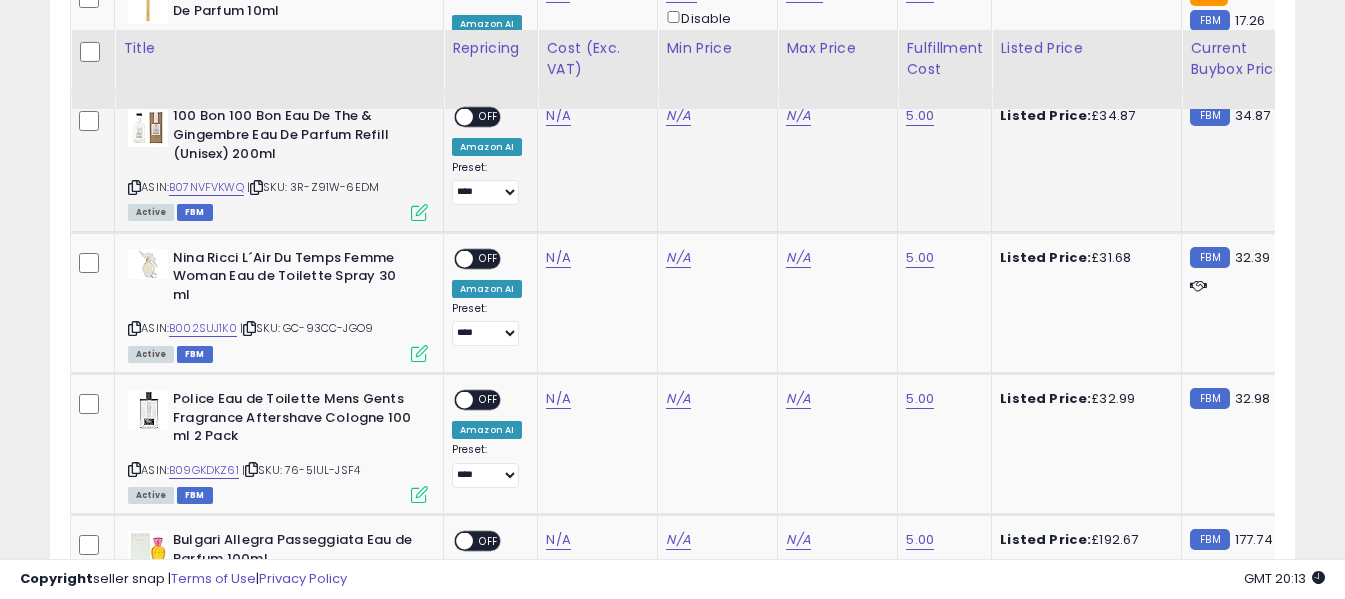 scroll, scrollTop: 2598, scrollLeft: 0, axis: vertical 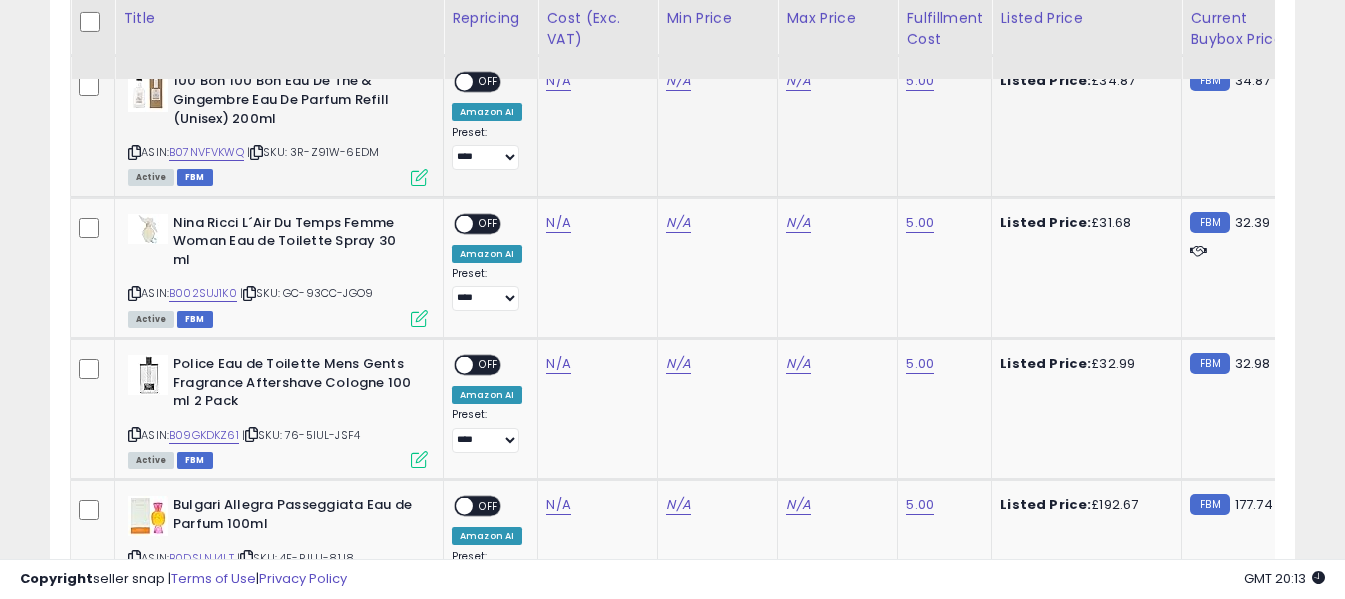 click at bounding box center (134, 152) 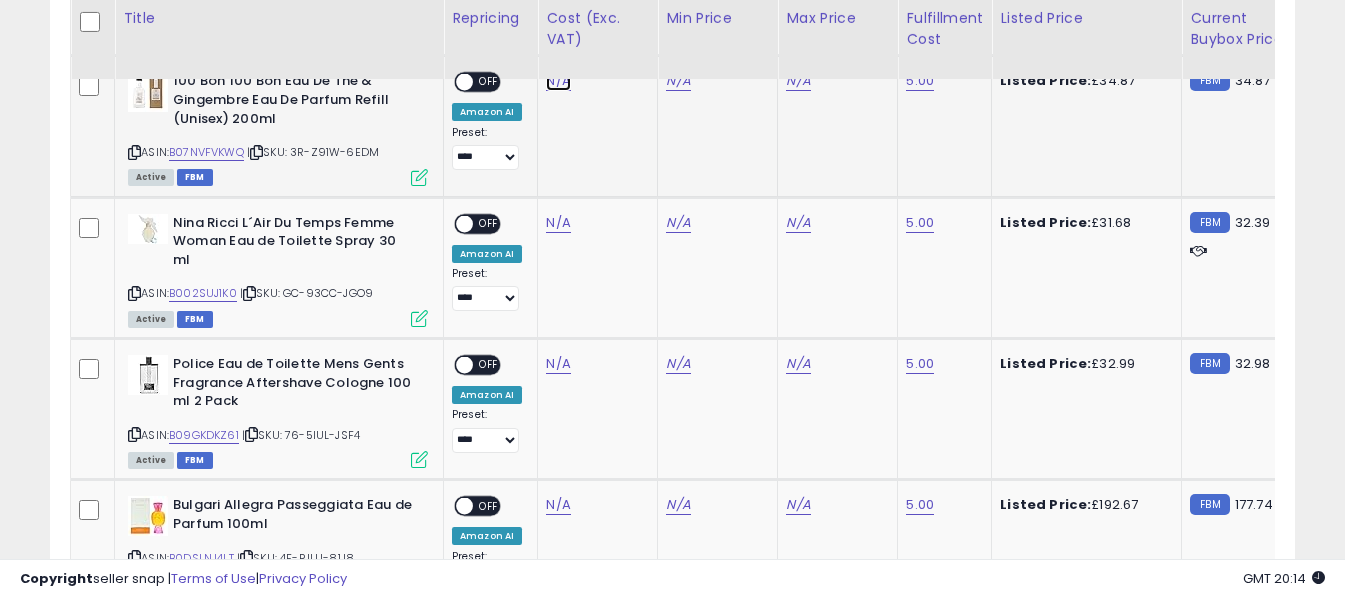 click on "N/A" at bounding box center (558, 81) 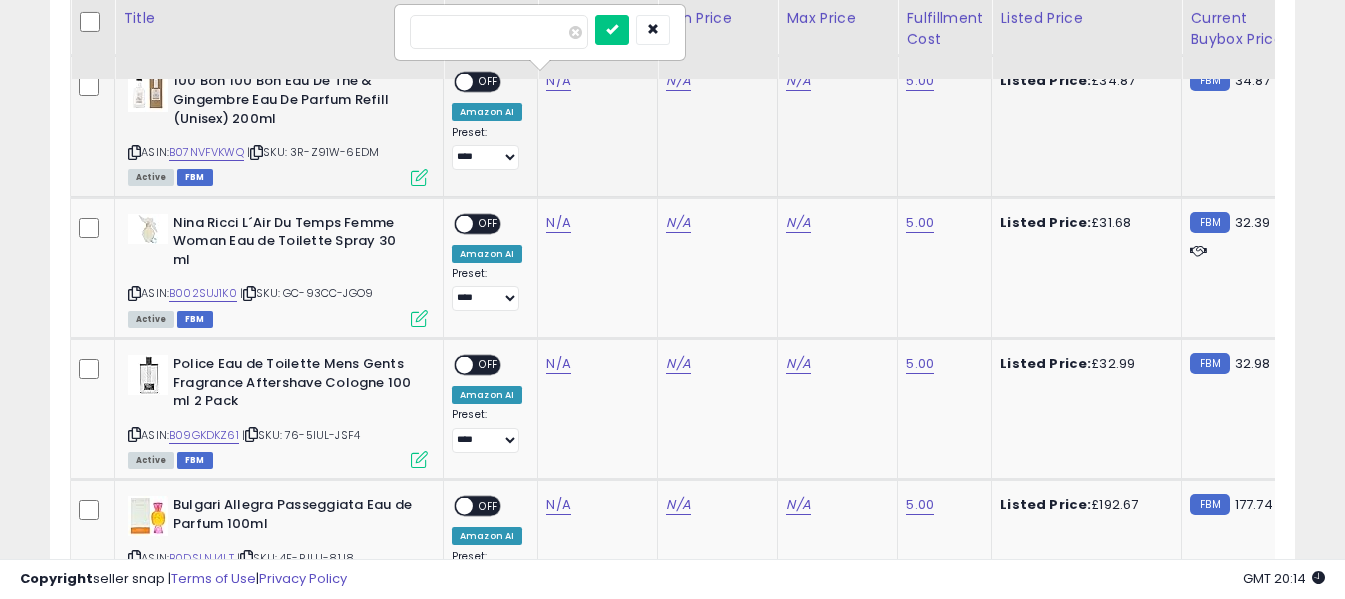 click at bounding box center [499, 32] 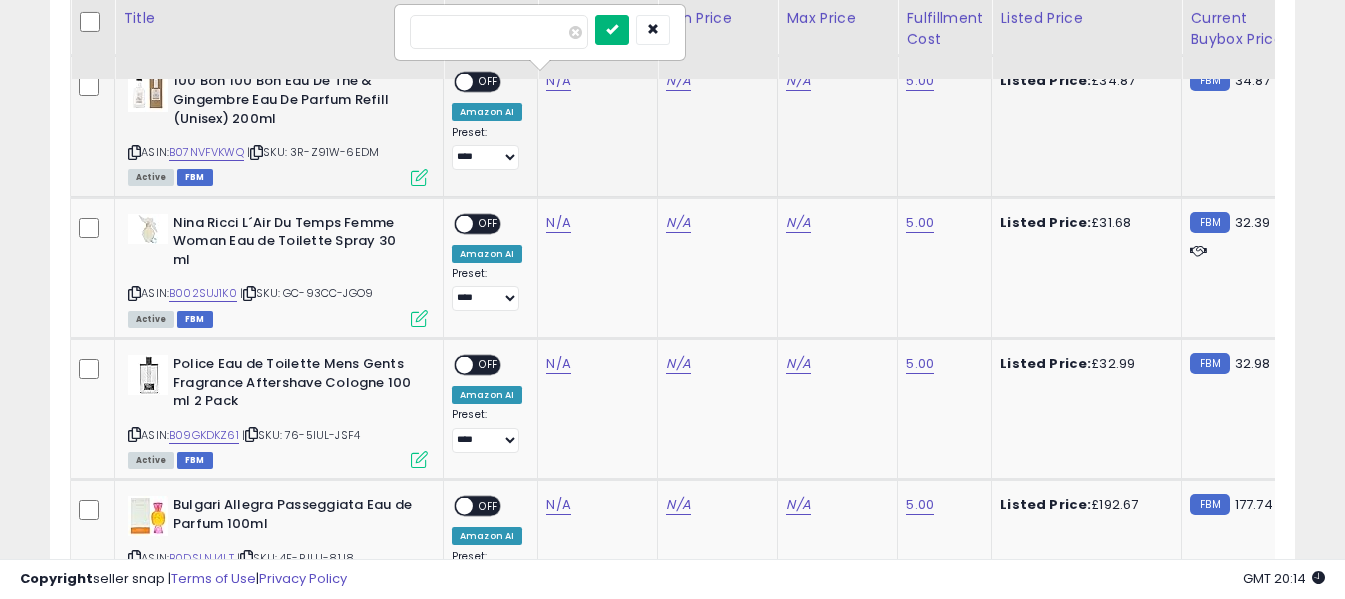 click at bounding box center (612, 30) 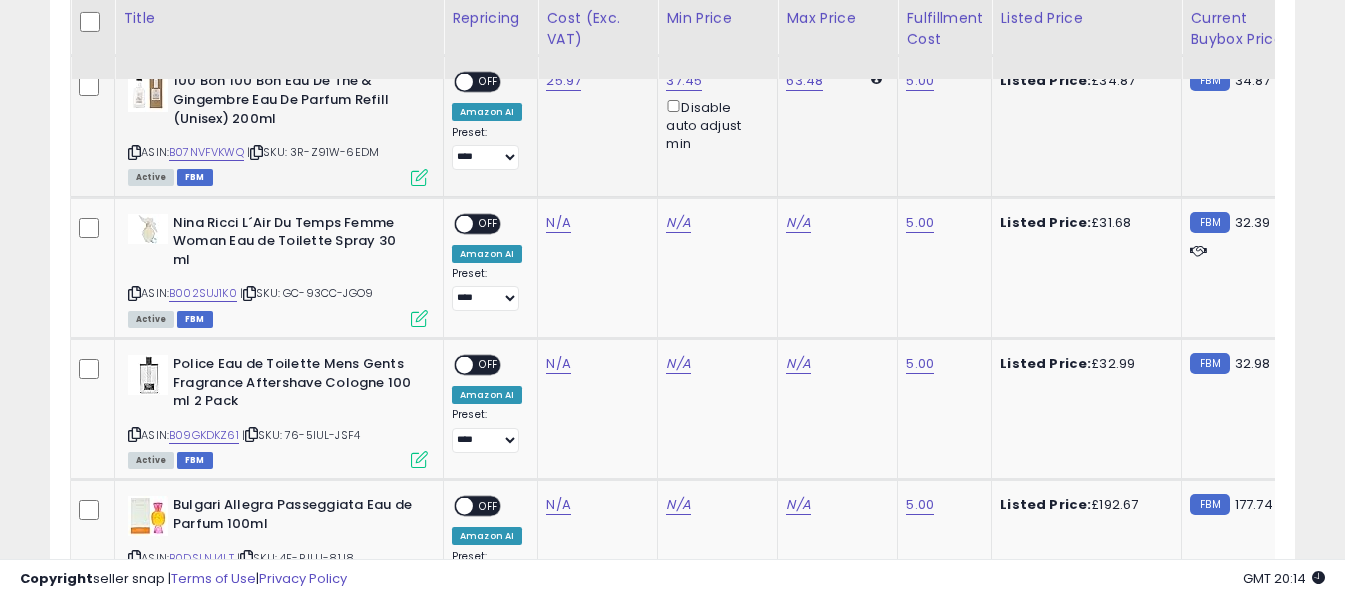 click on "OFF" at bounding box center (489, 82) 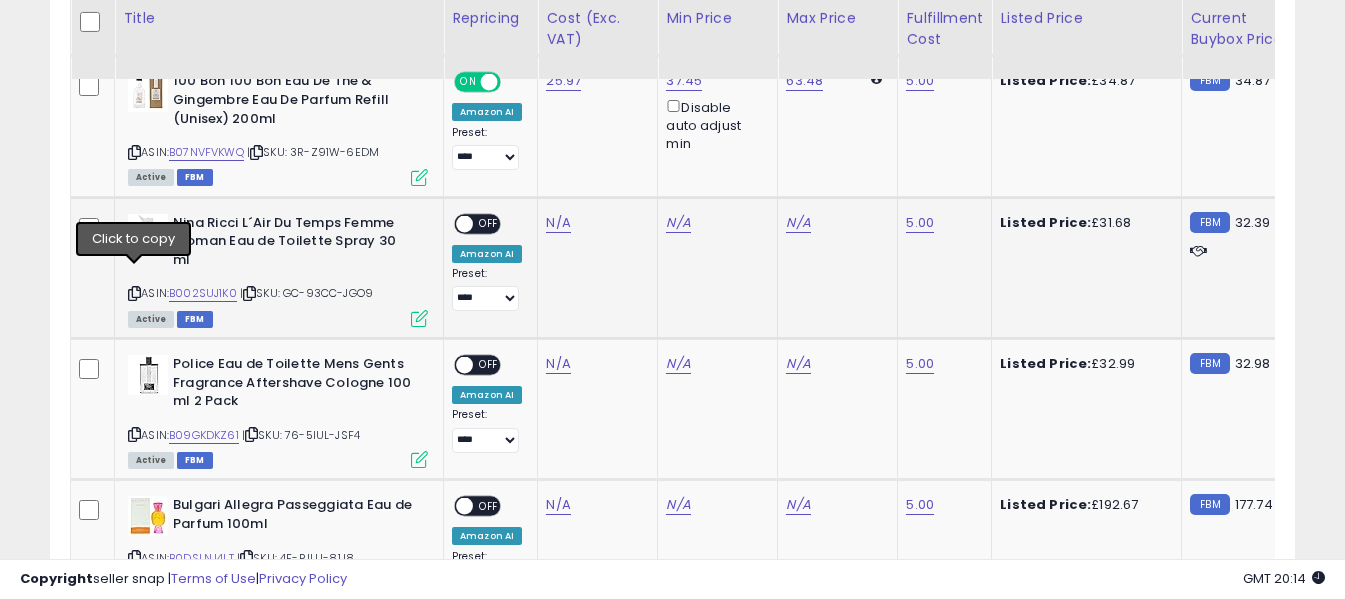 click at bounding box center [134, 293] 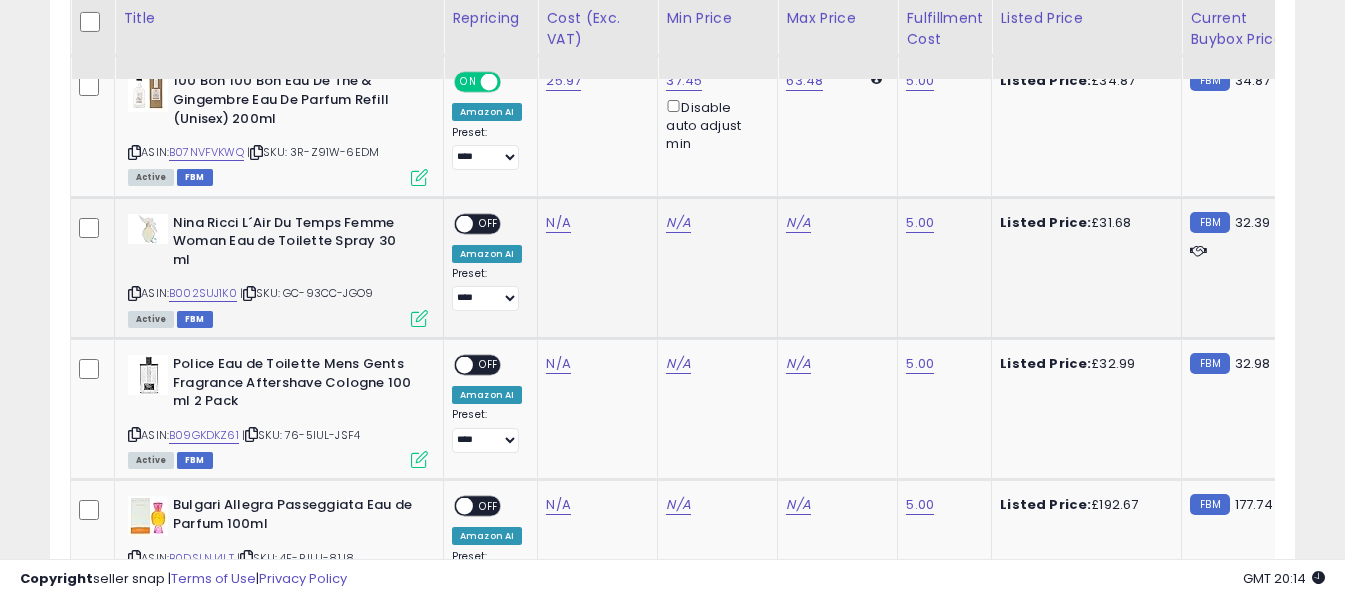 click on "N/A" 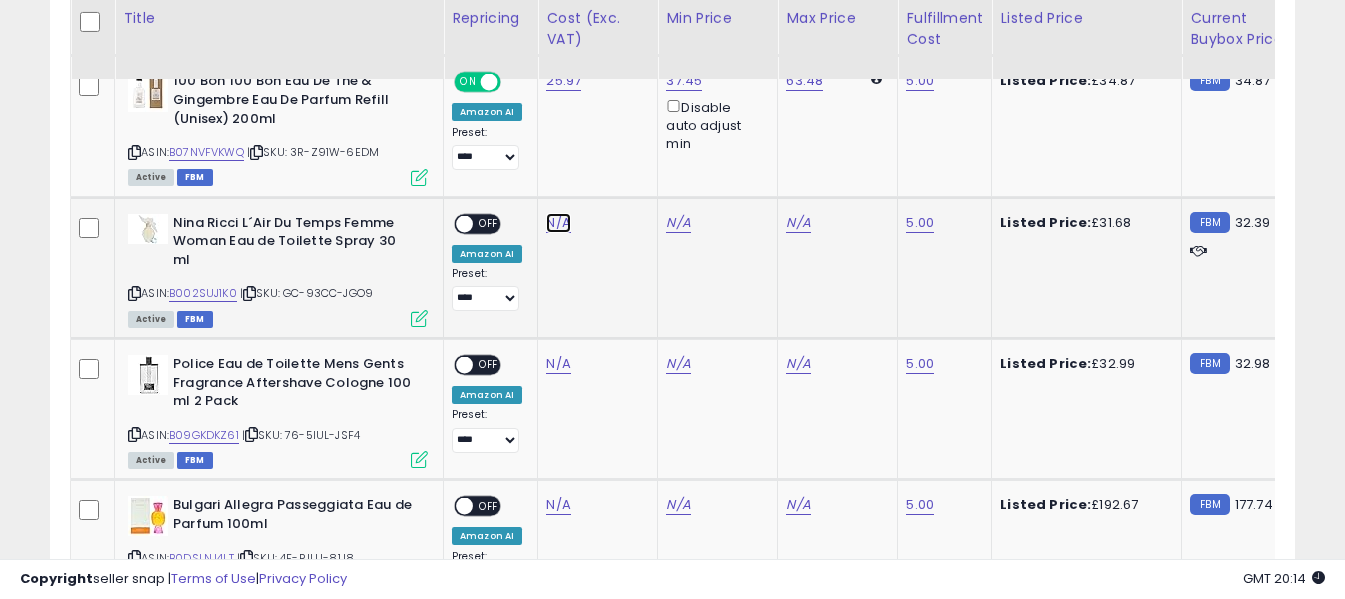 click on "N/A" at bounding box center (558, 223) 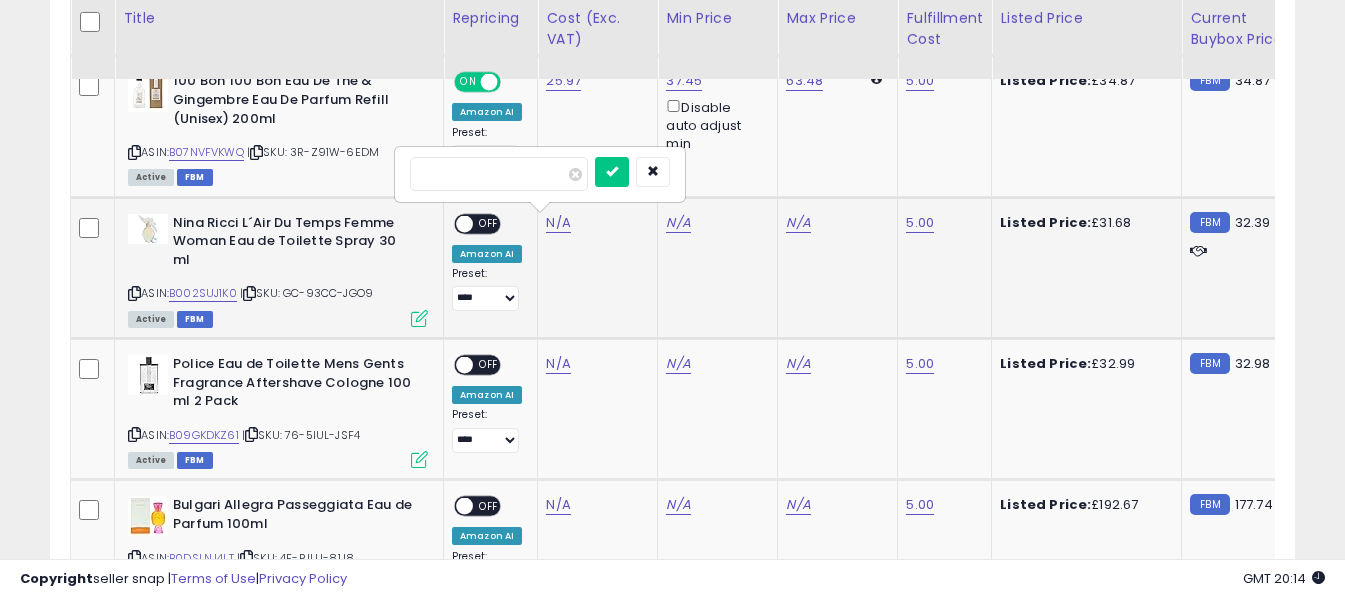 click at bounding box center (499, 174) 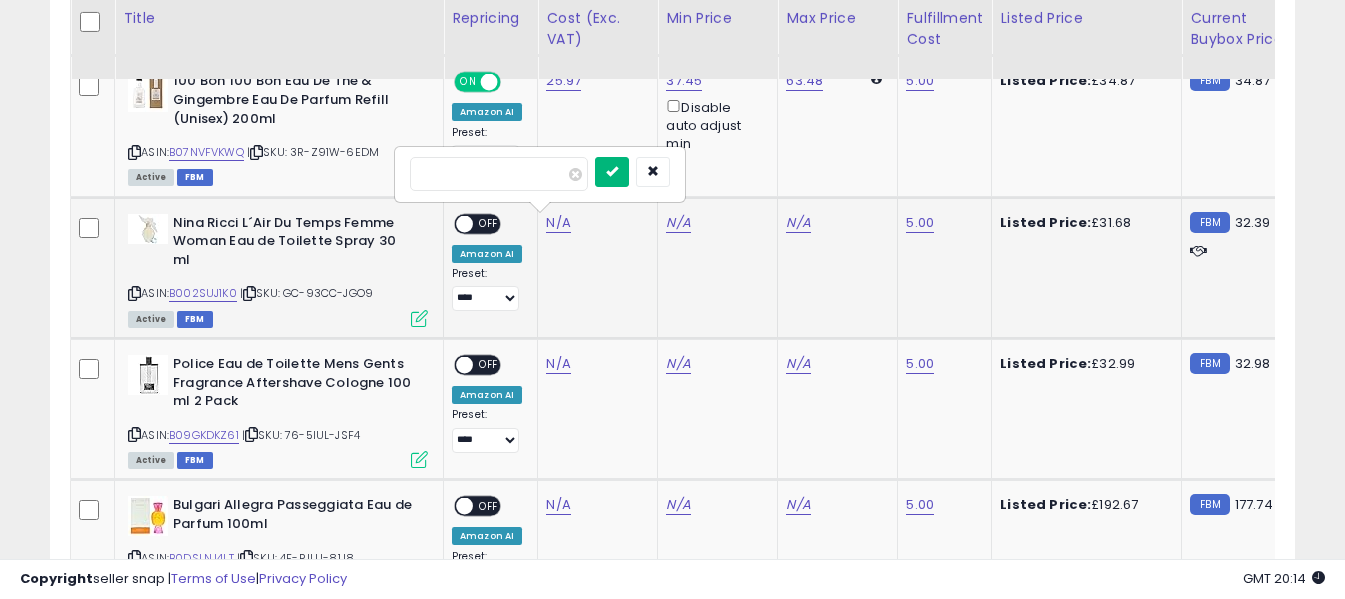 click at bounding box center (612, 171) 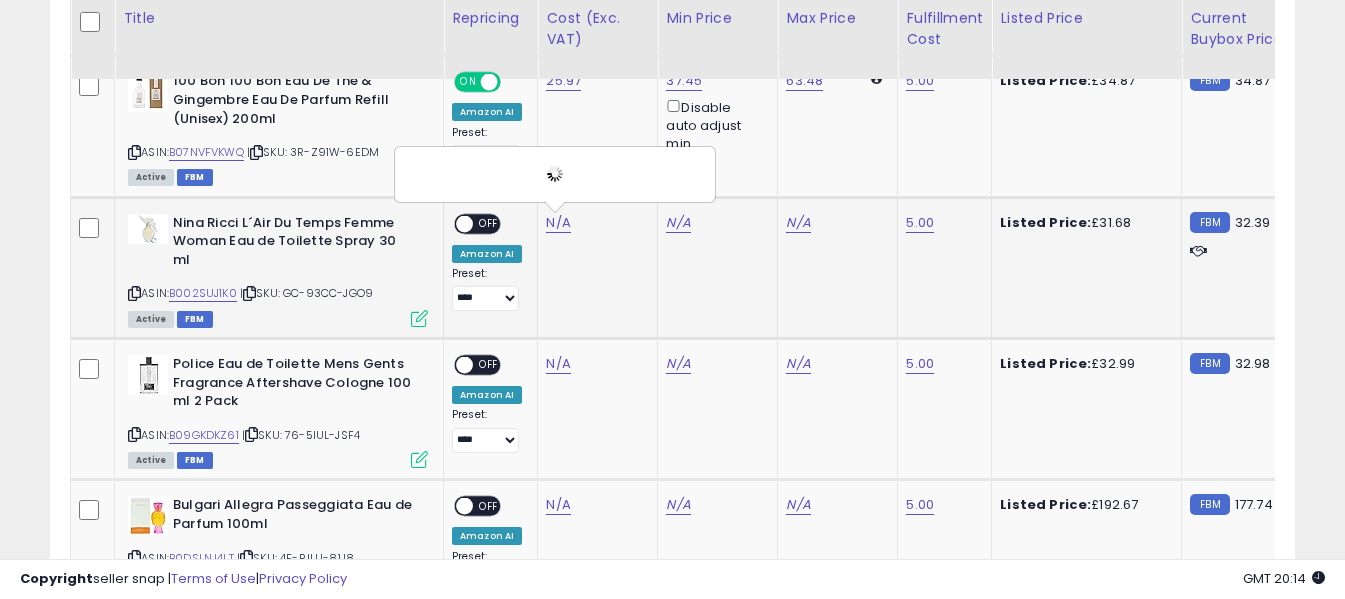 click on "OFF" at bounding box center (489, 223) 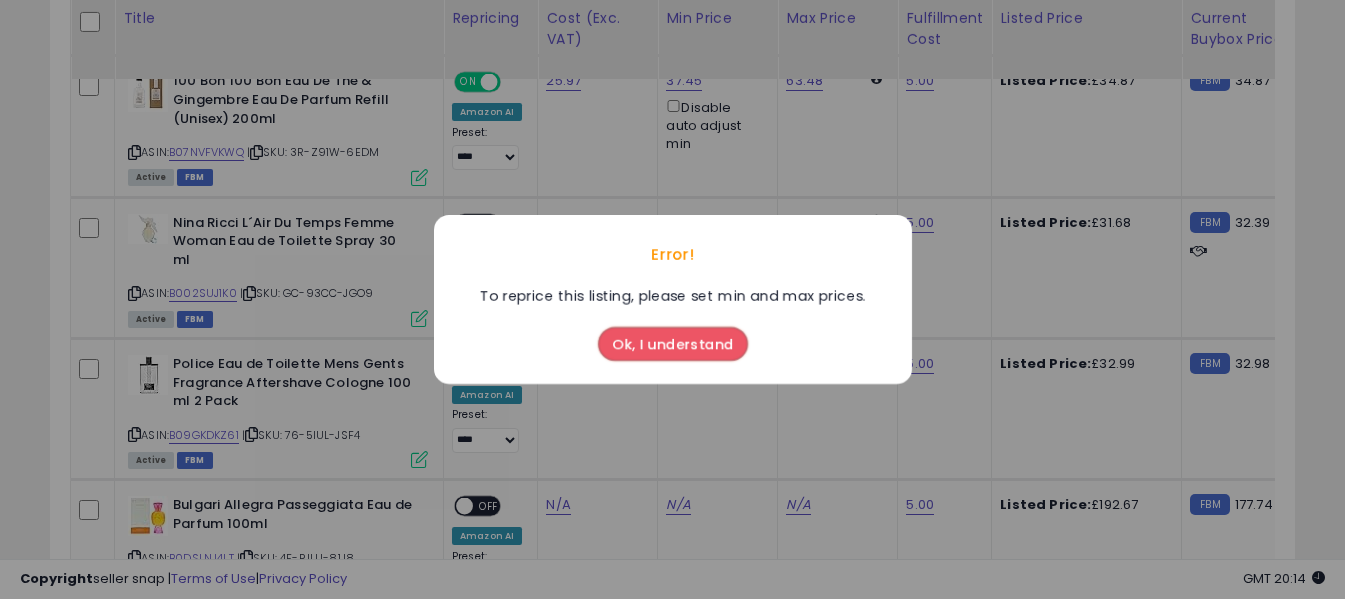 click on "Ok, I understand" at bounding box center [673, 344] 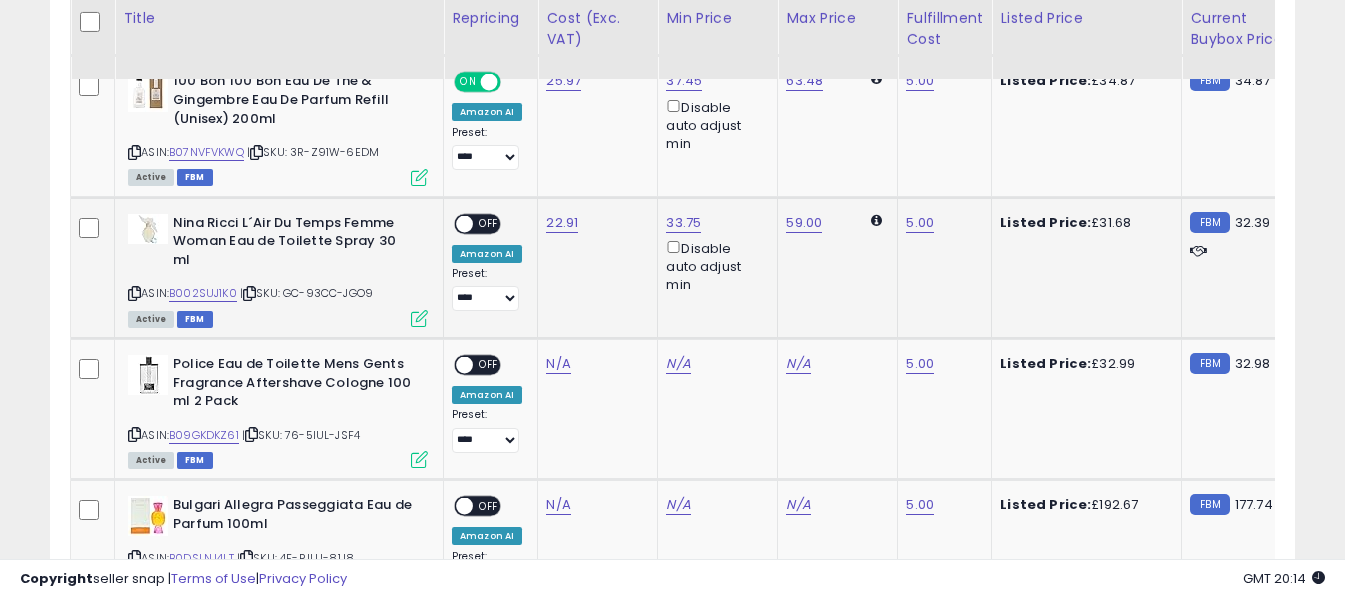 click on "**********" 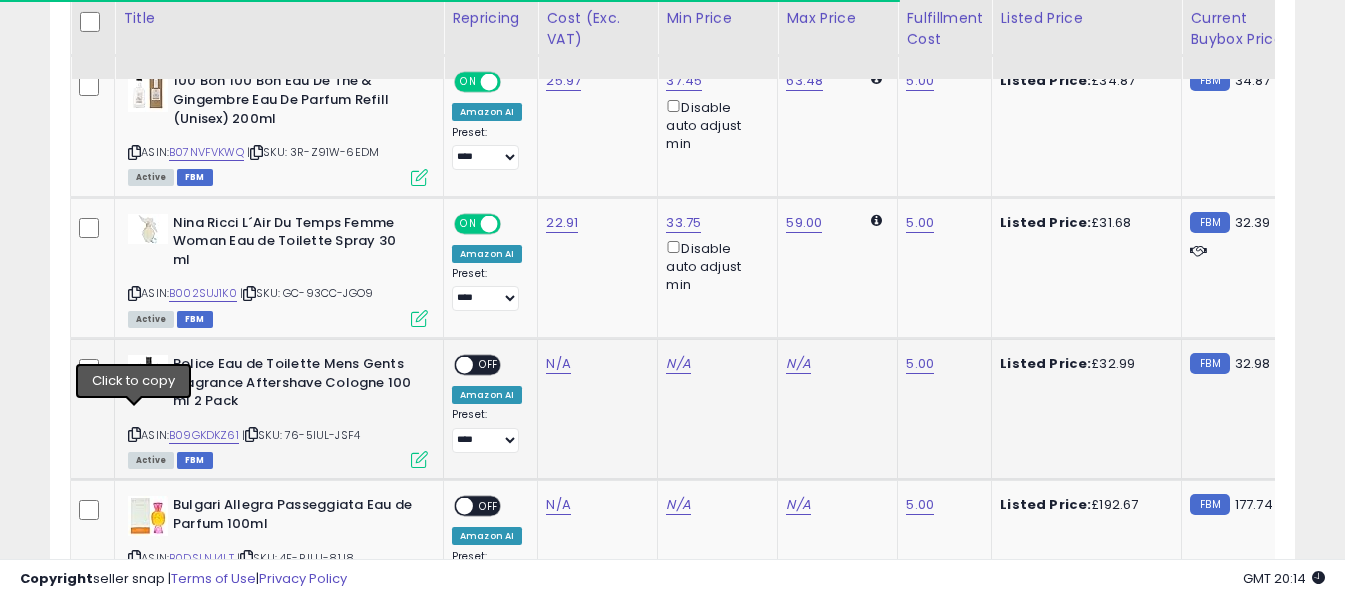 click at bounding box center (134, 434) 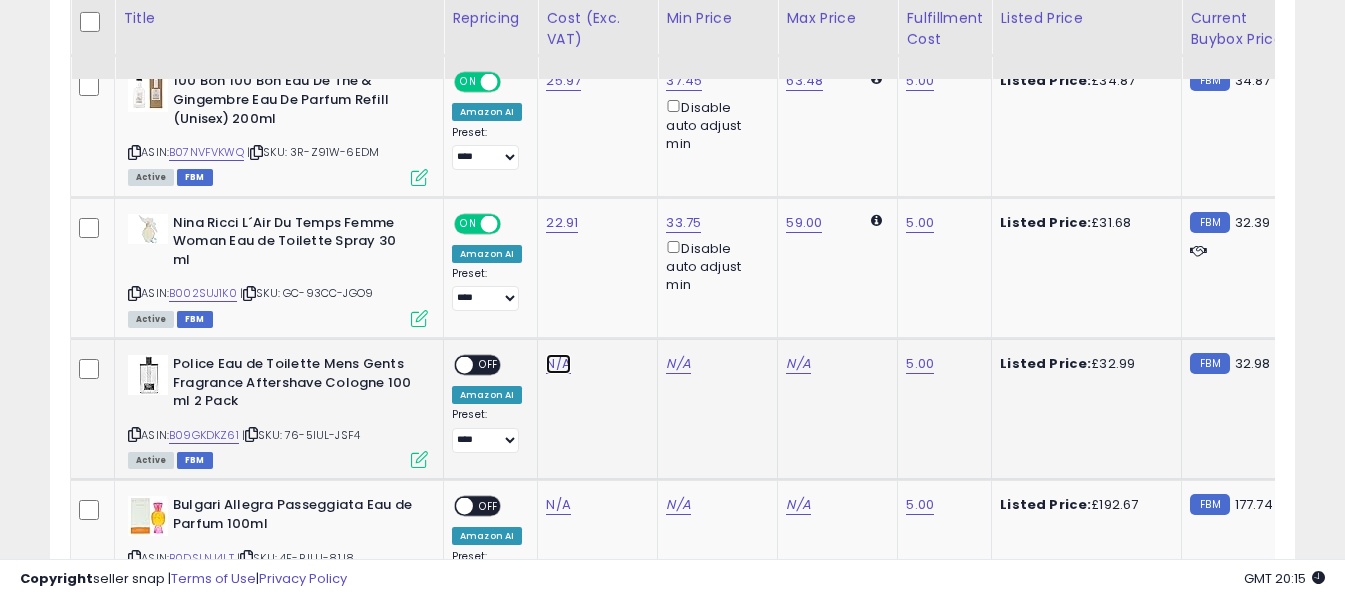 click on "N/A" at bounding box center [558, 364] 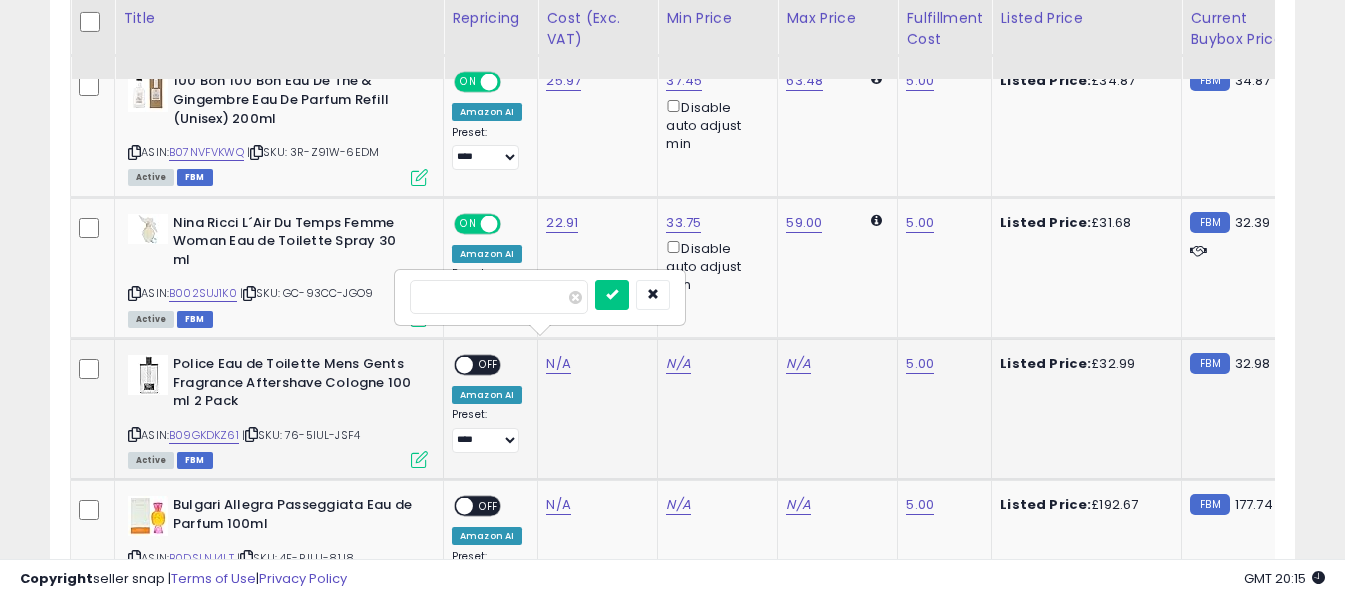 click at bounding box center (499, 297) 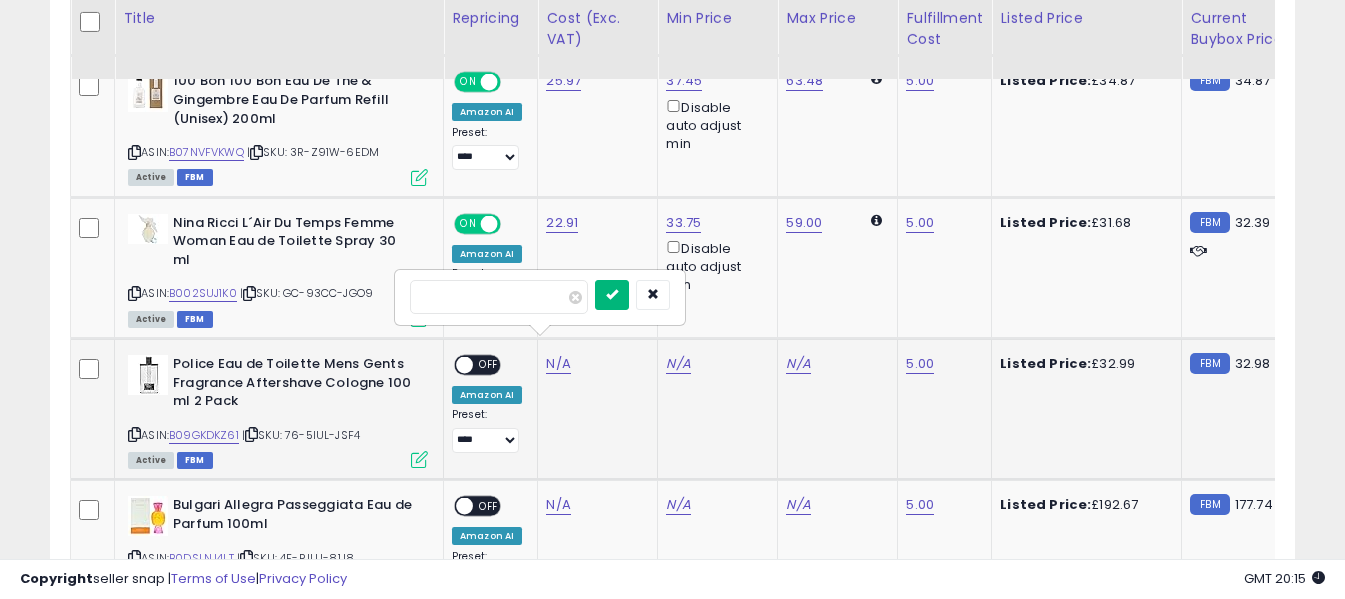 click at bounding box center (612, 294) 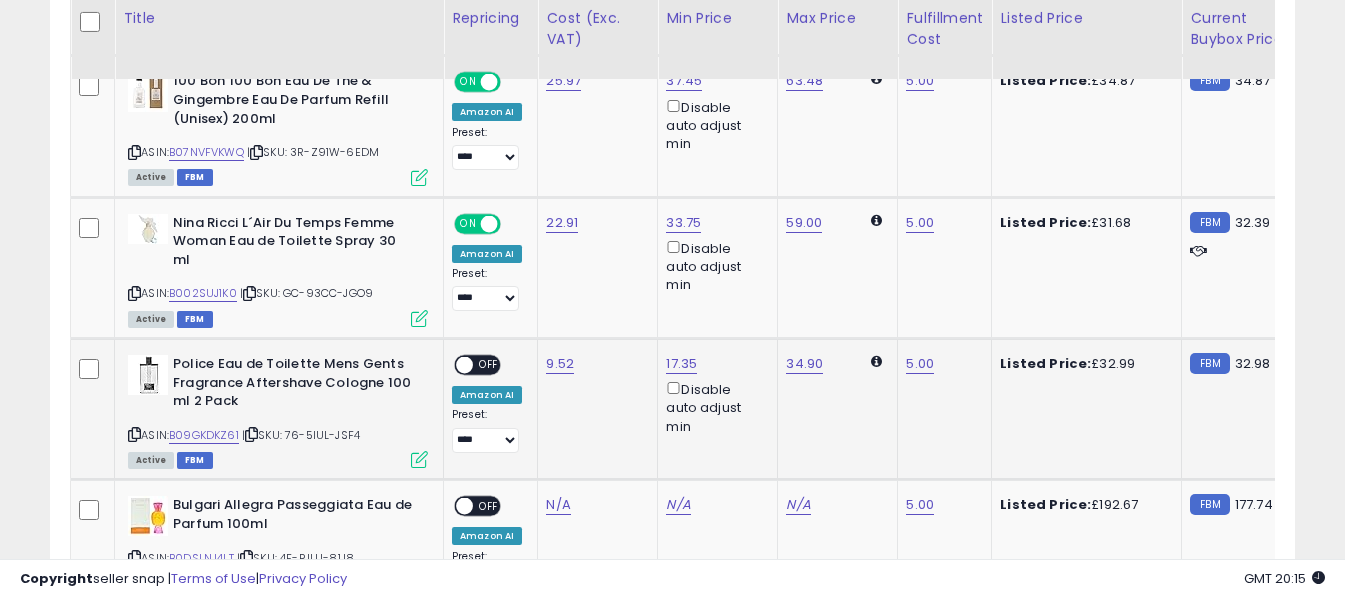 click on "OFF" at bounding box center (489, 365) 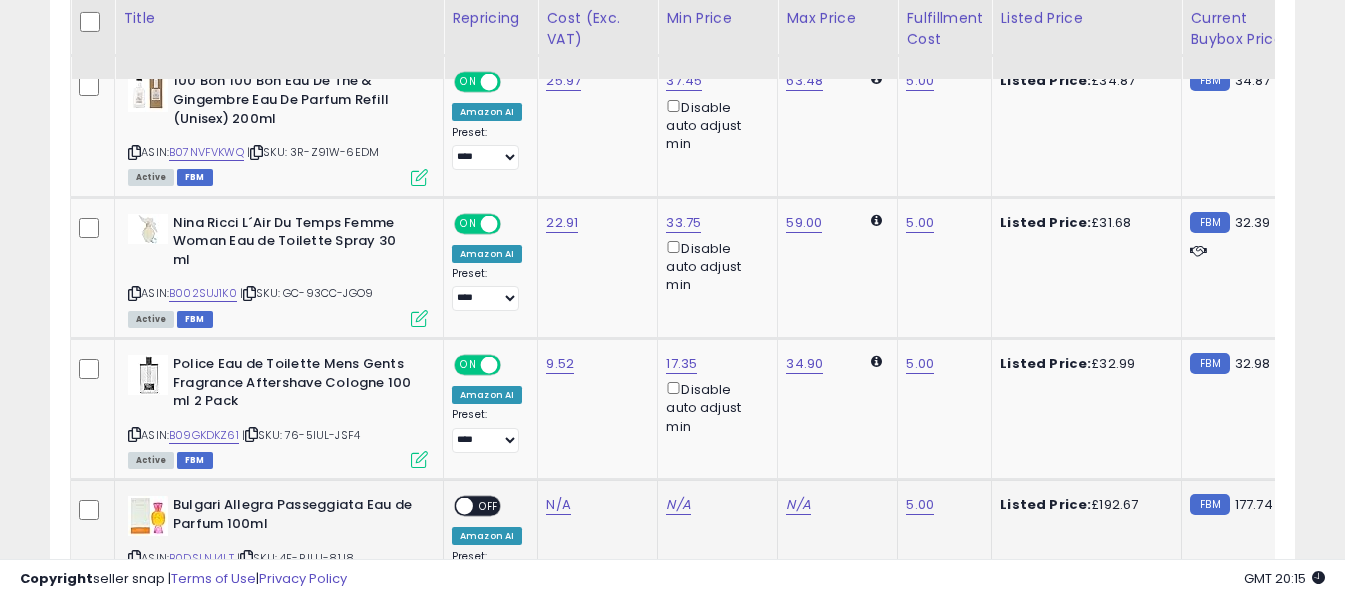 click at bounding box center (134, 557) 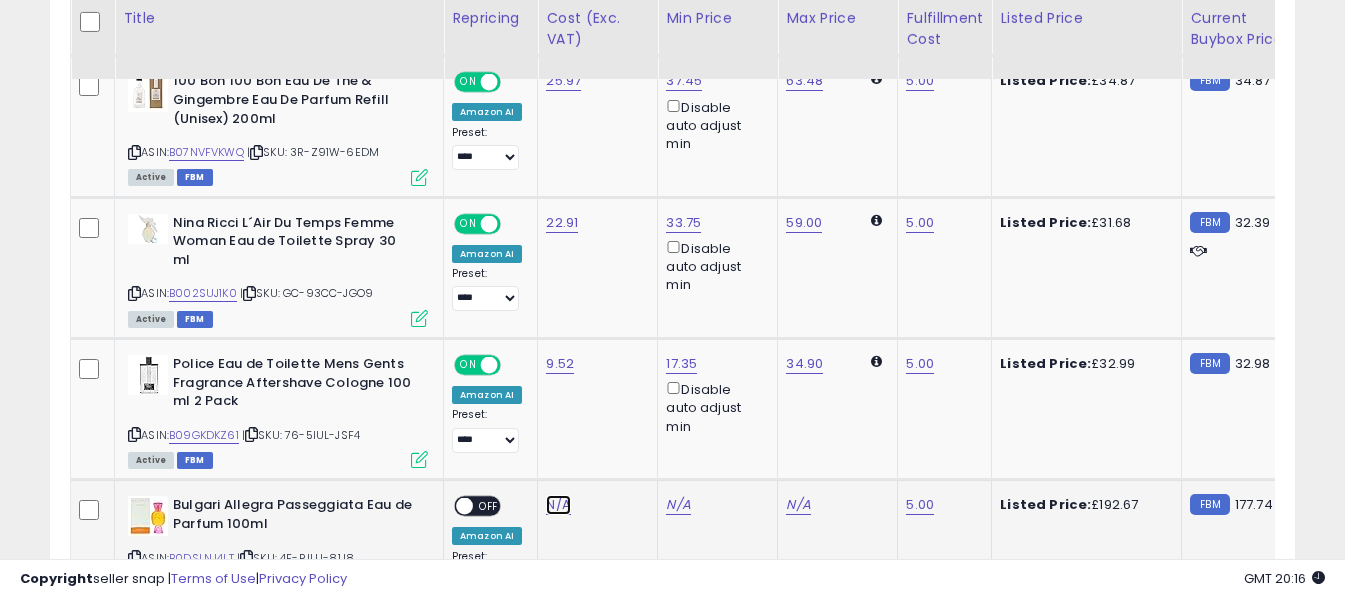 click on "N/A" at bounding box center (558, 505) 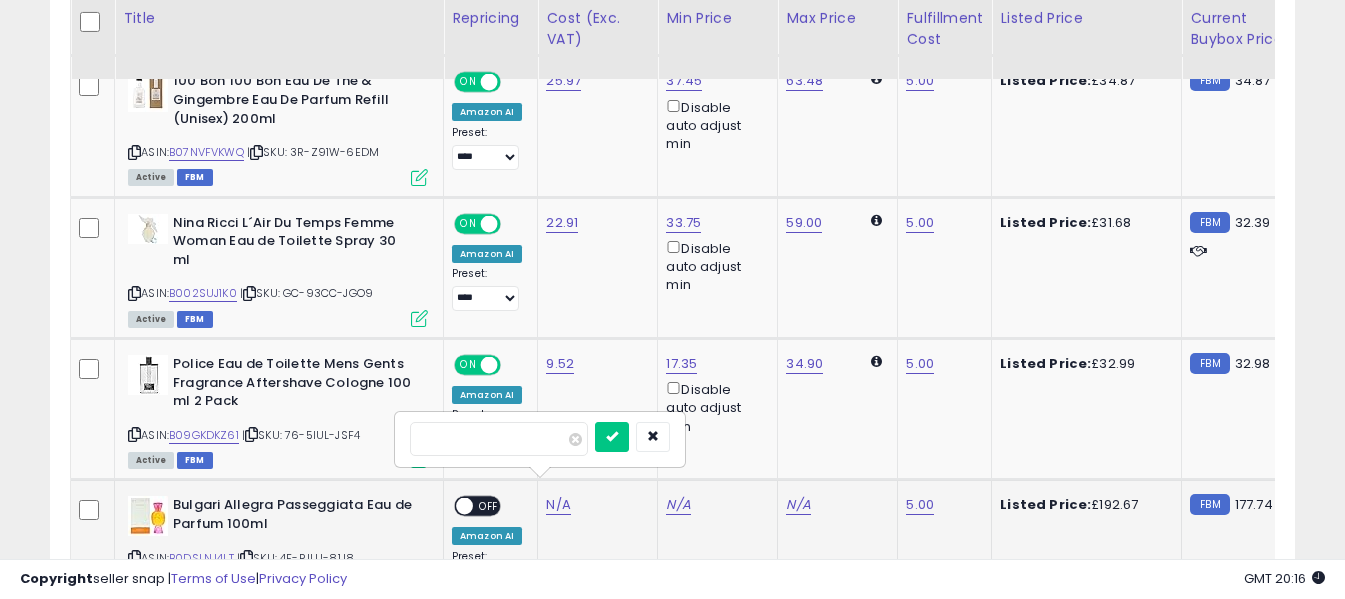 click at bounding box center (499, 439) 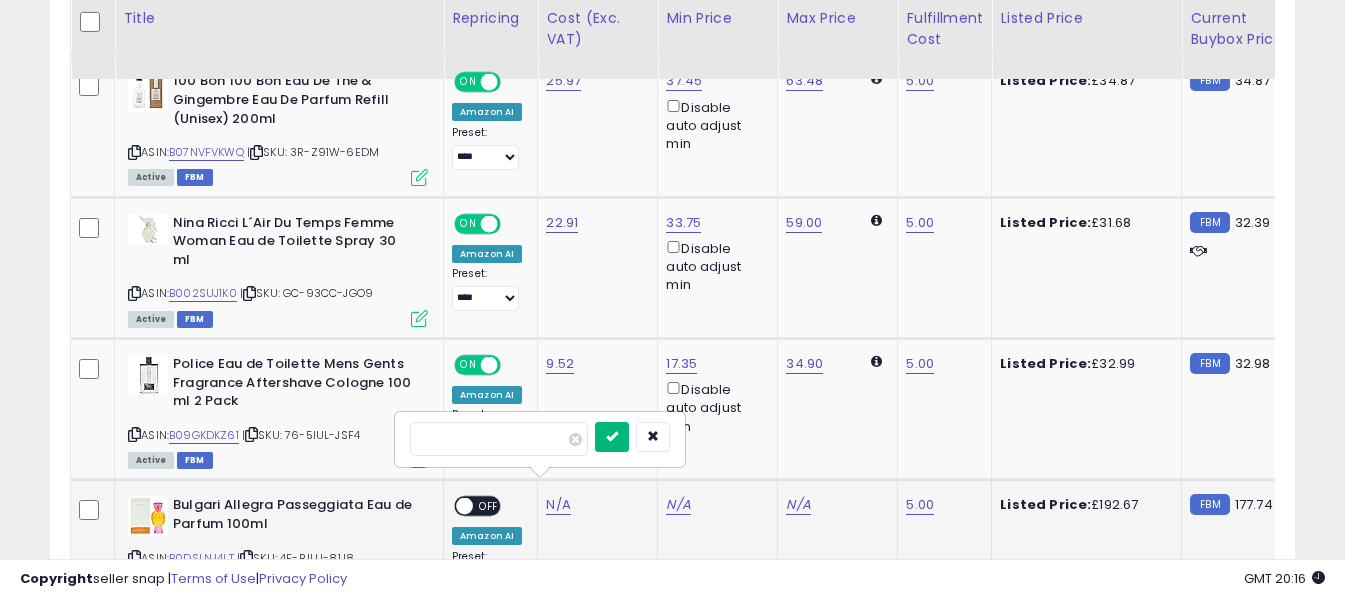 click at bounding box center (612, 436) 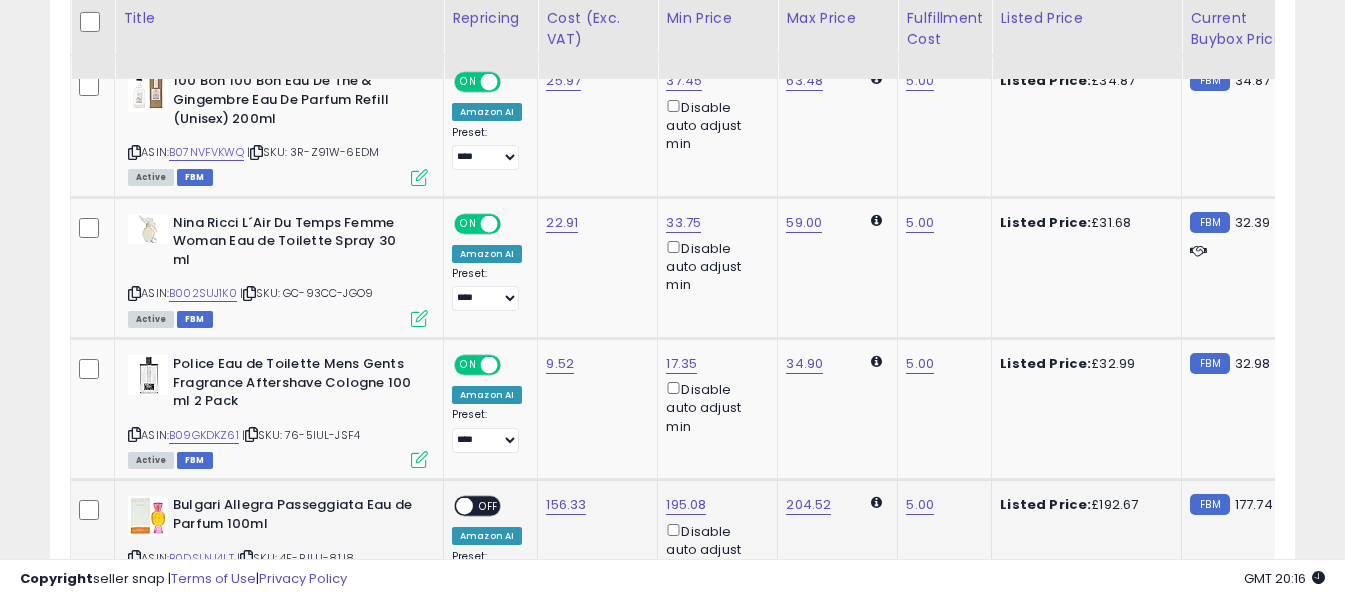 click on "OFF" at bounding box center (489, 506) 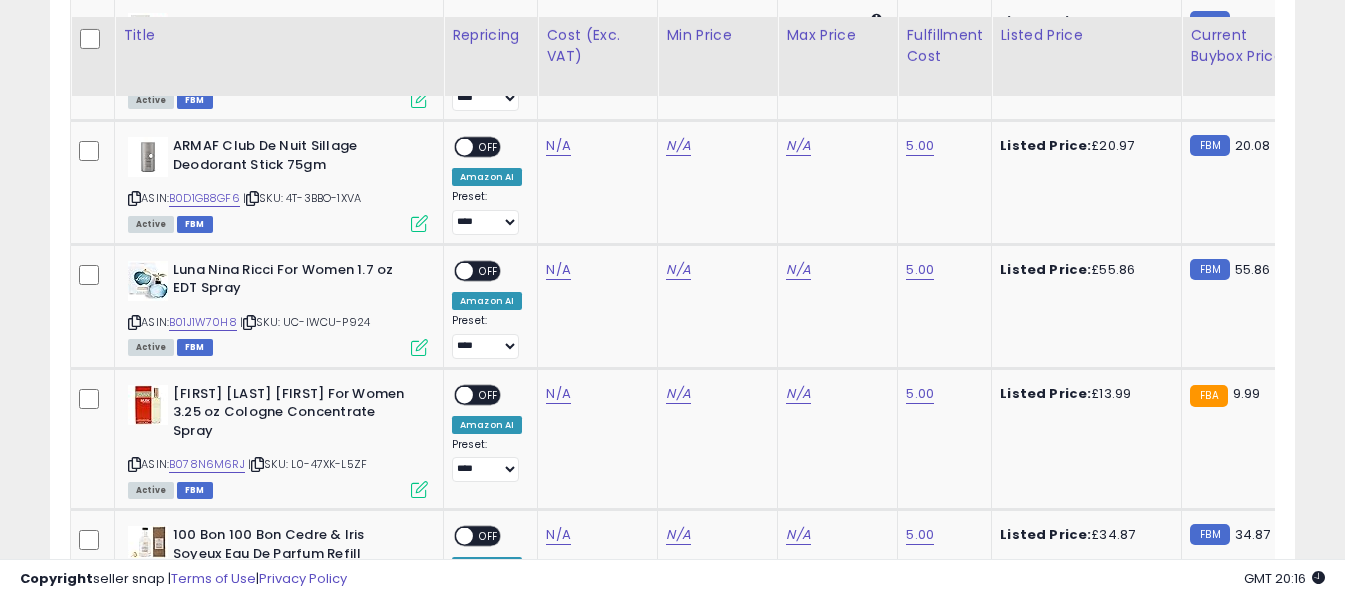 scroll, scrollTop: 3098, scrollLeft: 0, axis: vertical 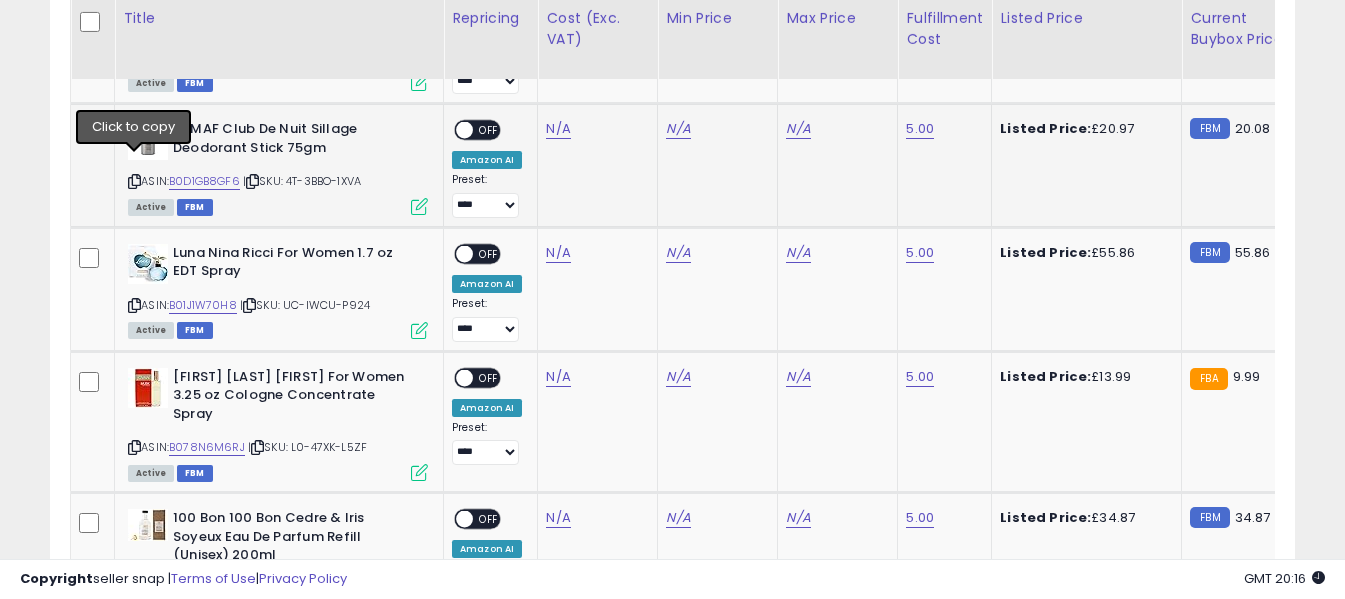 click at bounding box center (134, 181) 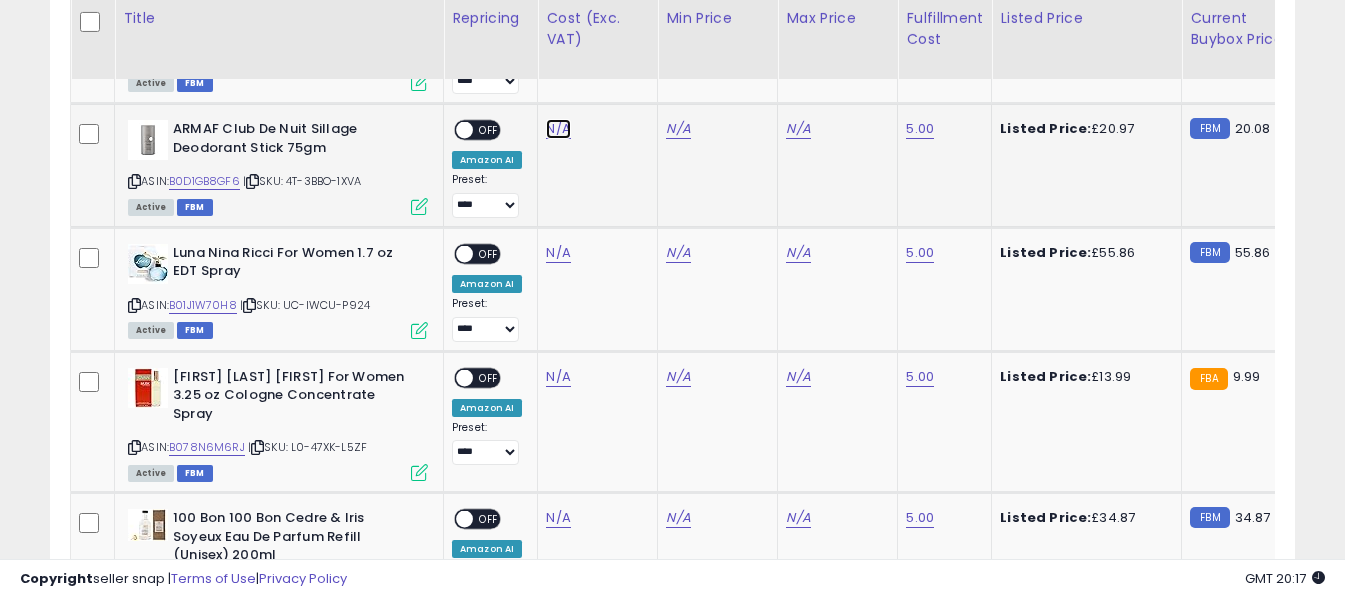 click on "N/A" at bounding box center [558, 129] 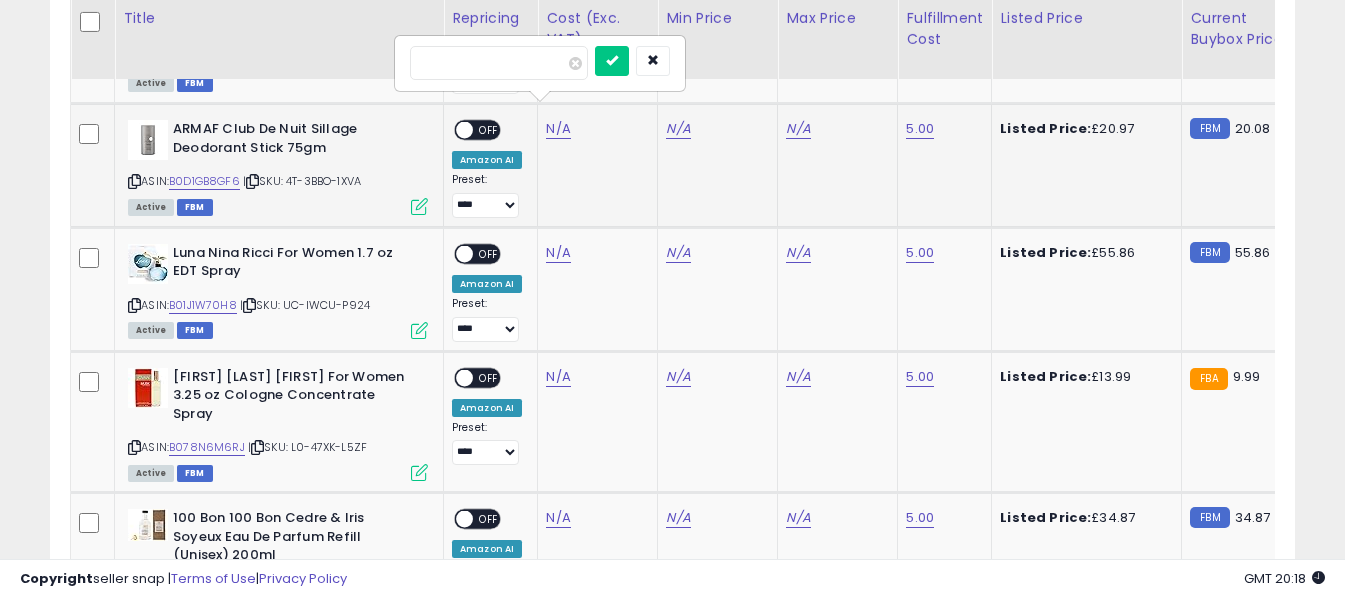 click at bounding box center [499, 63] 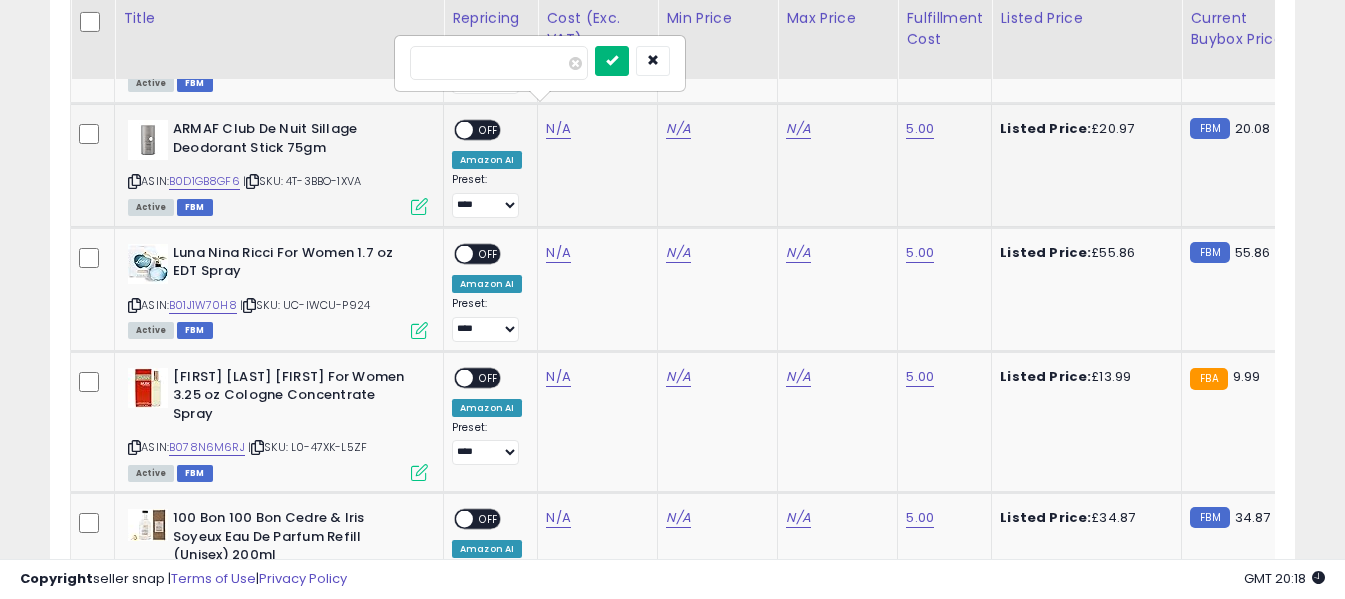 click at bounding box center (612, 61) 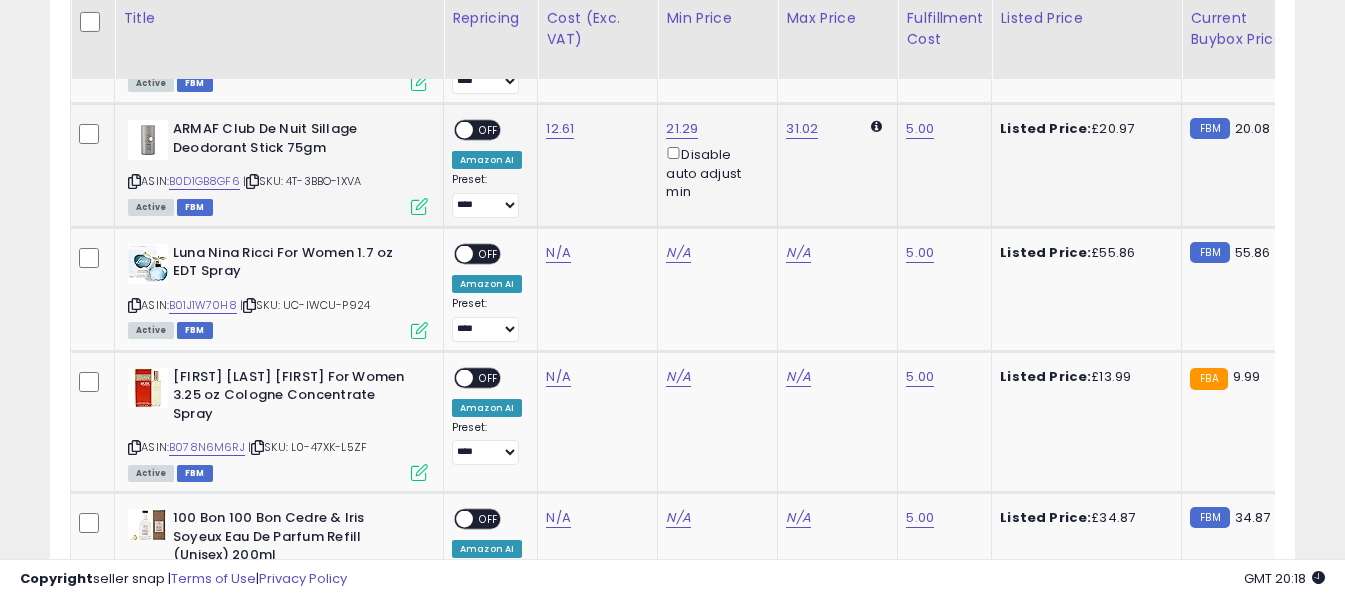 click on "OFF" at bounding box center [489, 130] 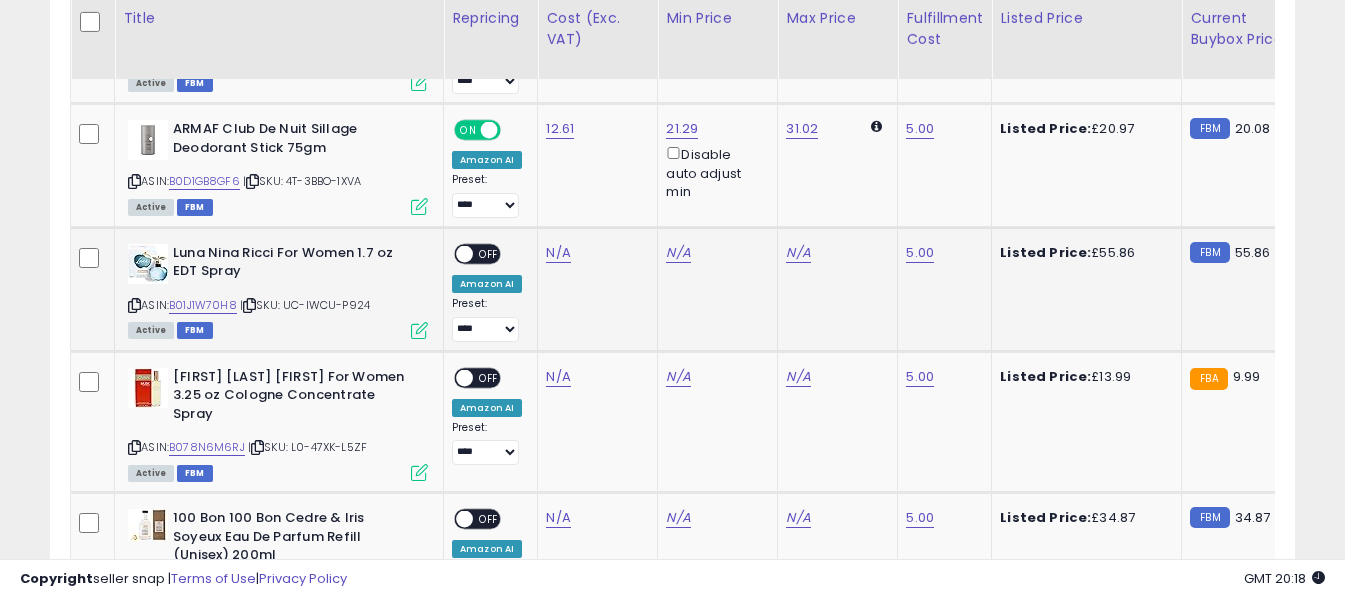 click at bounding box center (134, 305) 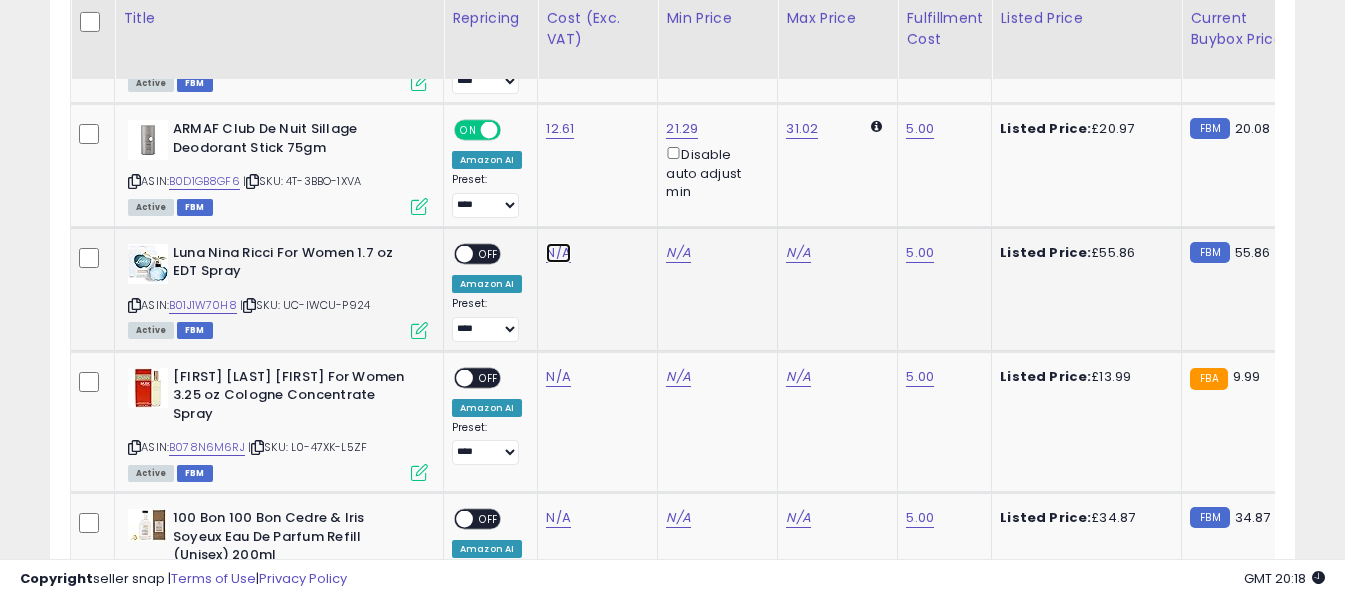 click on "N/A" at bounding box center [558, 253] 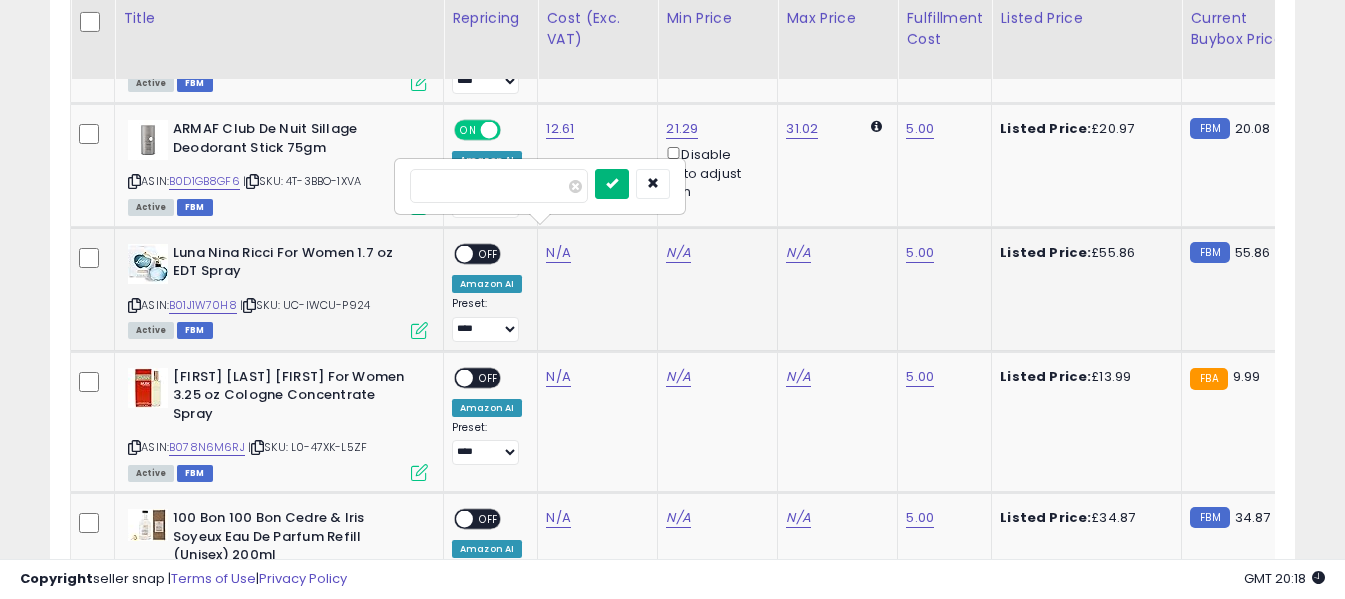 type on "*****" 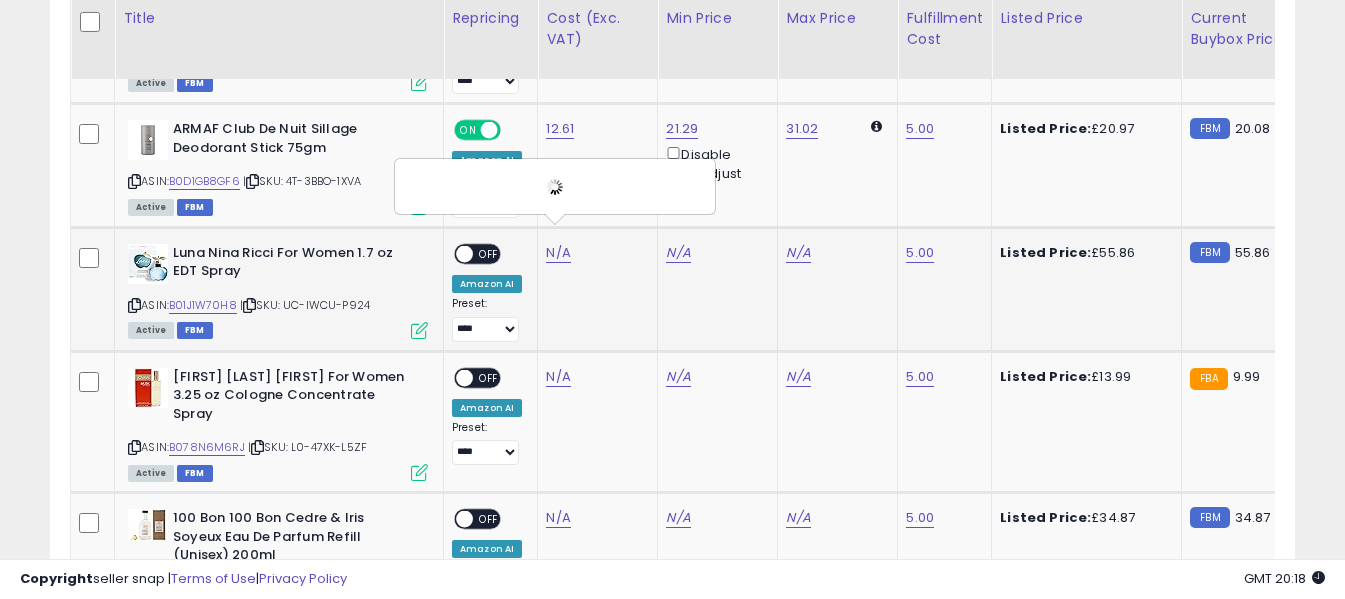 click on "OFF" at bounding box center [489, 253] 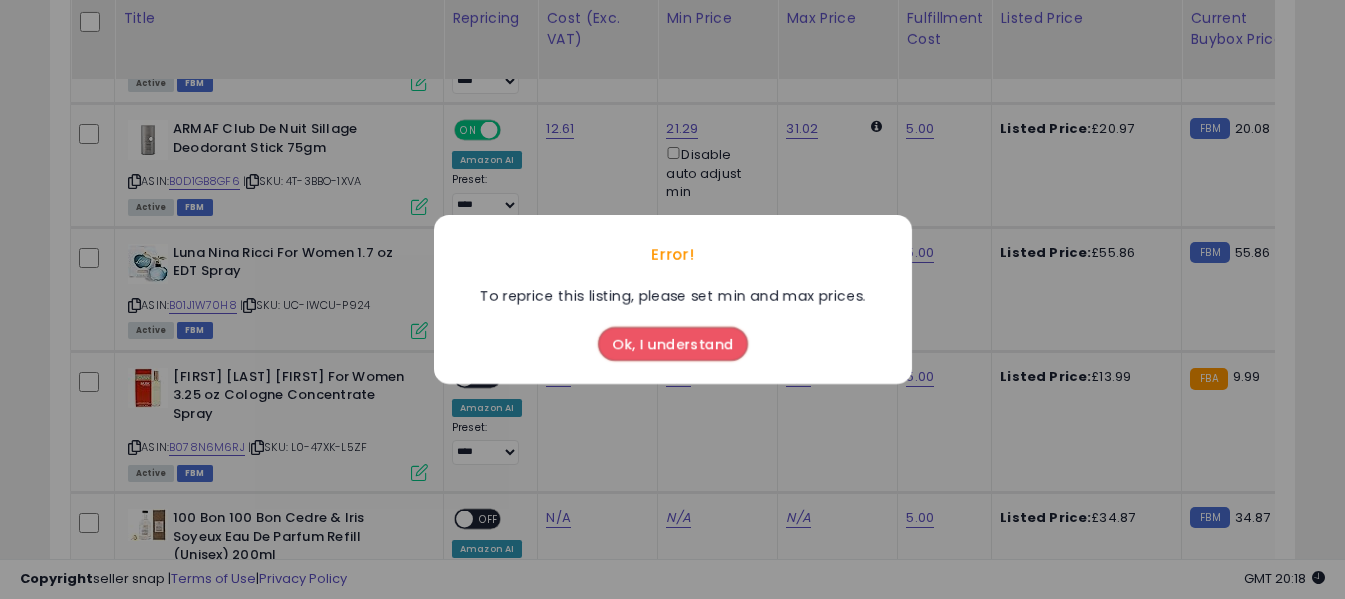 click on "Ok, I understand" at bounding box center [673, 344] 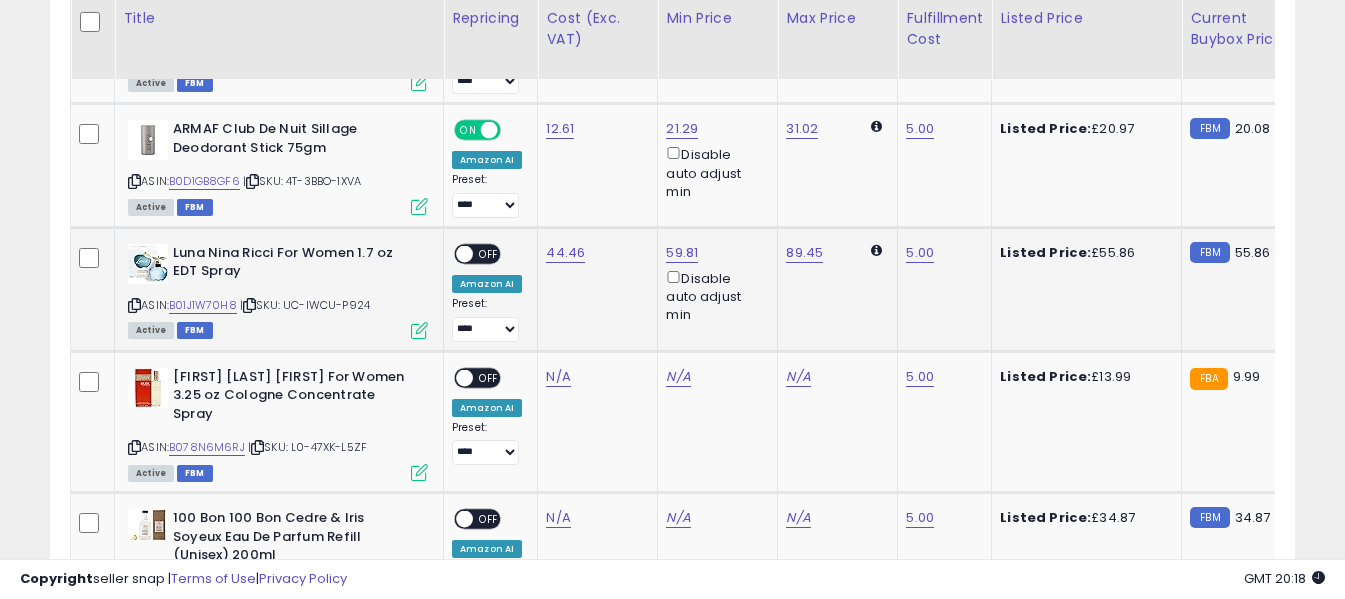 click on "OFF" at bounding box center (489, 253) 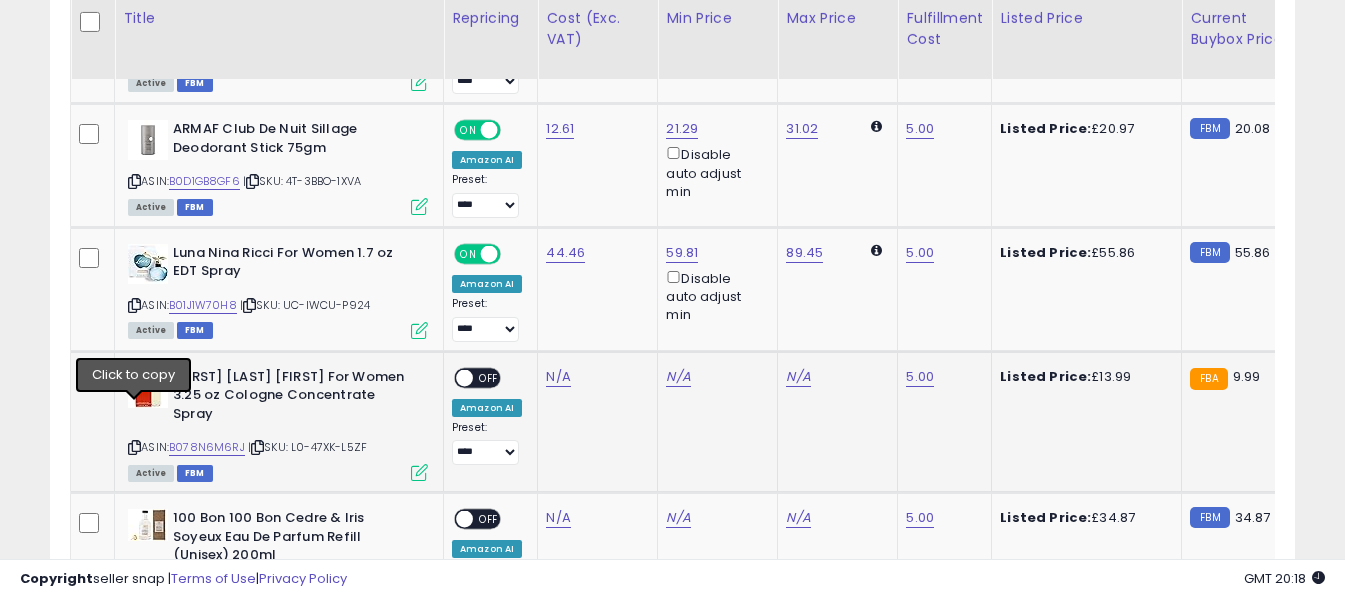 click at bounding box center [134, 447] 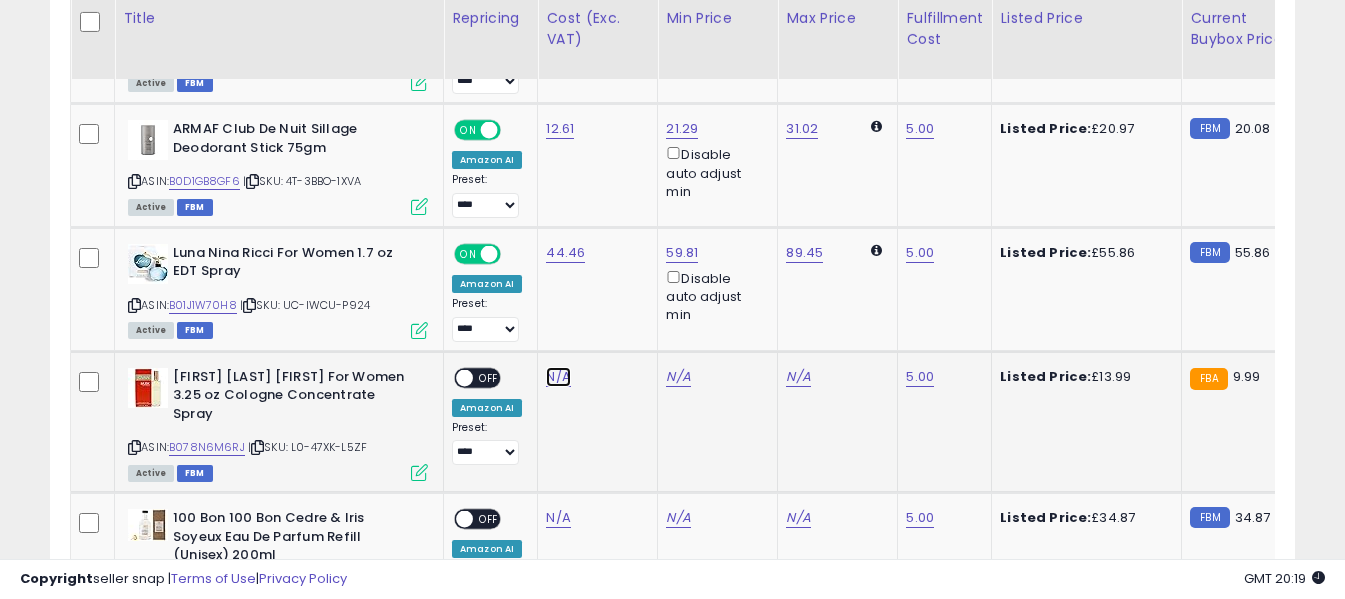 click on "N/A" at bounding box center [558, 377] 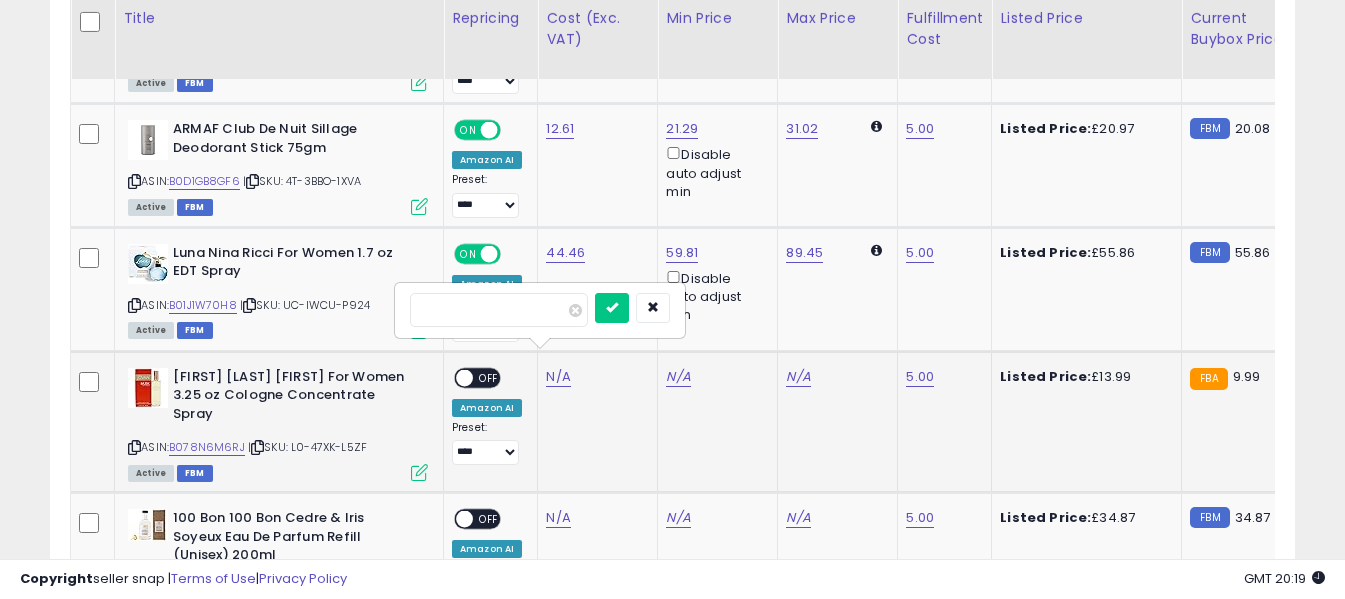 click at bounding box center (499, 310) 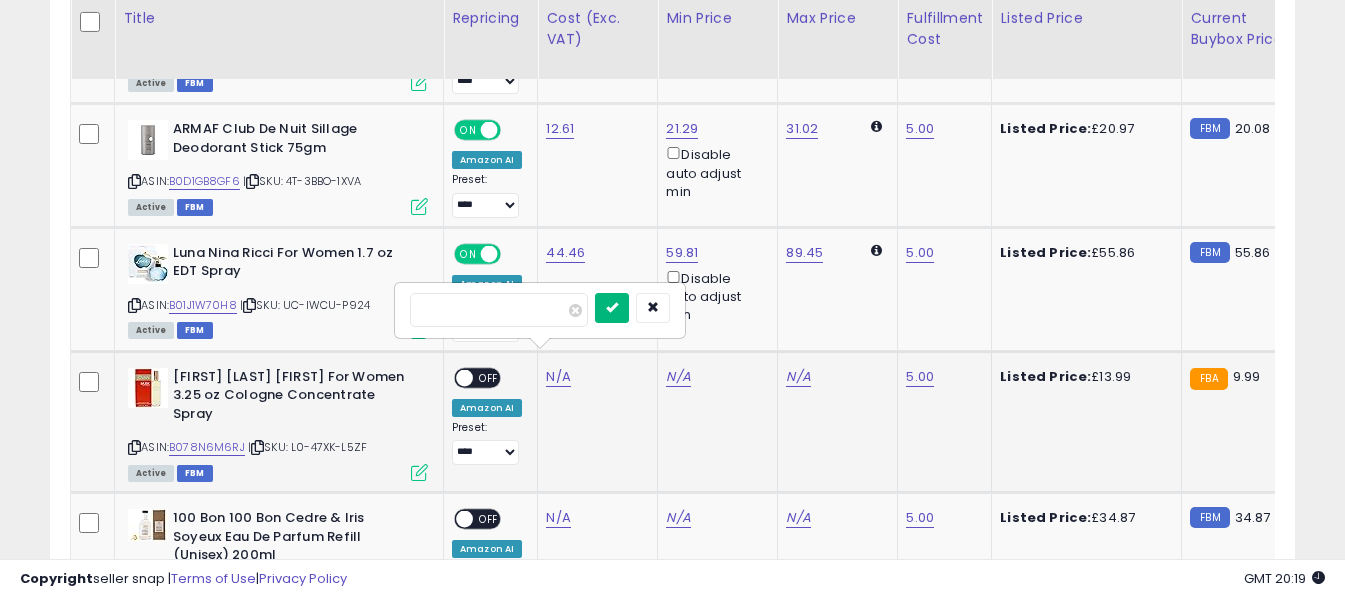 click at bounding box center (612, 308) 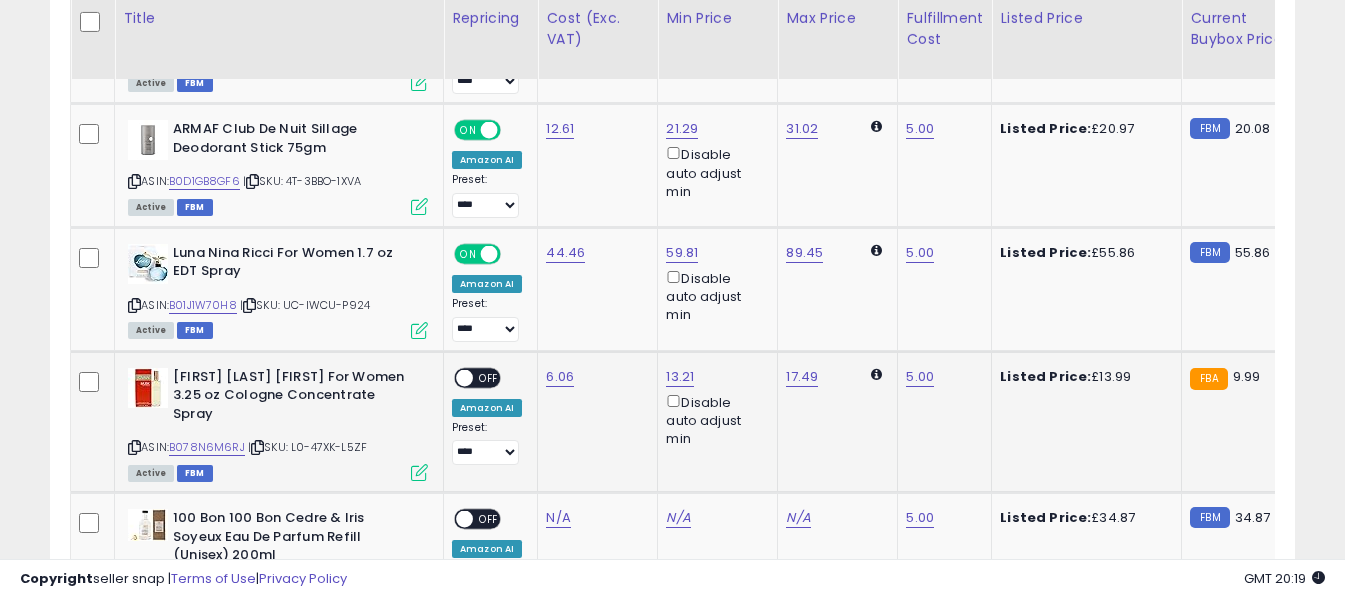click on "OFF" at bounding box center [489, 377] 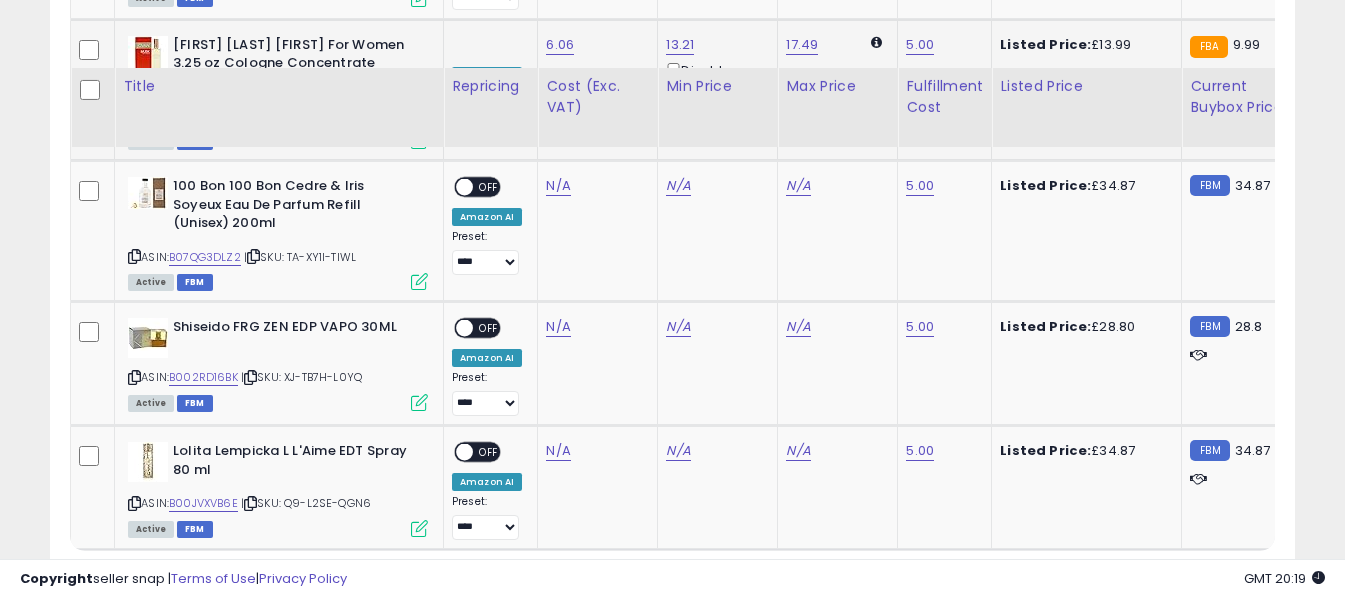 scroll, scrollTop: 3398, scrollLeft: 0, axis: vertical 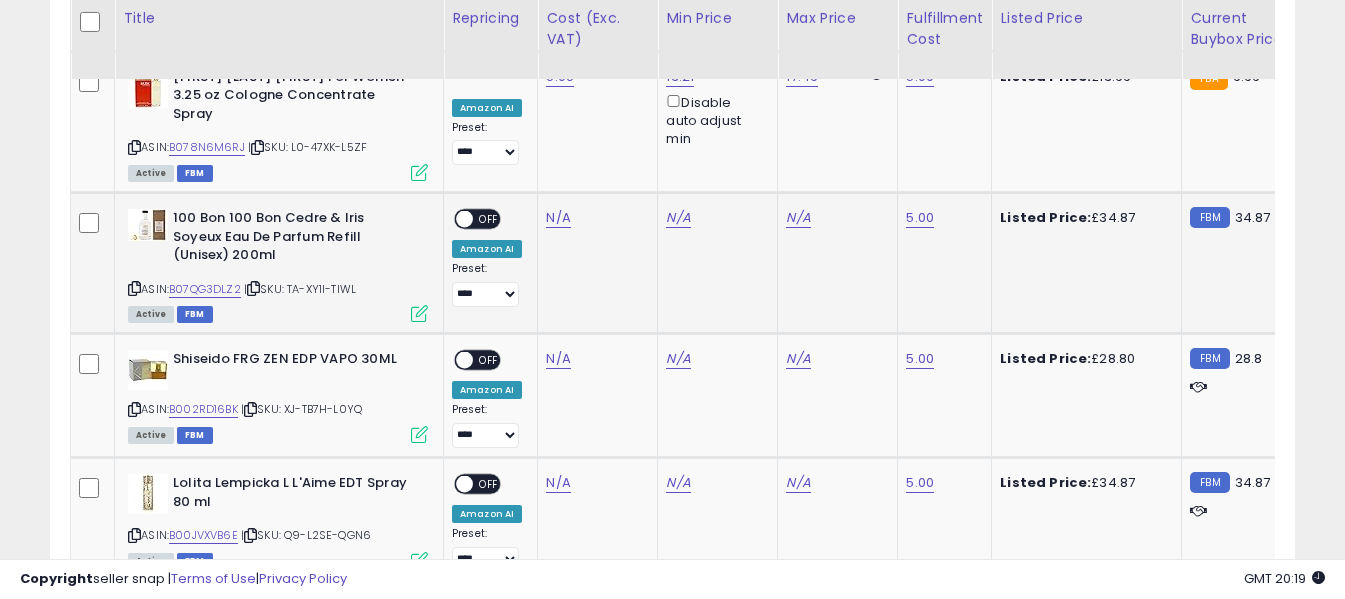 click on "ASIN:  B07QG3DLZ2    |   SKU: TA-XY1I-TIWL Active FBM" at bounding box center (278, 264) 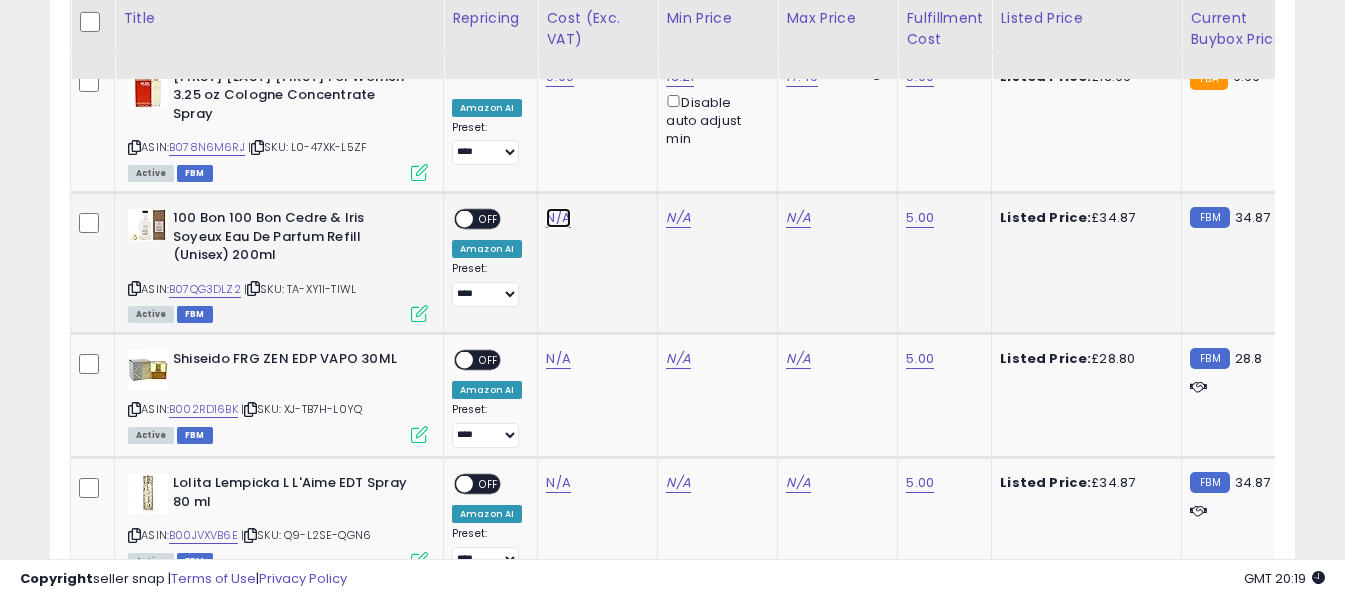 click on "N/A" at bounding box center (558, 218) 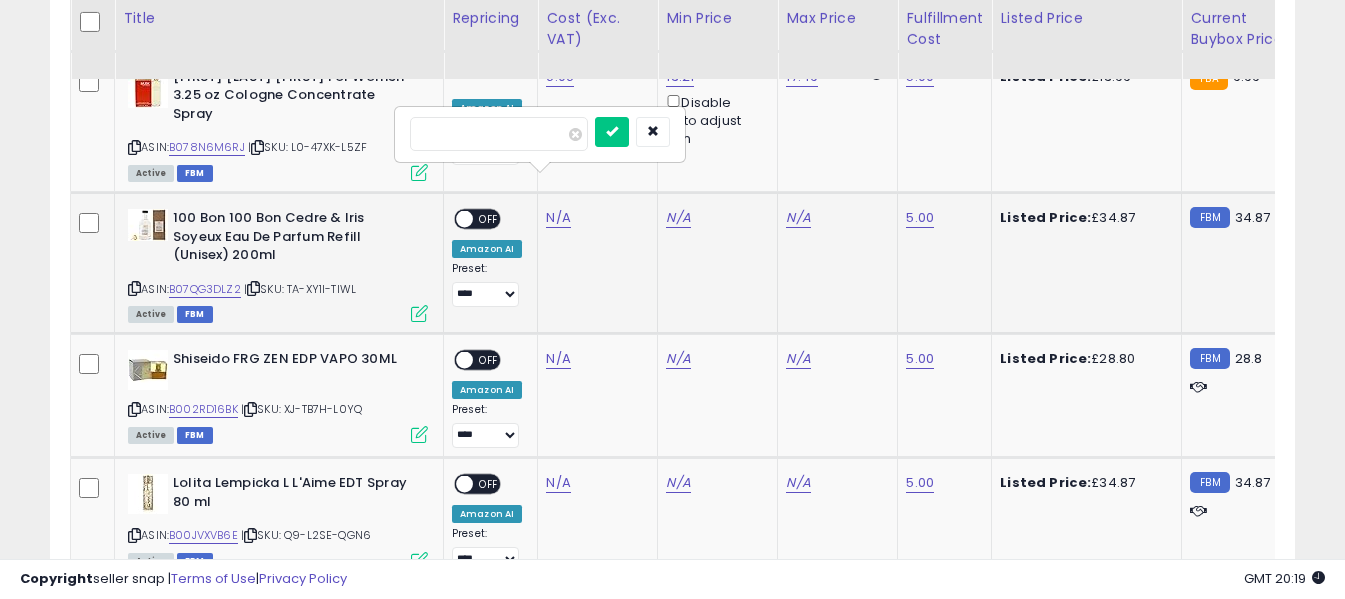 click at bounding box center (499, 134) 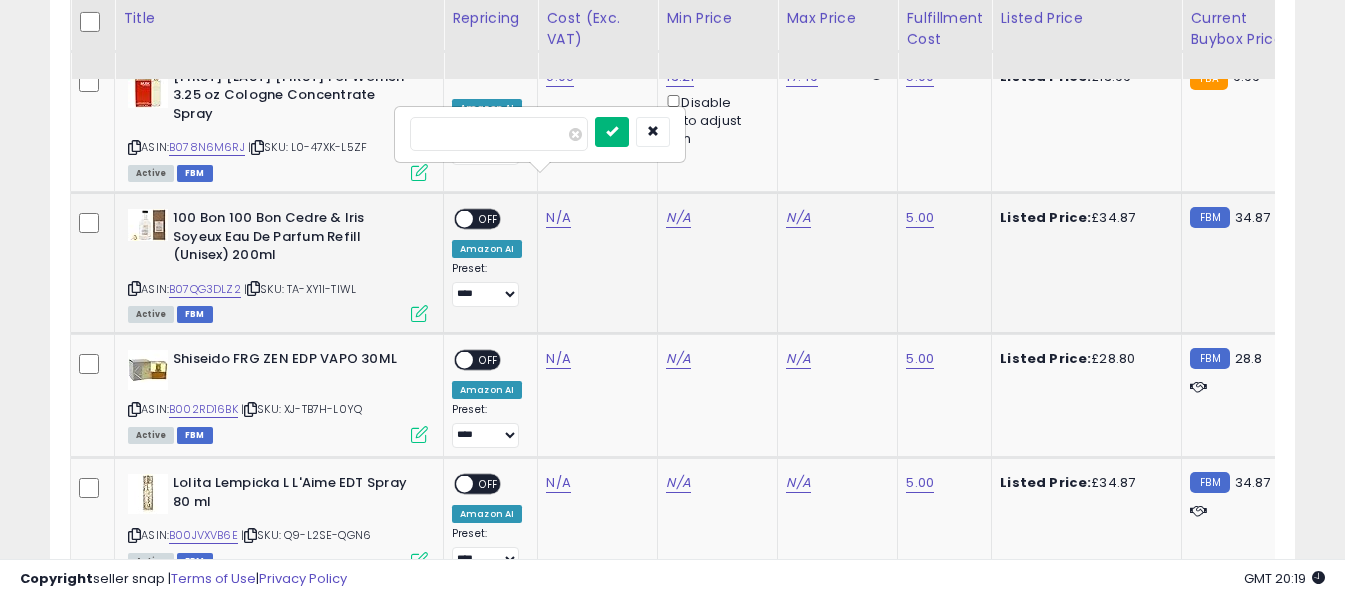 type on "*****" 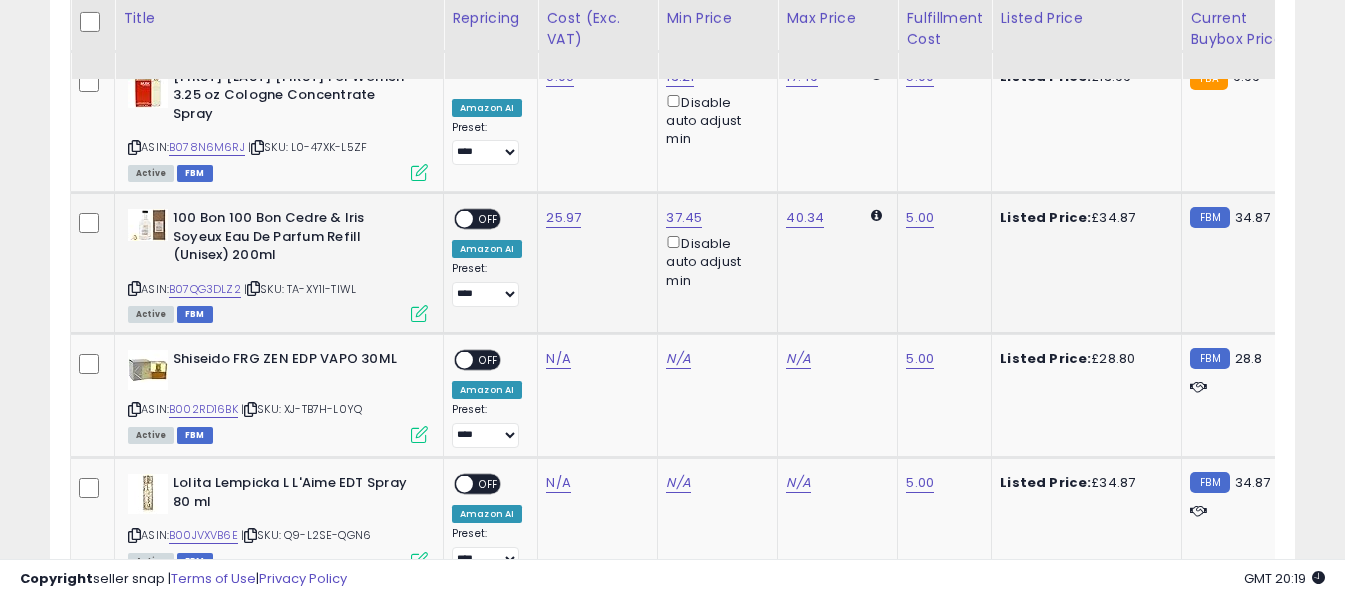 click on "OFF" at bounding box center (489, 219) 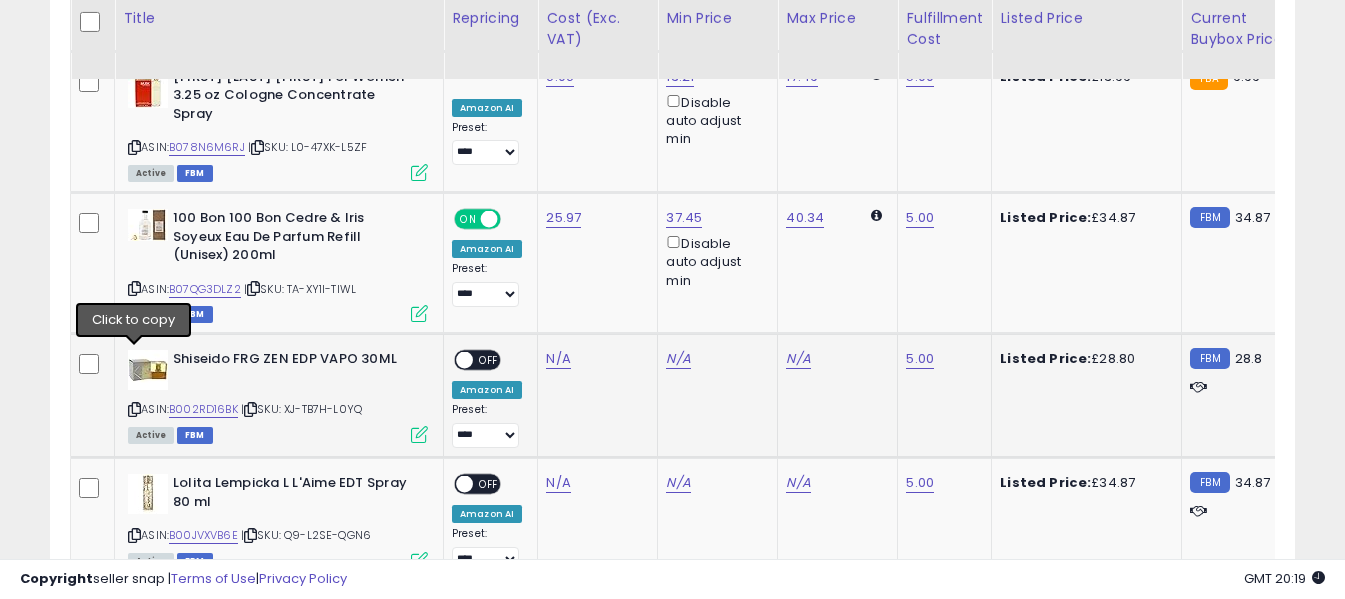 click at bounding box center (134, 409) 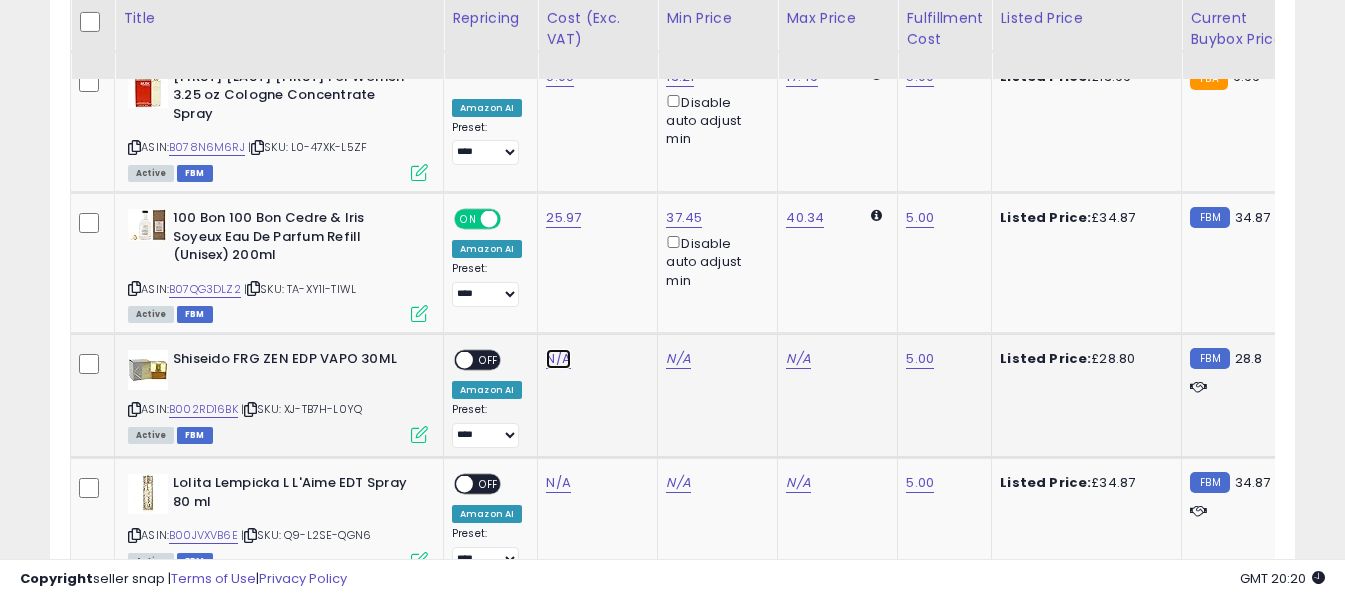 click on "N/A" at bounding box center (558, 359) 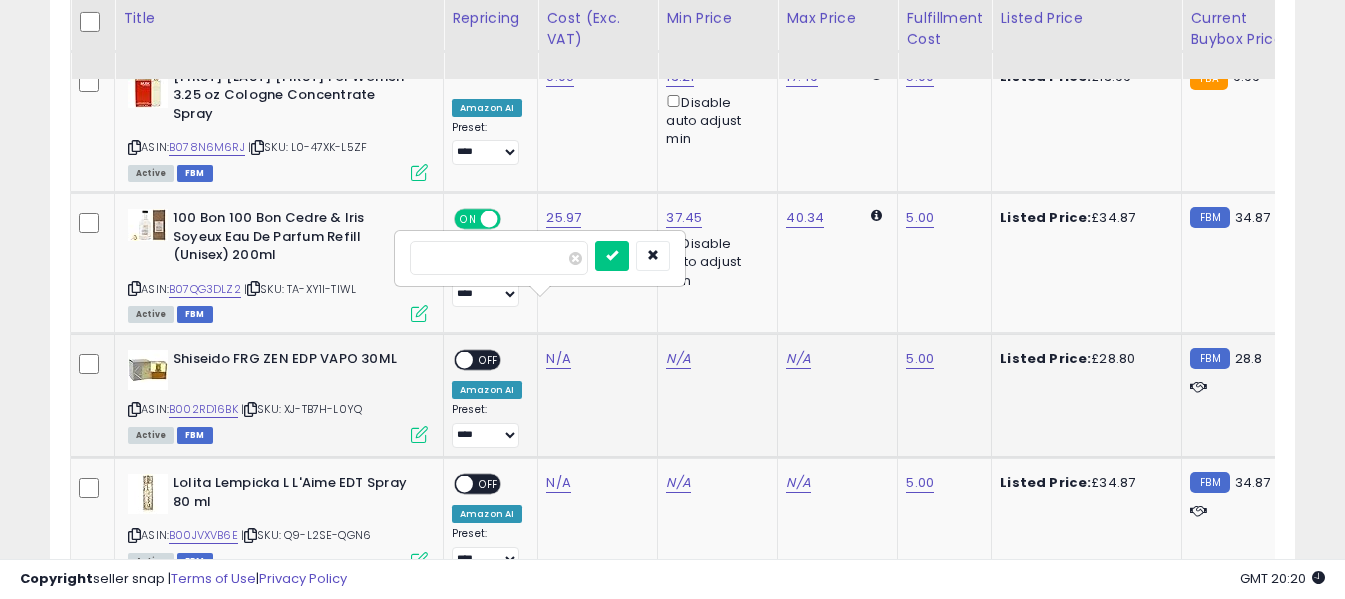 click at bounding box center (499, 258) 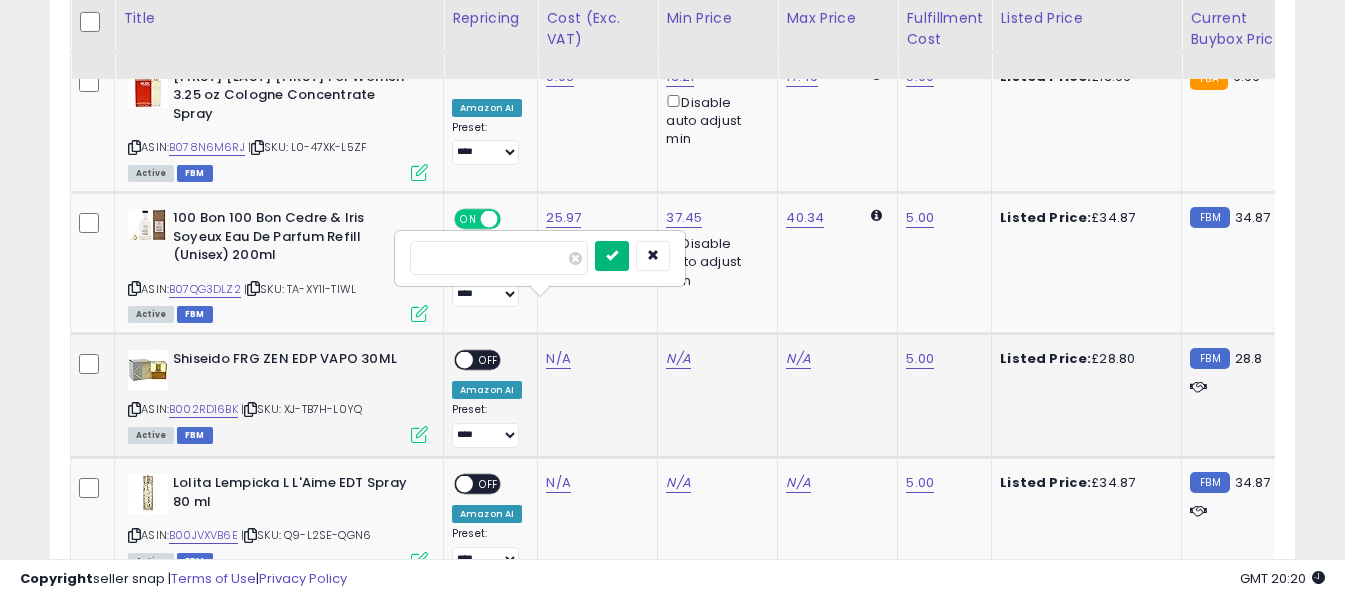 type on "*****" 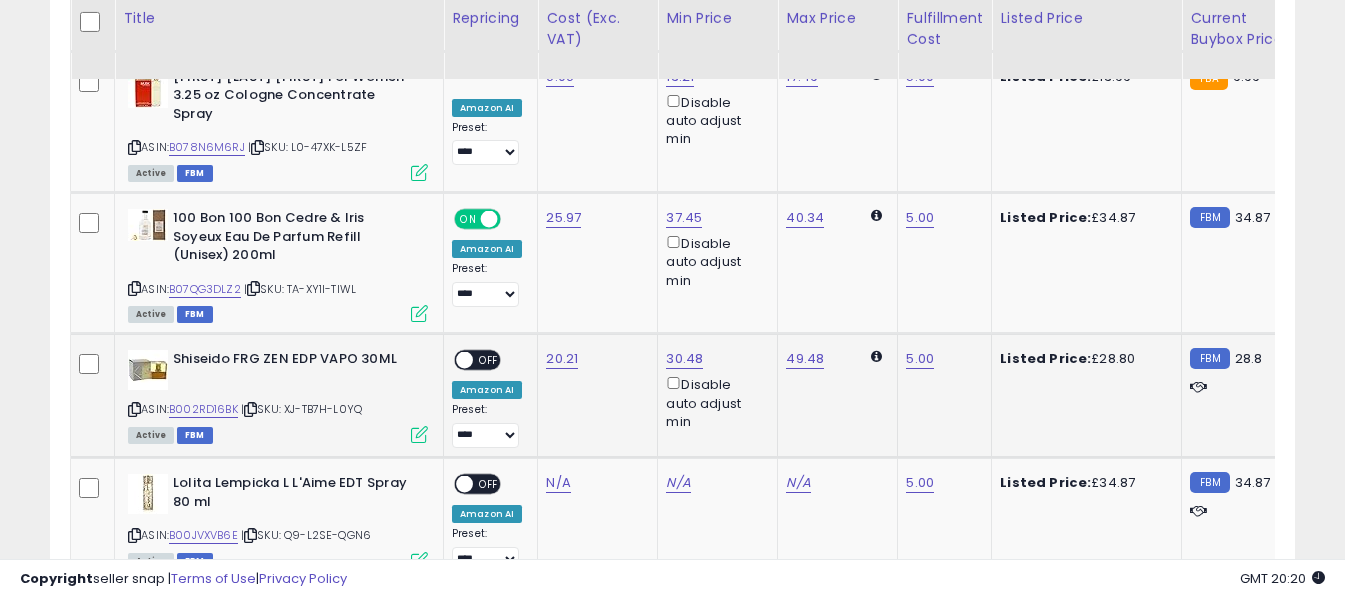 click on "OFF" at bounding box center (489, 360) 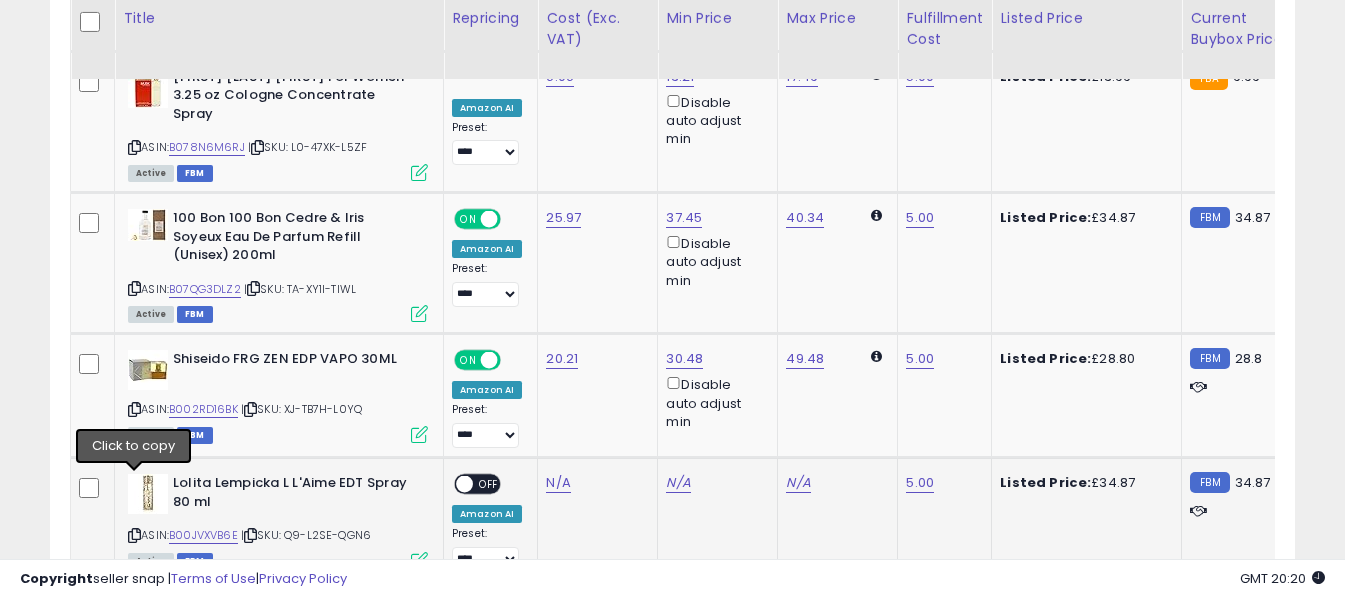 click at bounding box center [134, 535] 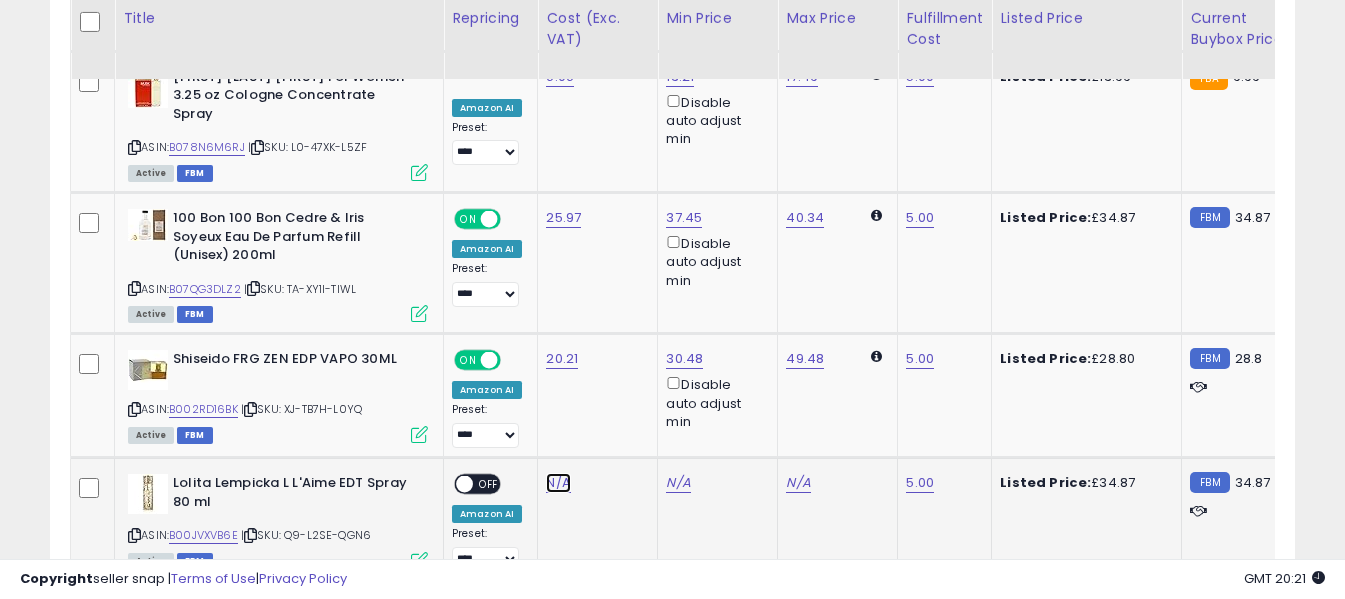 click on "N/A" at bounding box center [558, 483] 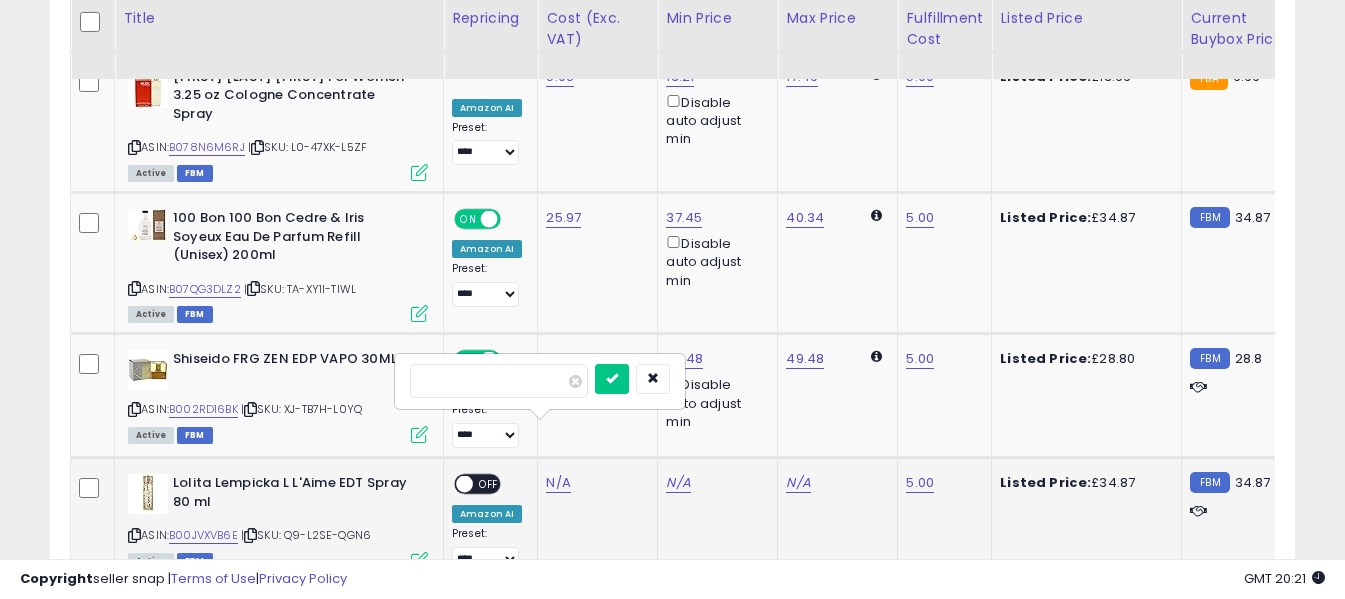 click at bounding box center [499, 381] 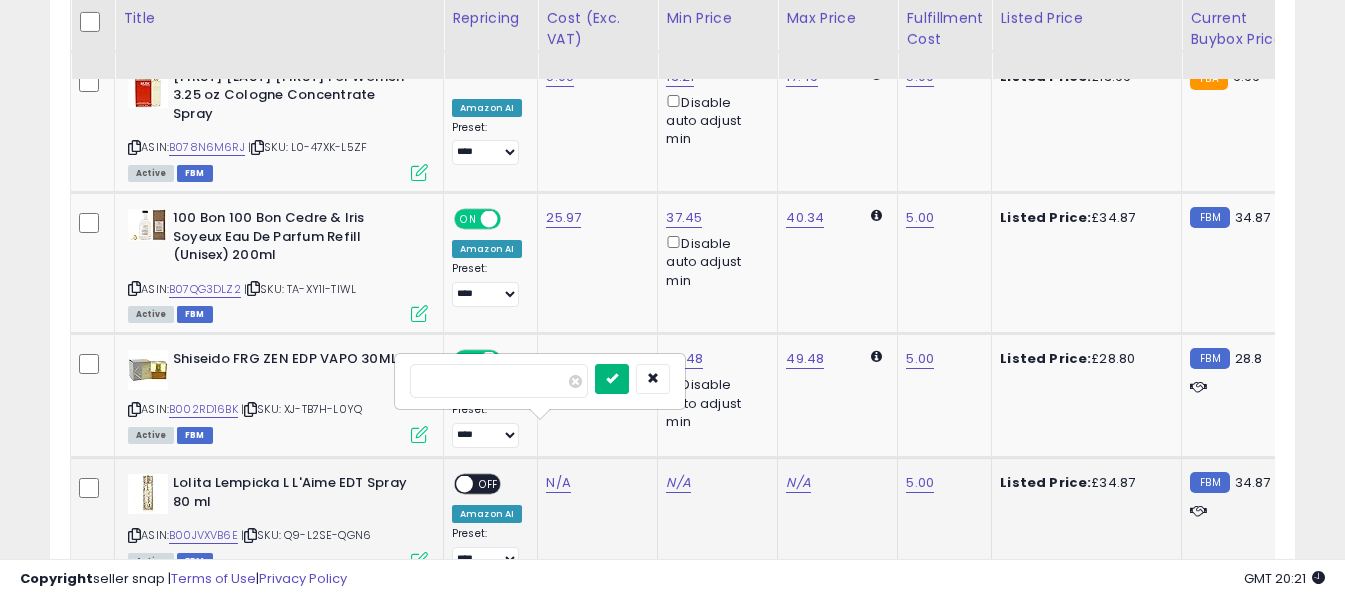 type on "*****" 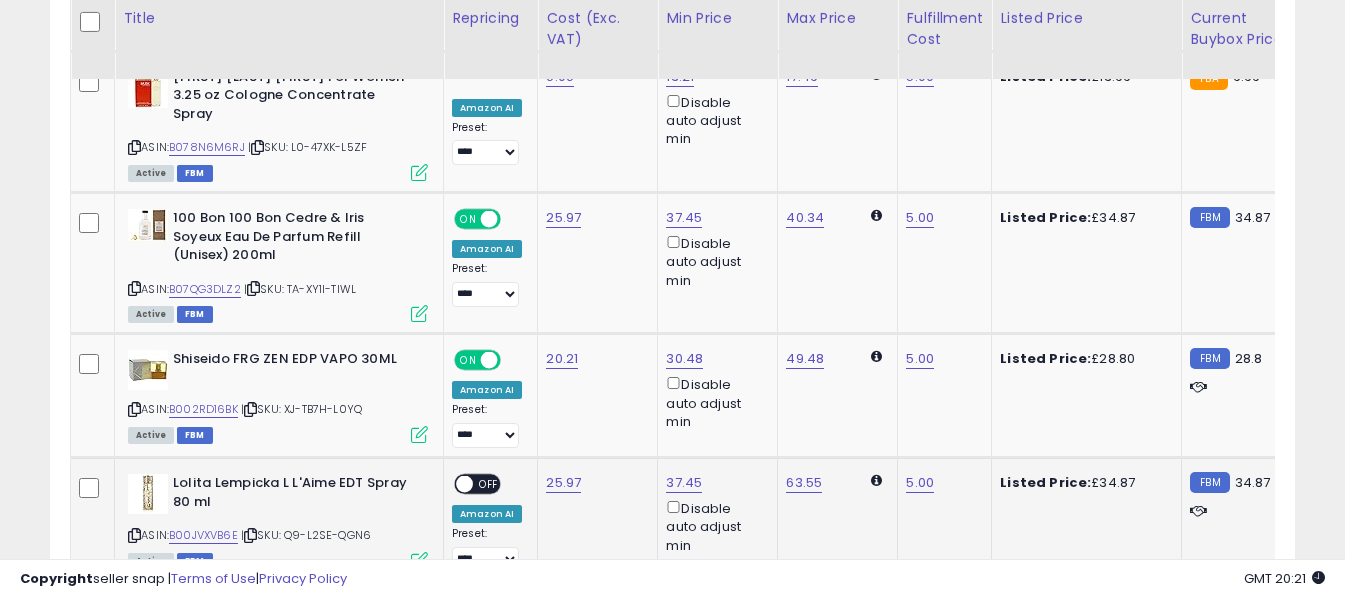 click on "OFF" at bounding box center (489, 484) 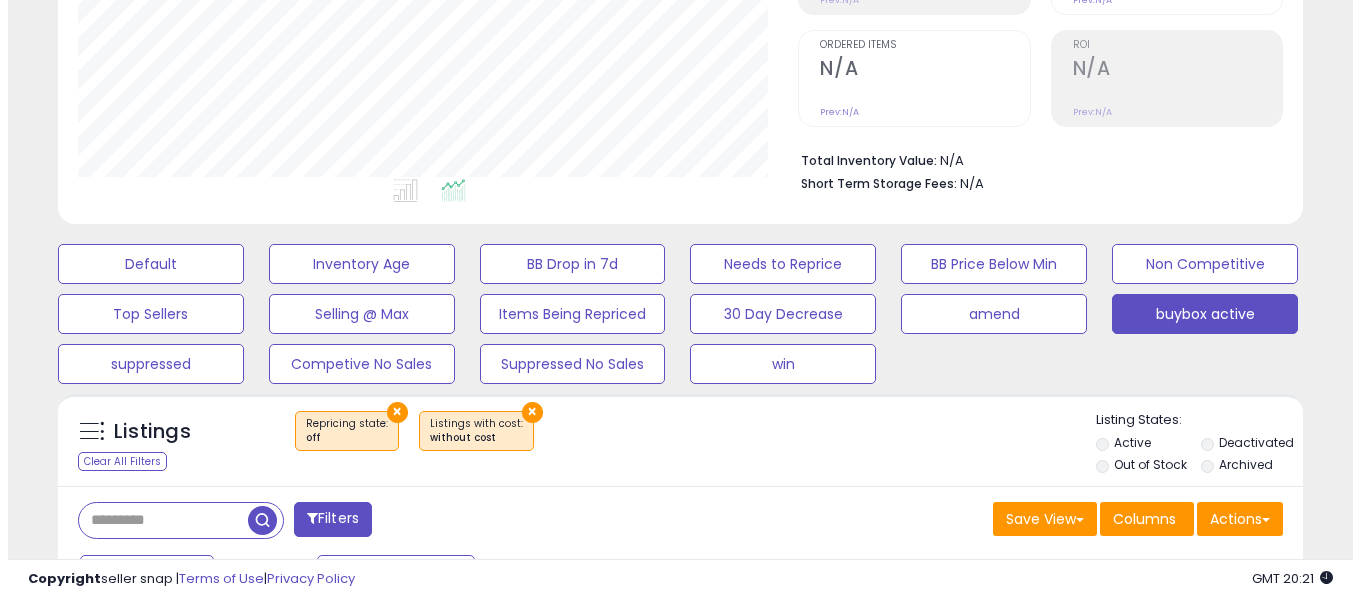 scroll, scrollTop: 598, scrollLeft: 0, axis: vertical 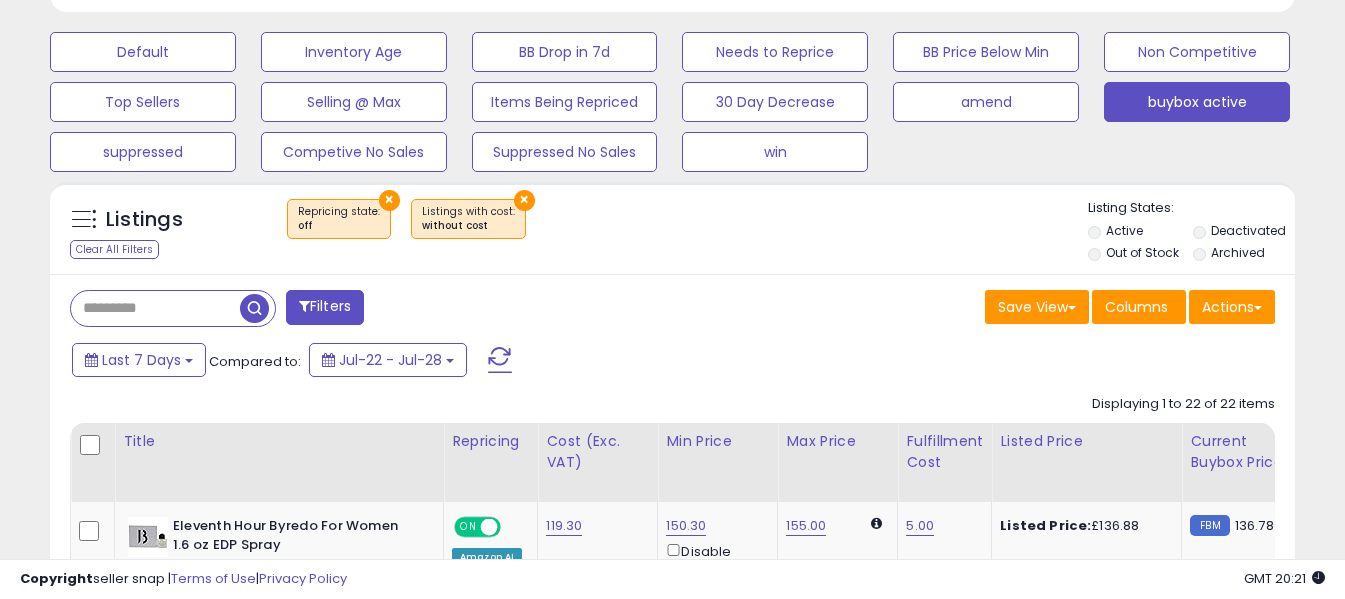 click at bounding box center (500, 360) 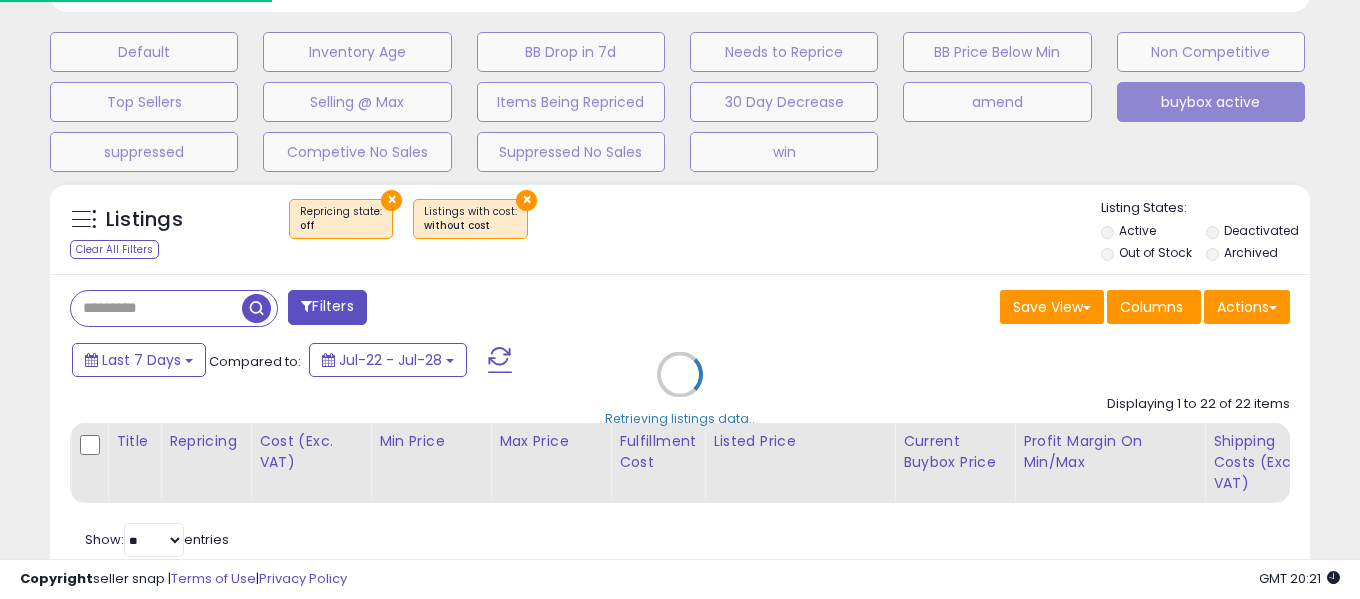 scroll, scrollTop: 999590, scrollLeft: 999271, axis: both 